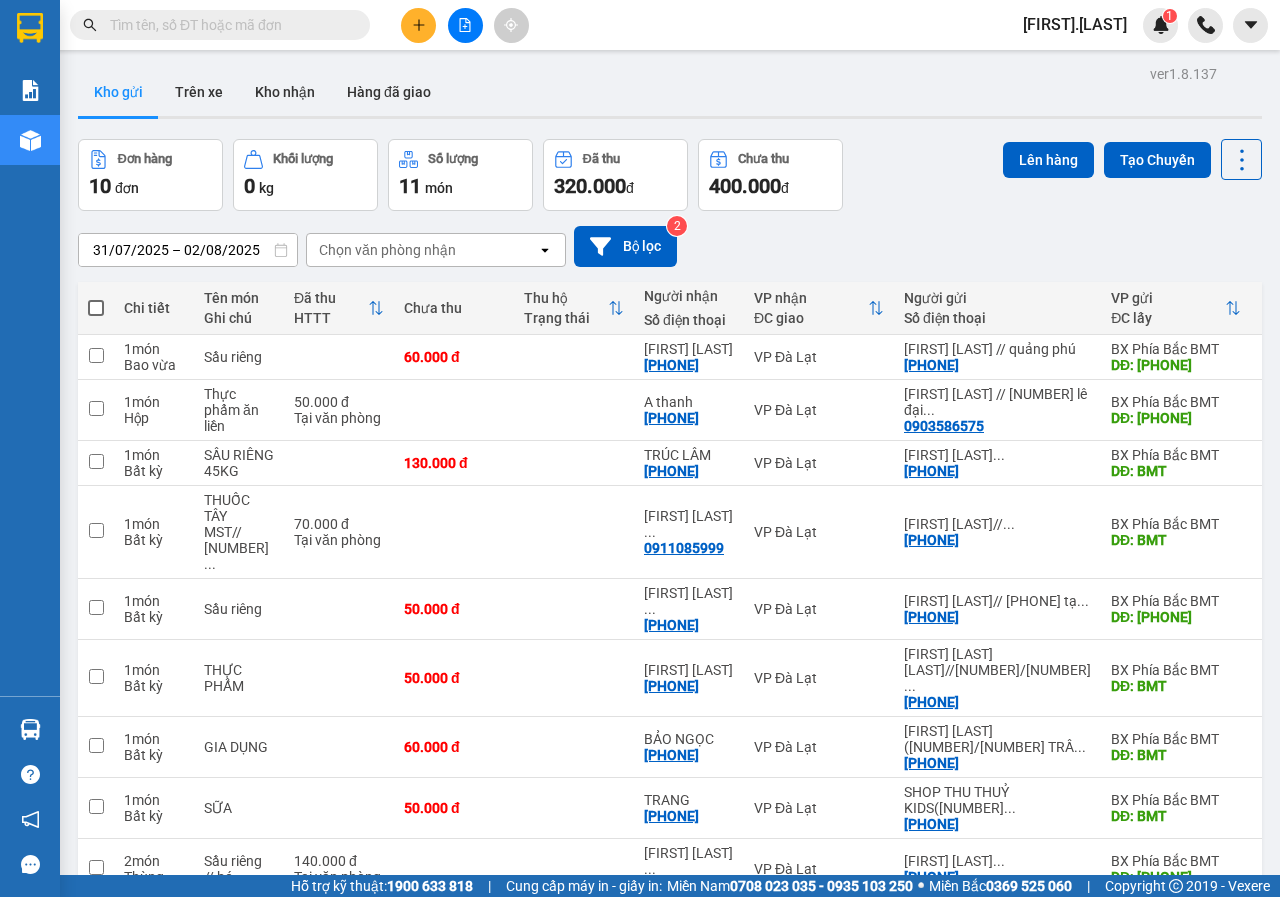 scroll, scrollTop: 0, scrollLeft: 0, axis: both 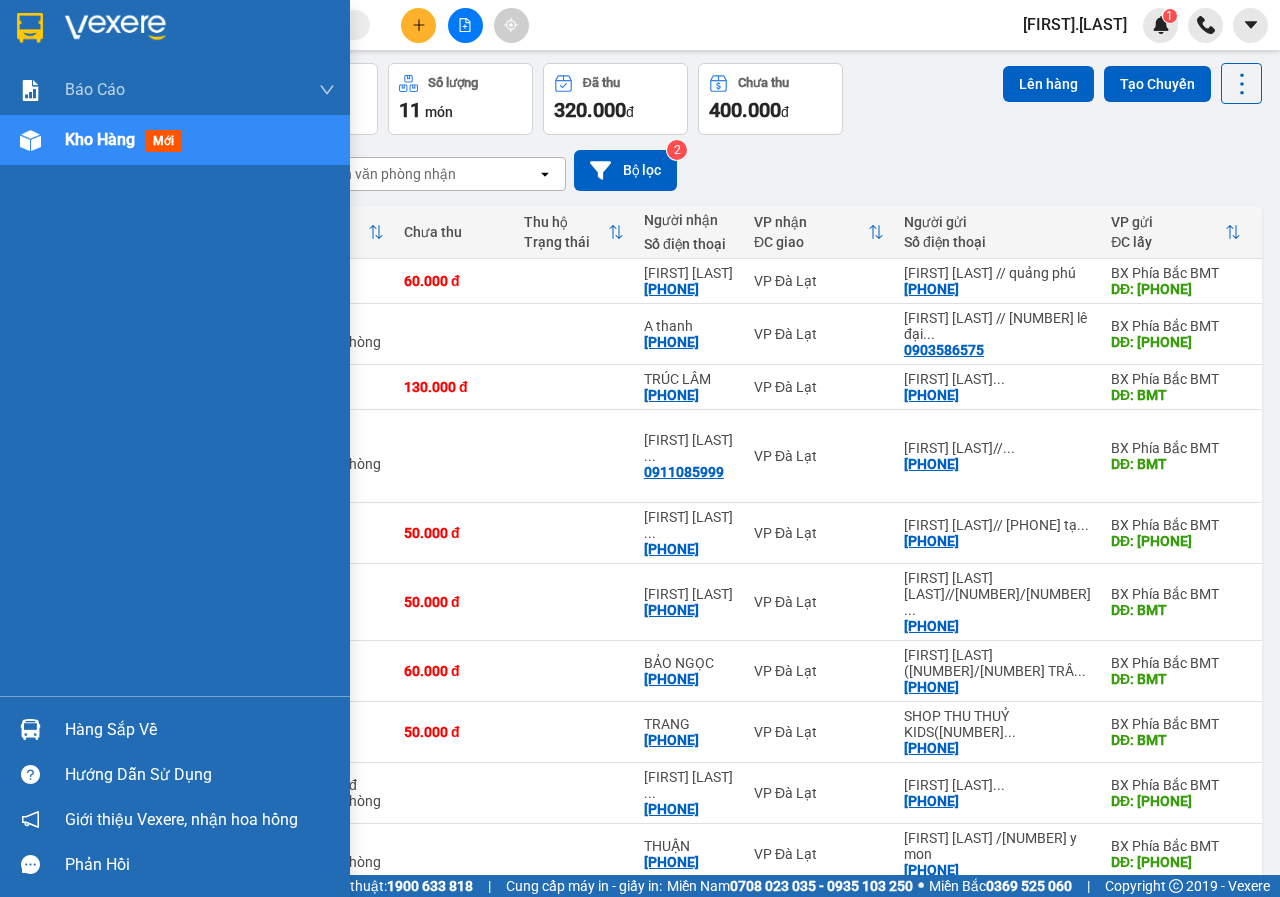 click on "Kho hàng mới" at bounding box center [175, 140] 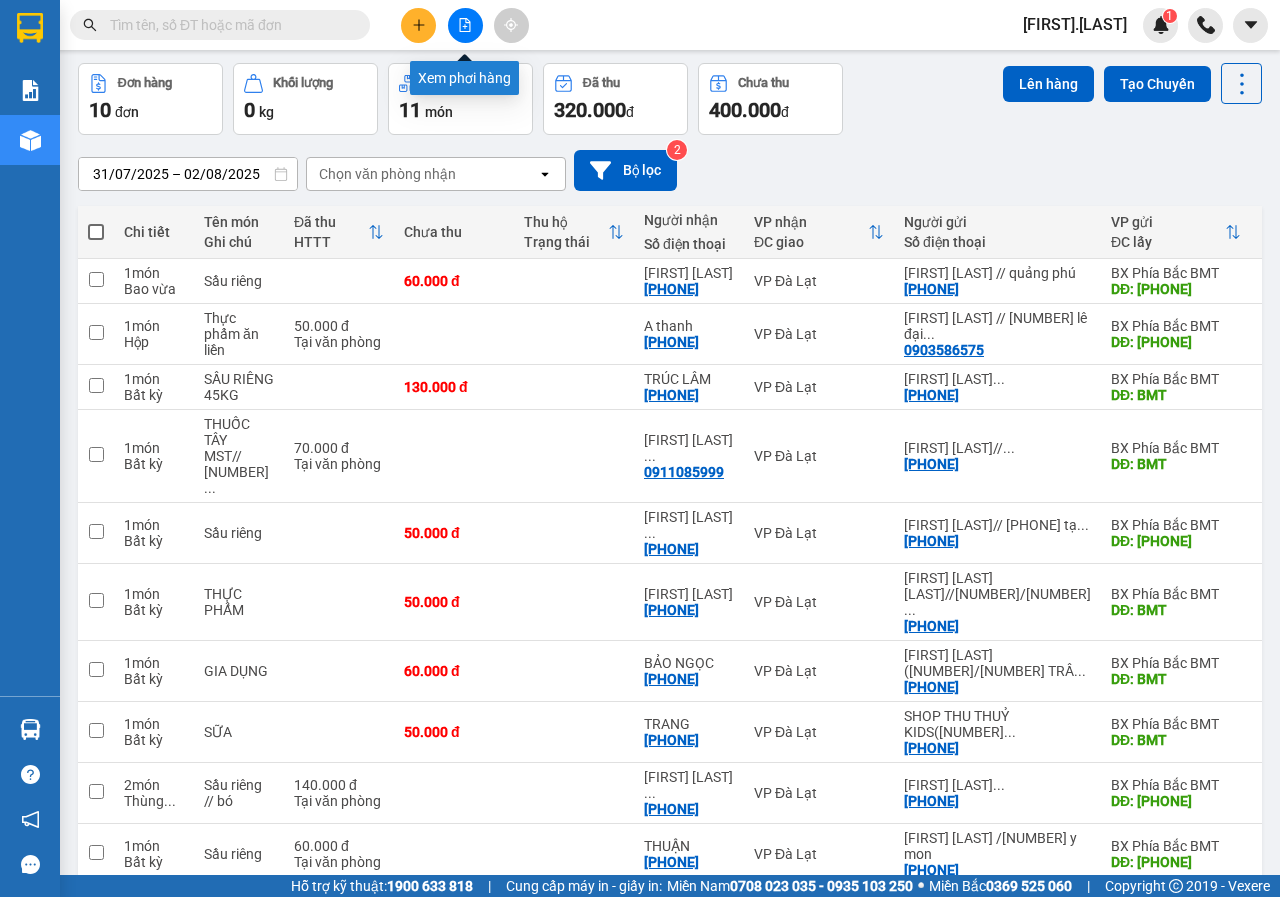 click at bounding box center [465, 25] 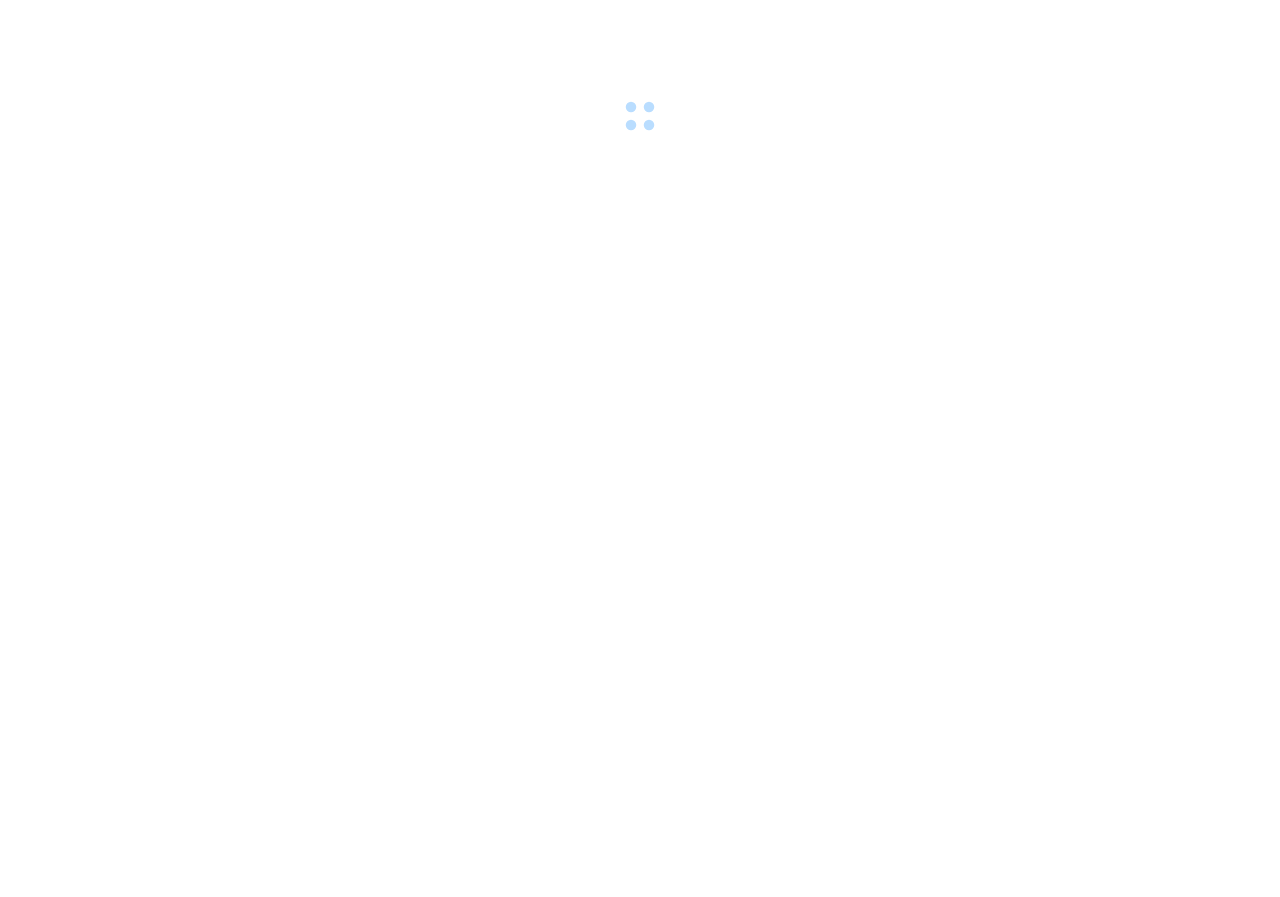 scroll, scrollTop: 0, scrollLeft: 0, axis: both 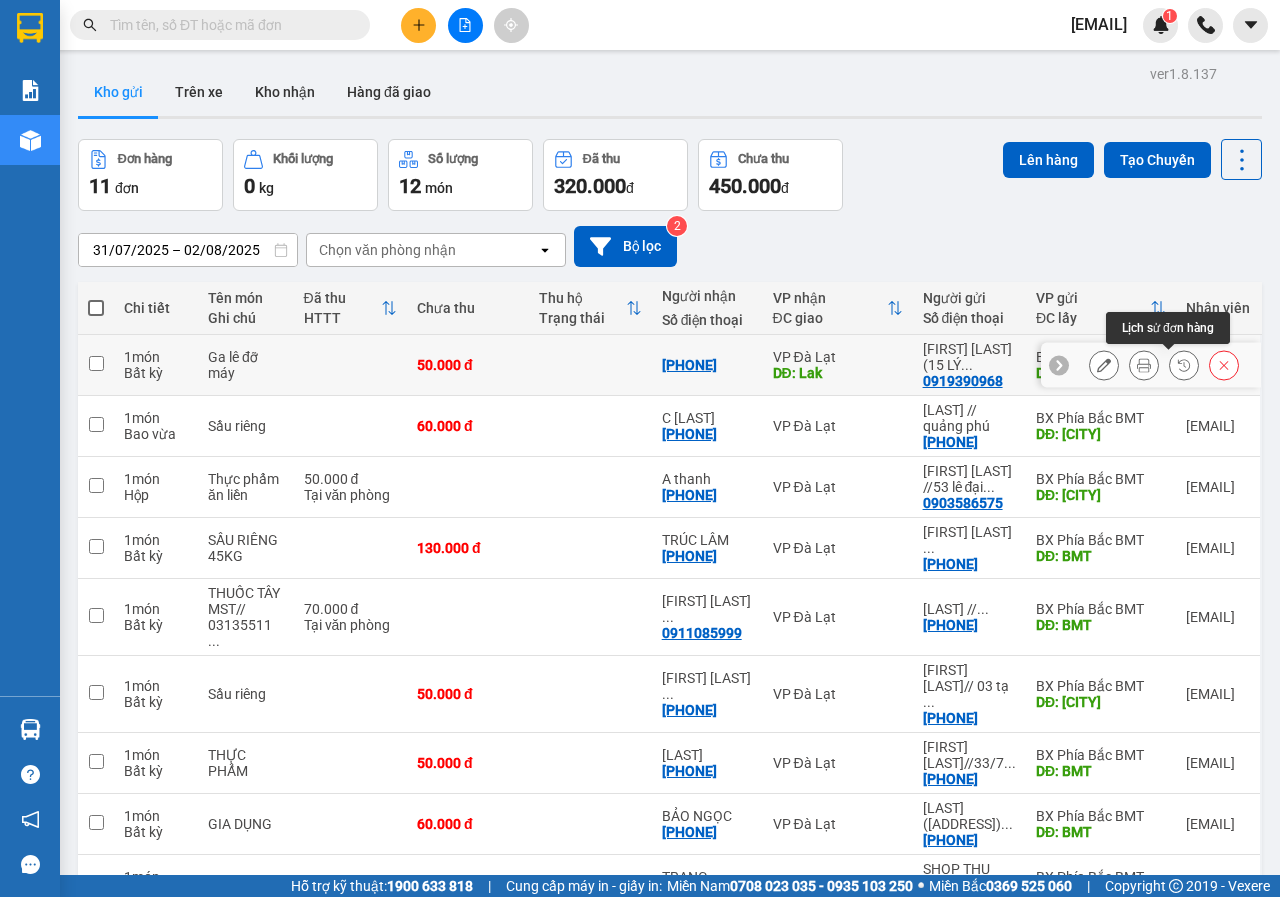 click 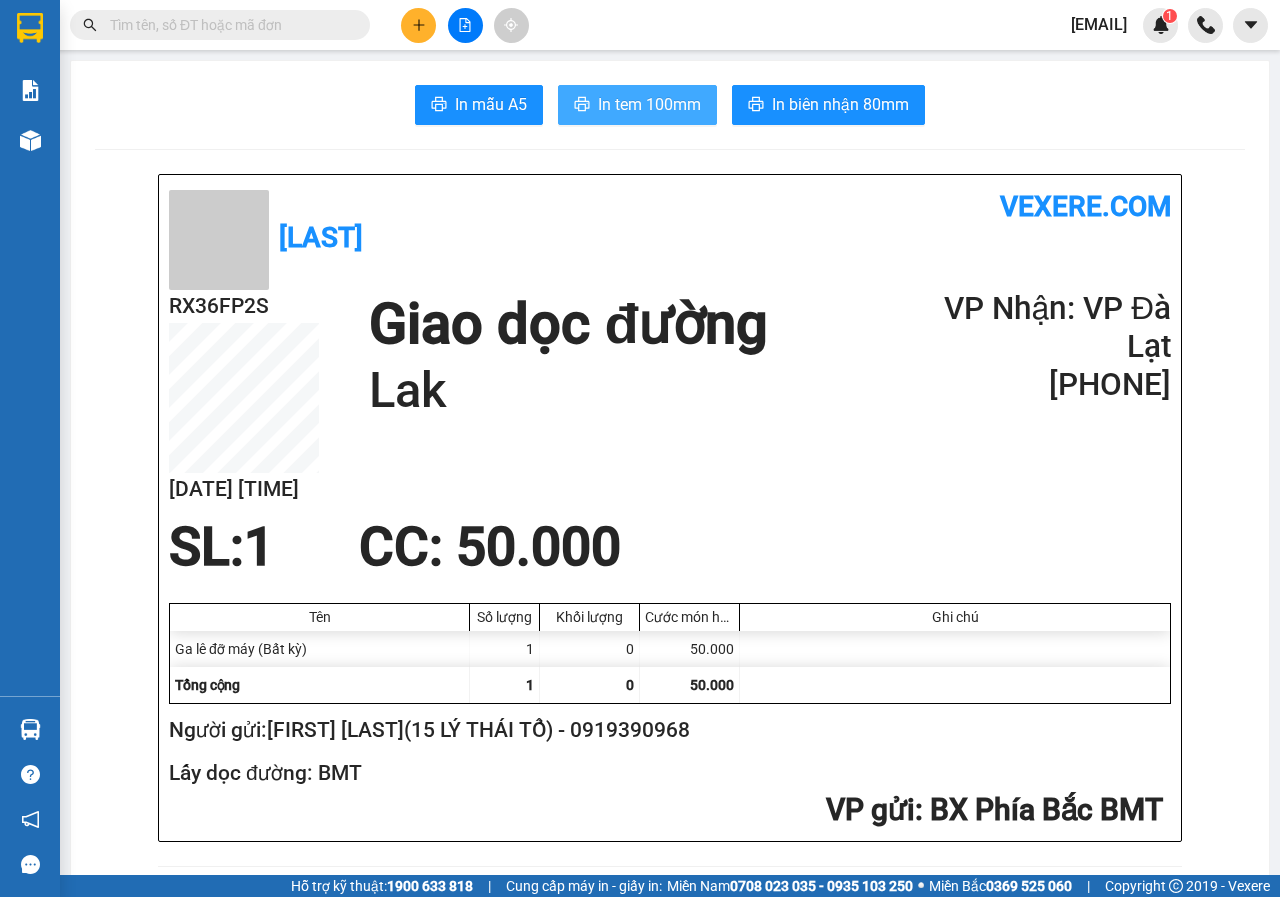 click on "In tem 100mm" at bounding box center [649, 104] 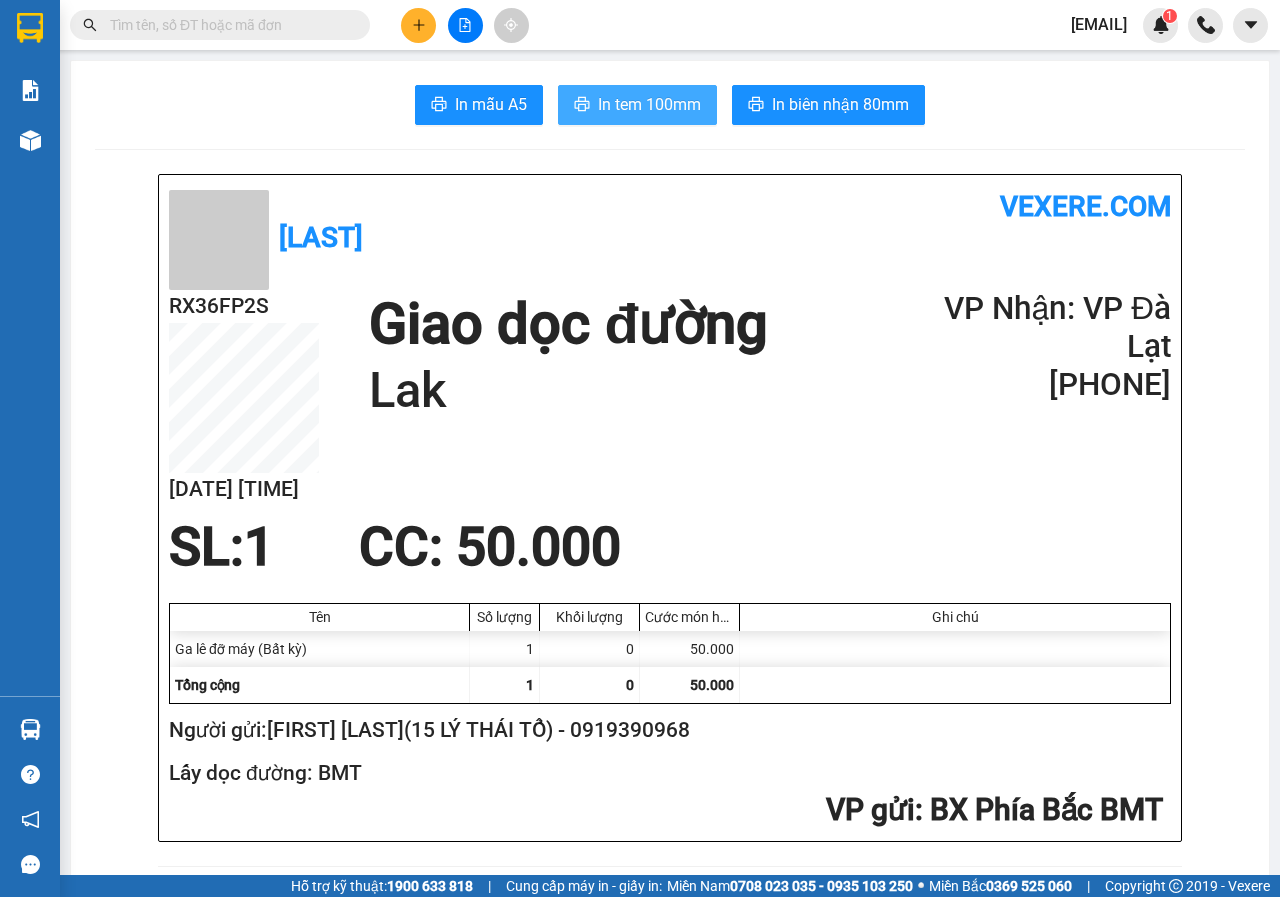 scroll, scrollTop: 0, scrollLeft: 0, axis: both 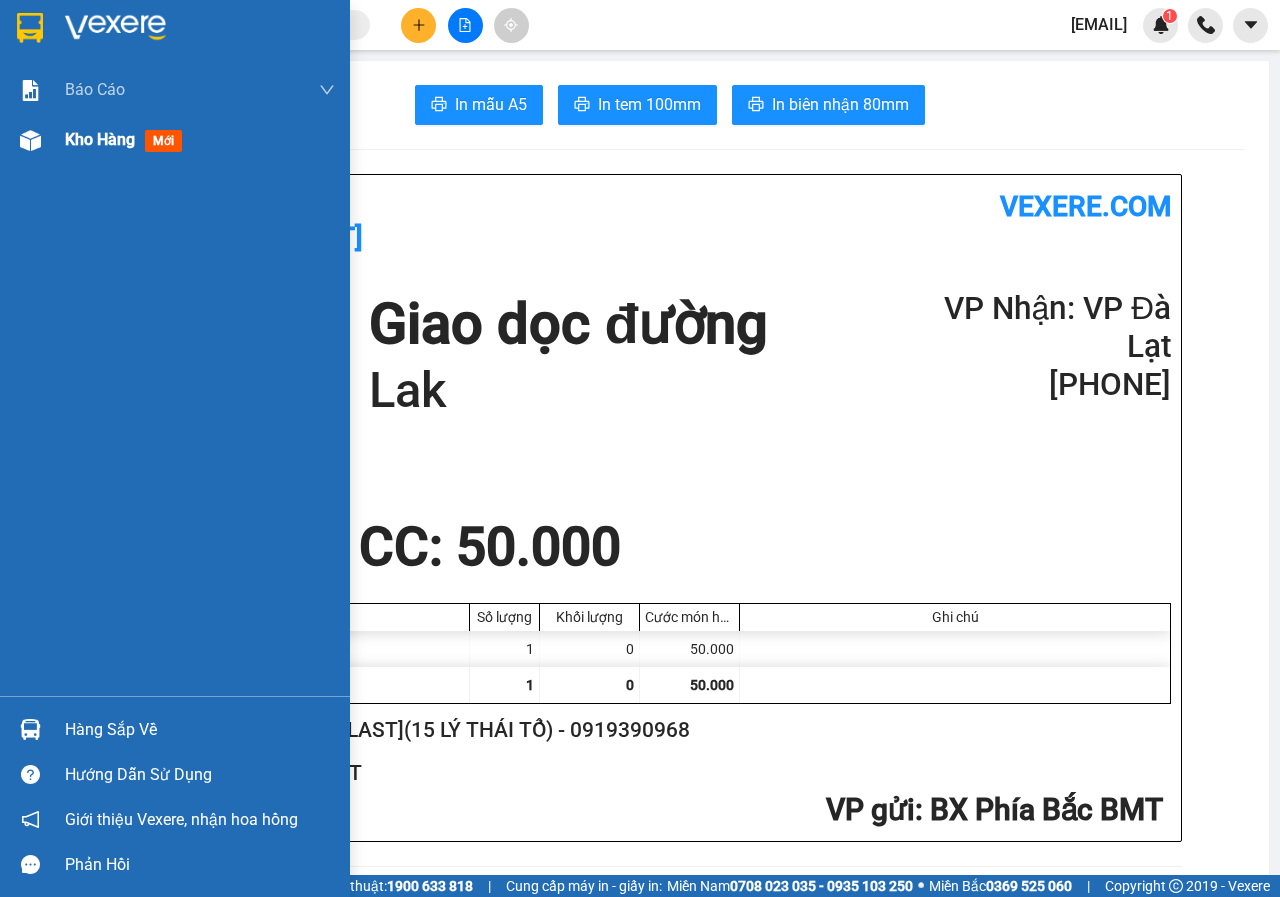click at bounding box center [30, 140] 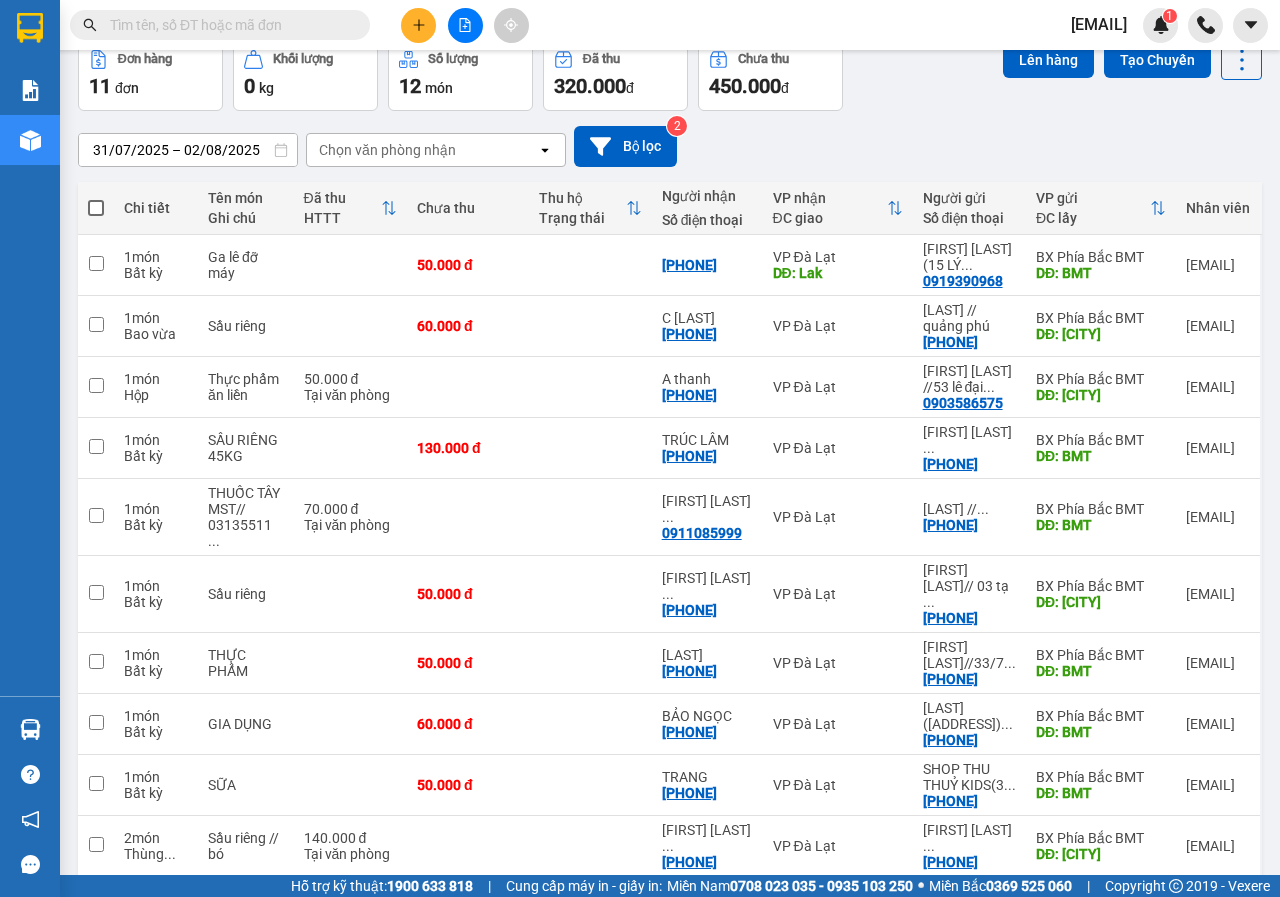 scroll, scrollTop: 0, scrollLeft: 0, axis: both 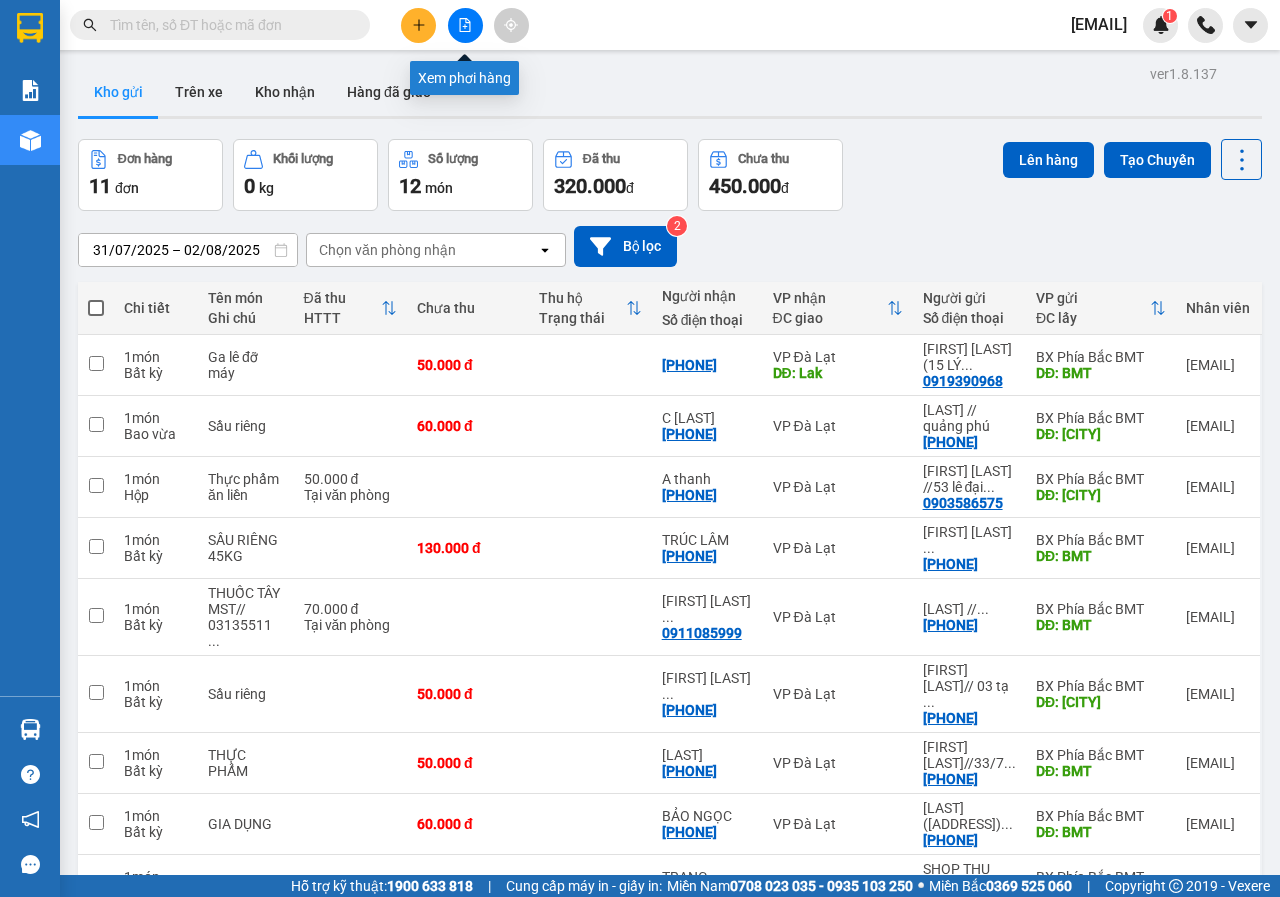 click at bounding box center (465, 25) 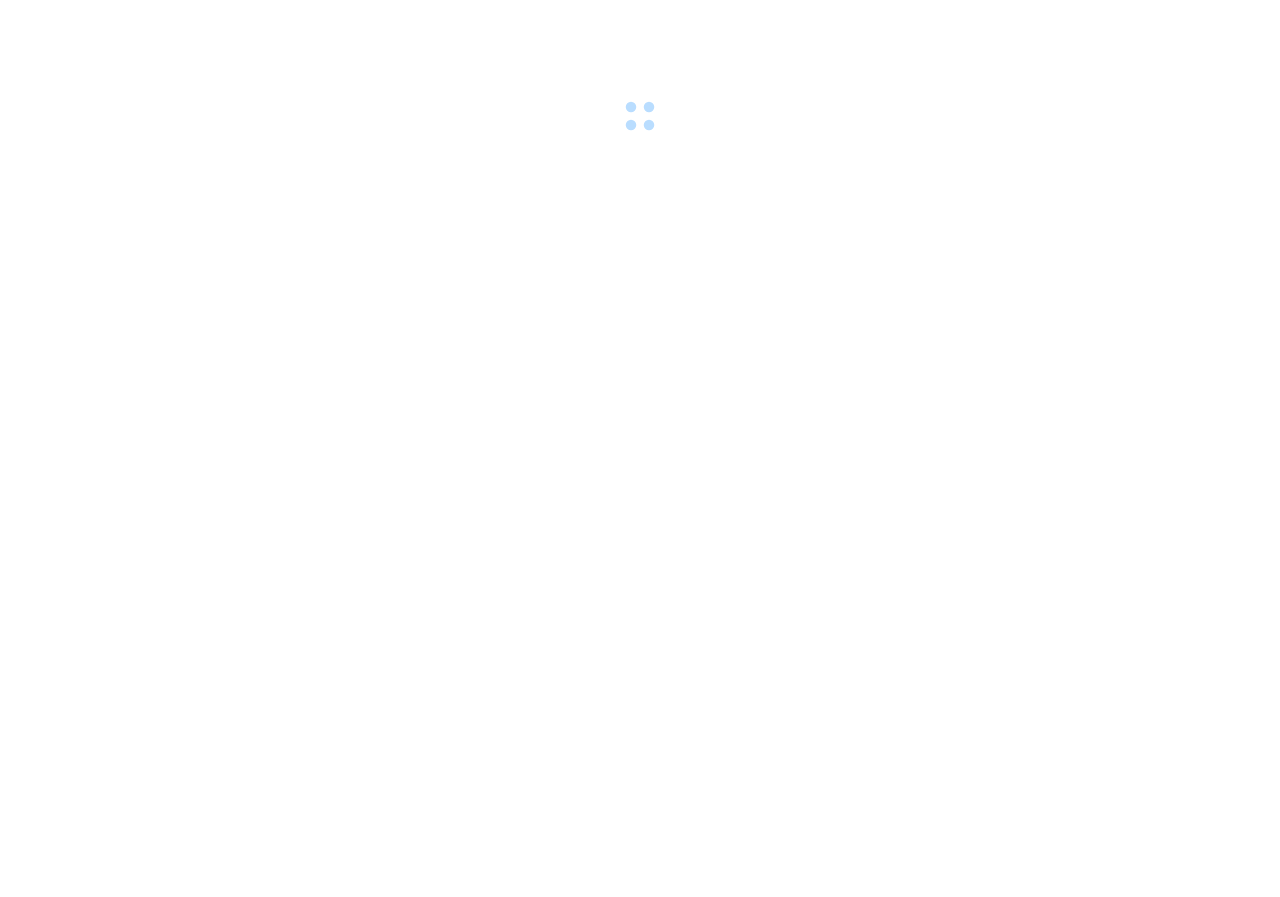 scroll, scrollTop: 0, scrollLeft: 0, axis: both 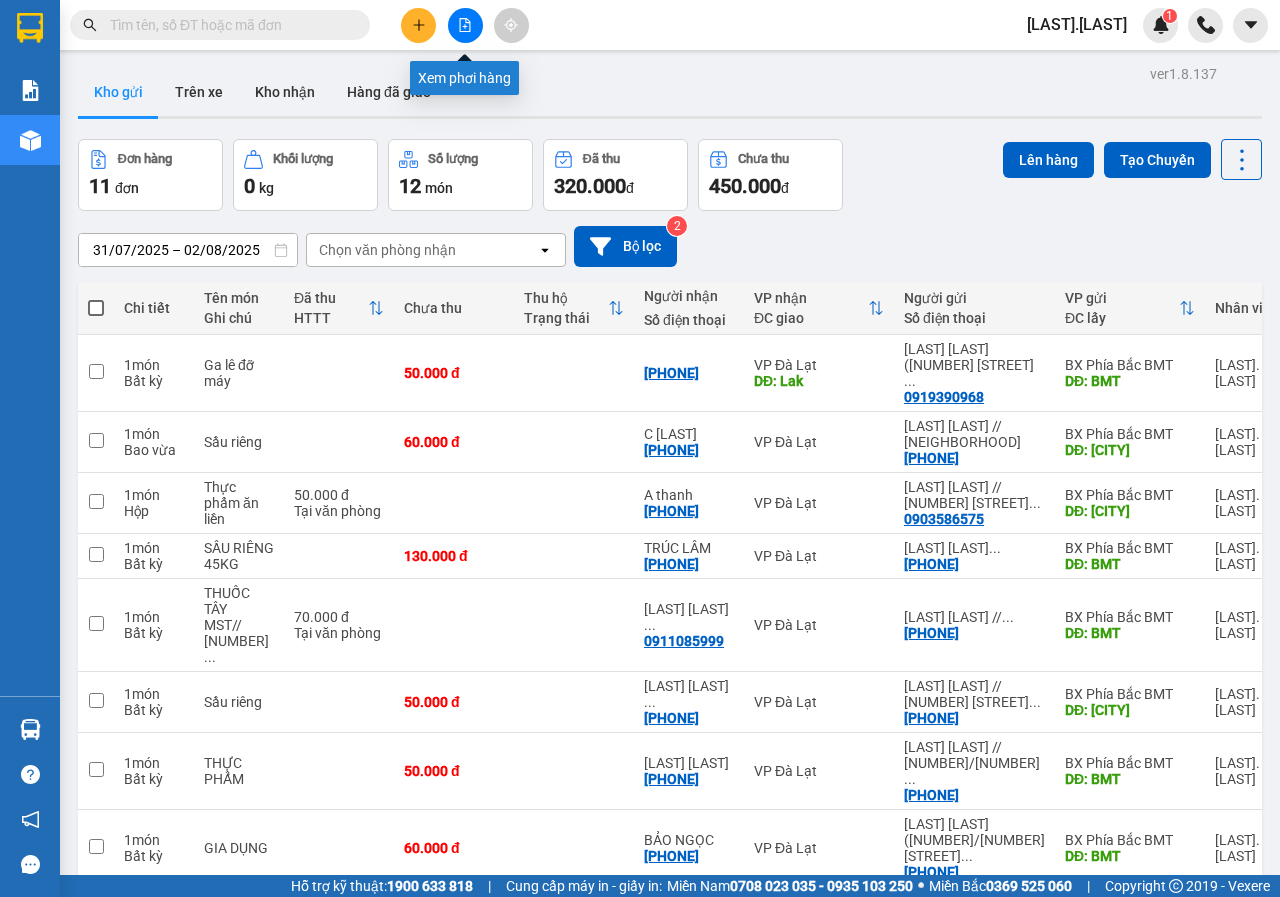 click 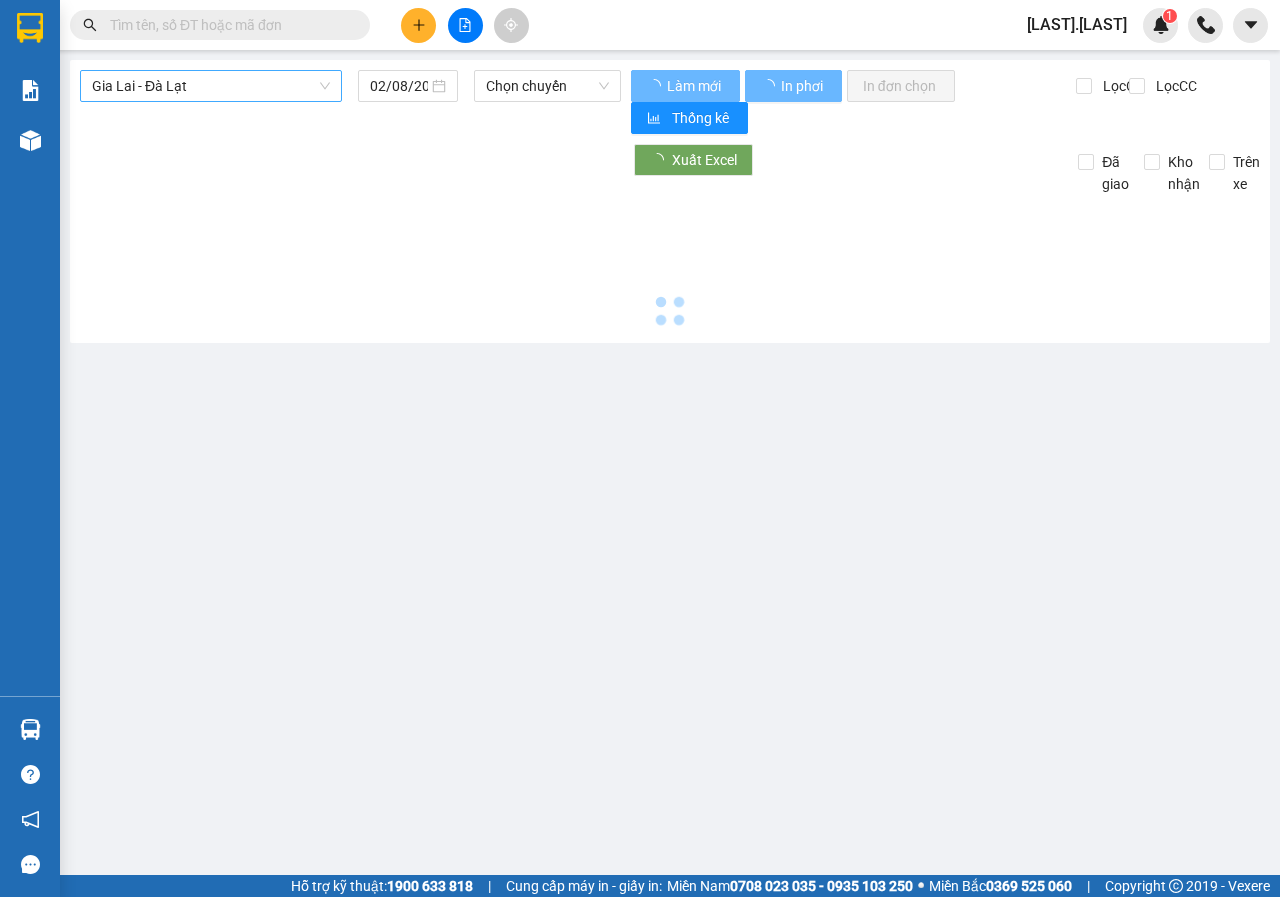 click on "Gia Lai - Đà Lạt" at bounding box center [211, 86] 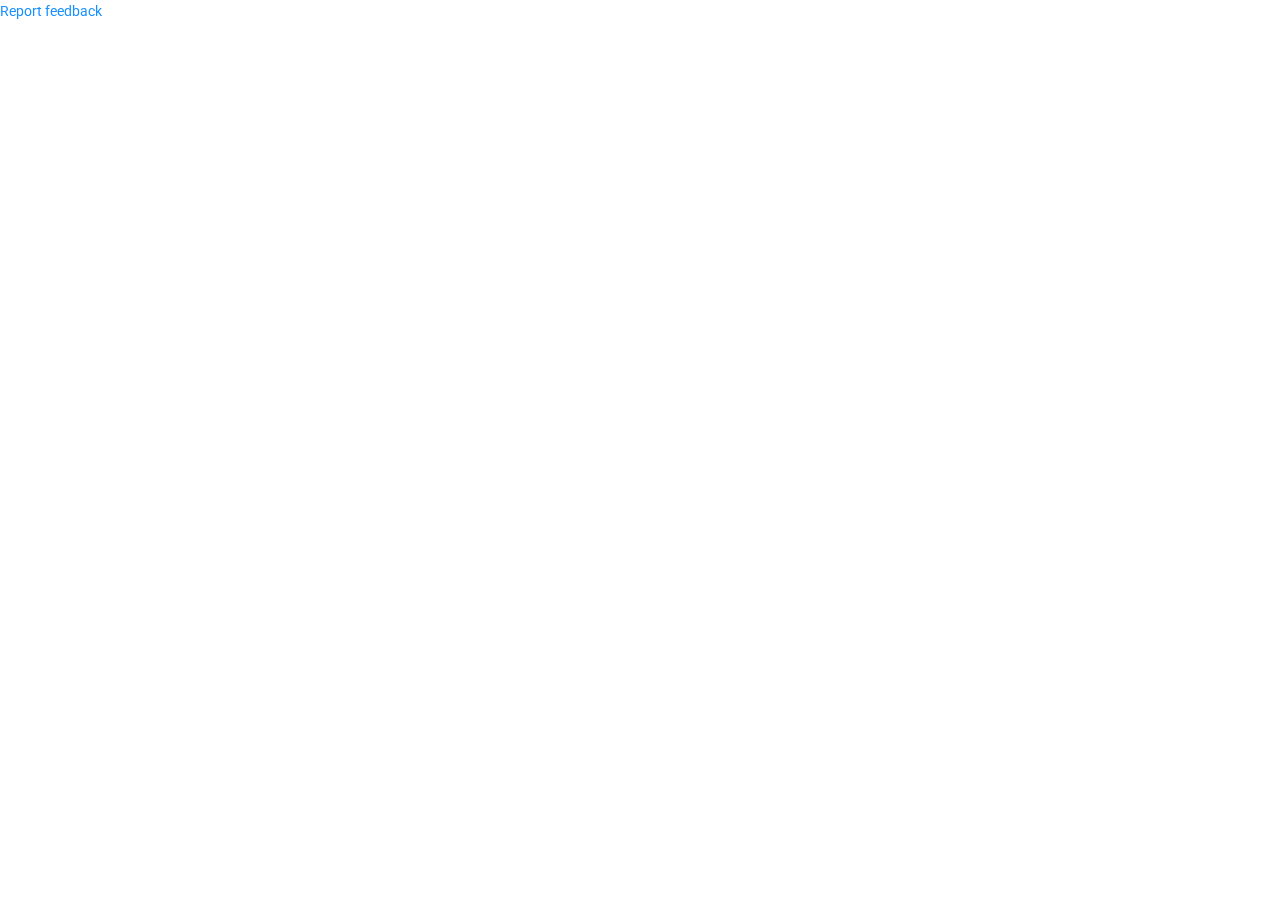 click on "Report feedback" at bounding box center [640, 448] 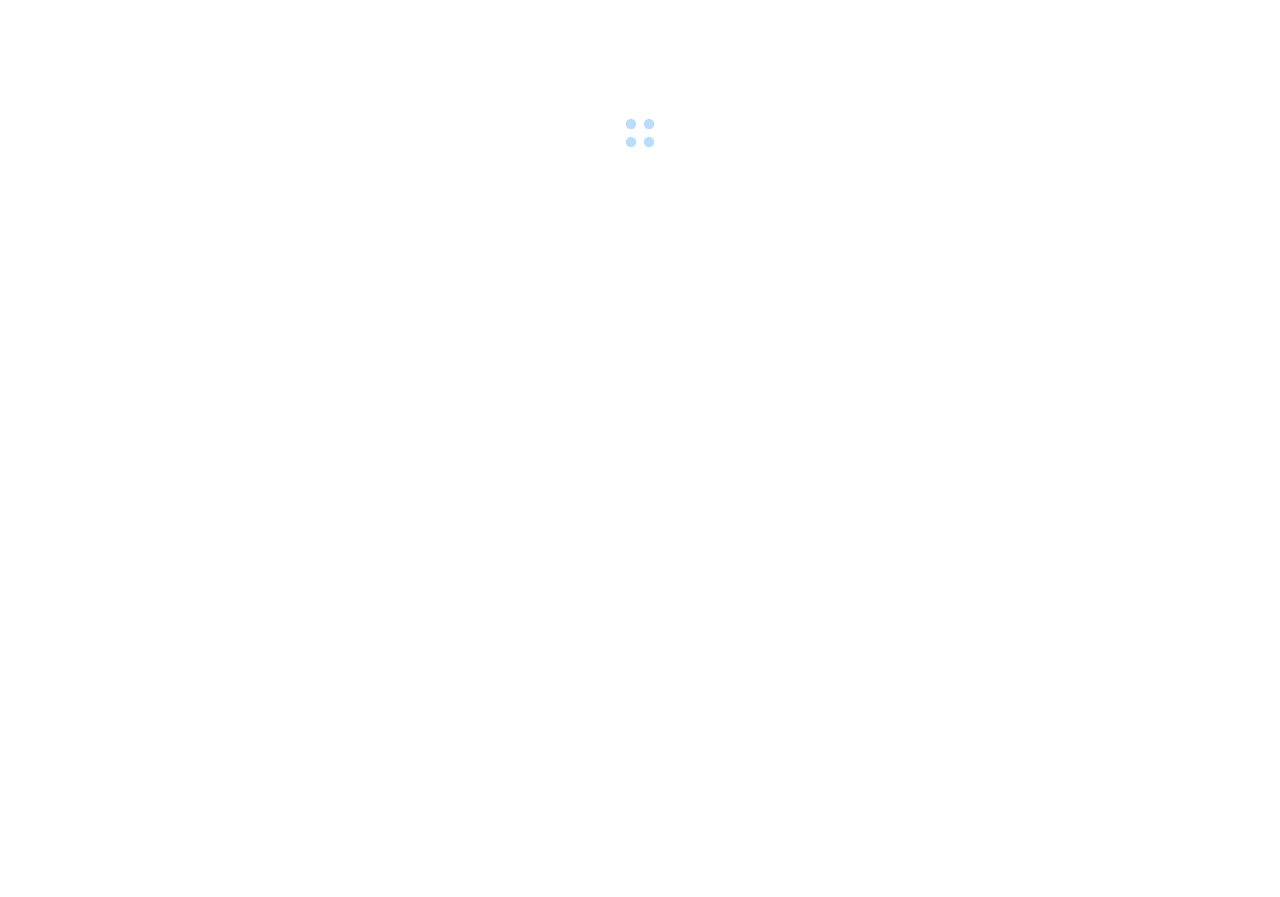 scroll, scrollTop: 0, scrollLeft: 0, axis: both 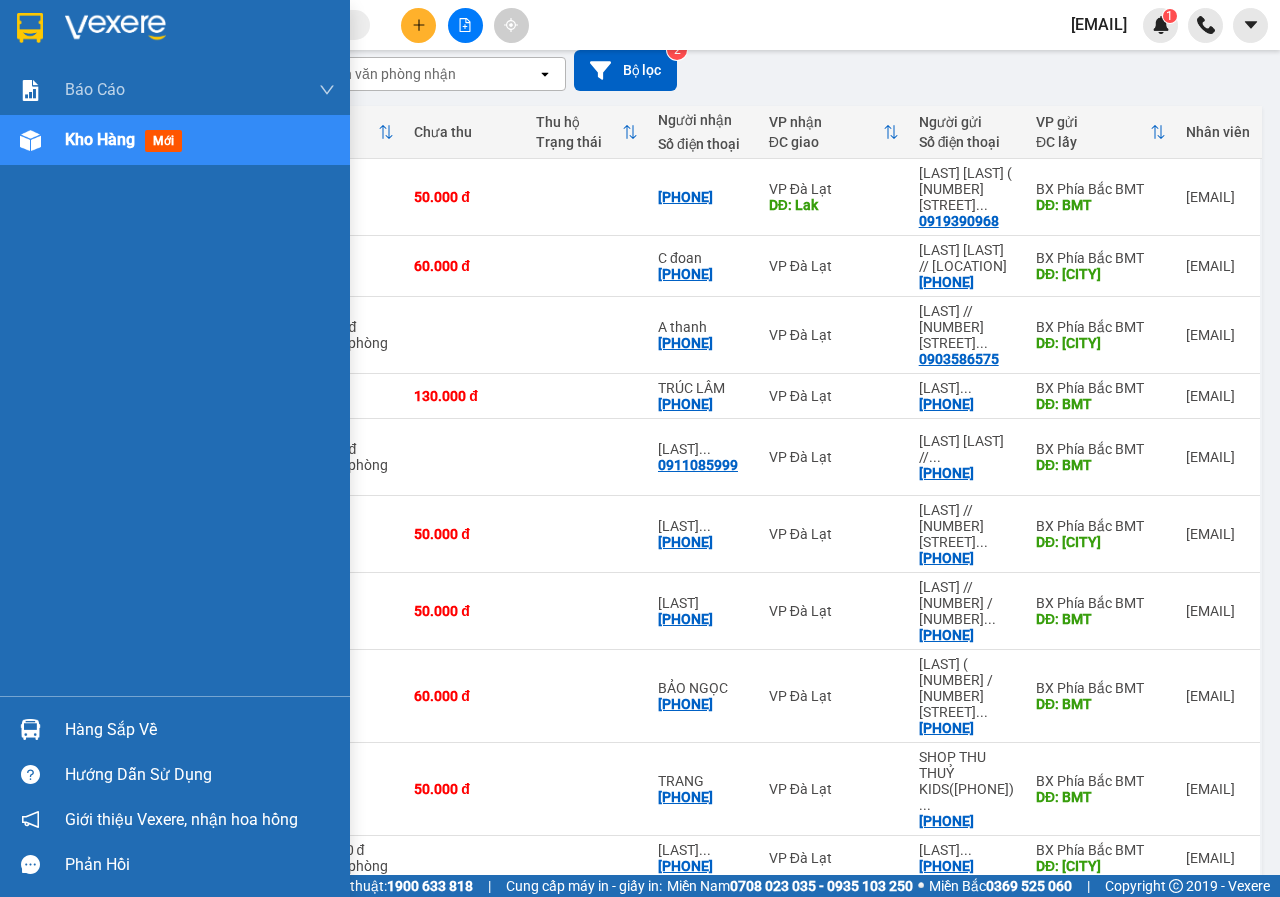 click on "Kho hàng mới" at bounding box center (175, 140) 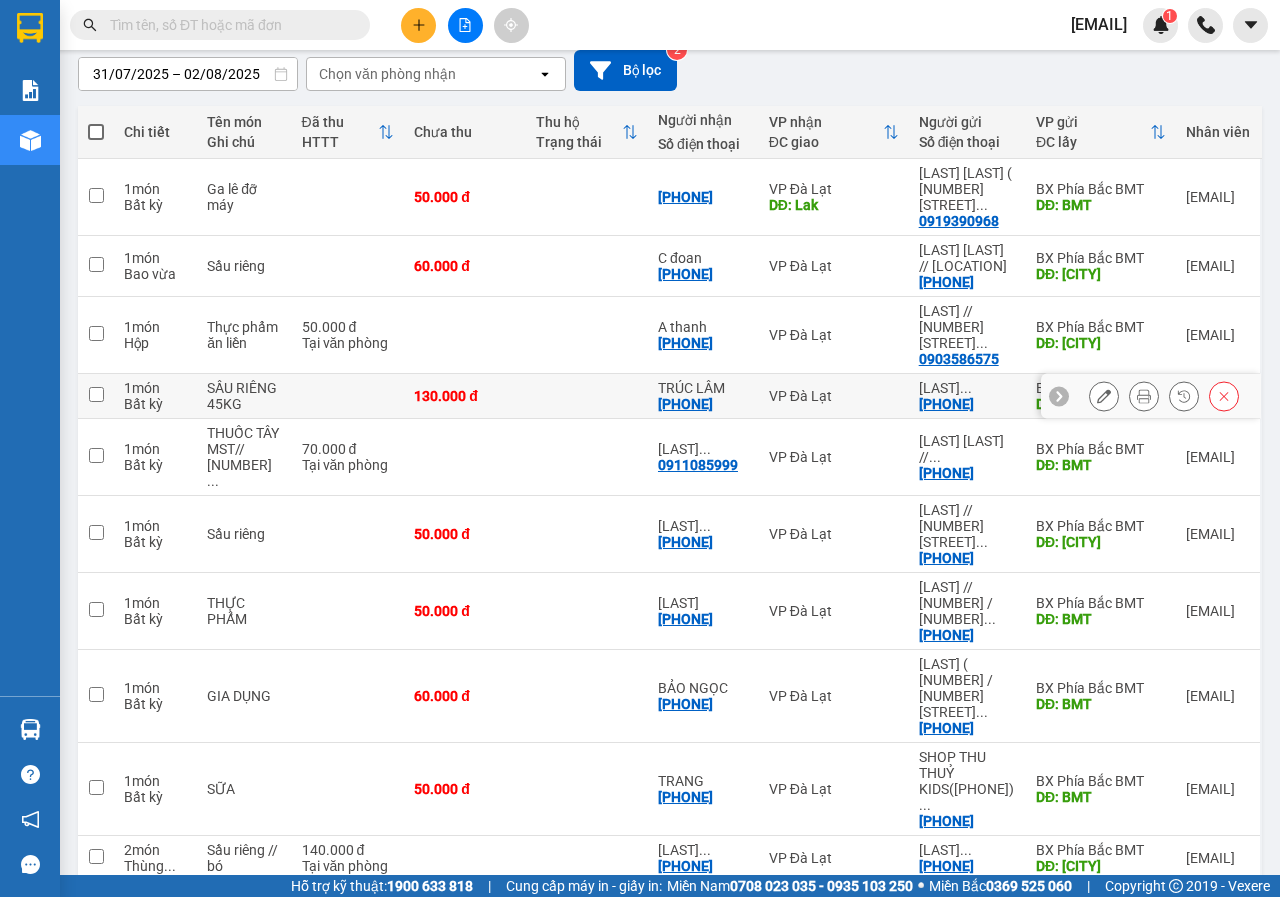 scroll, scrollTop: 0, scrollLeft: 0, axis: both 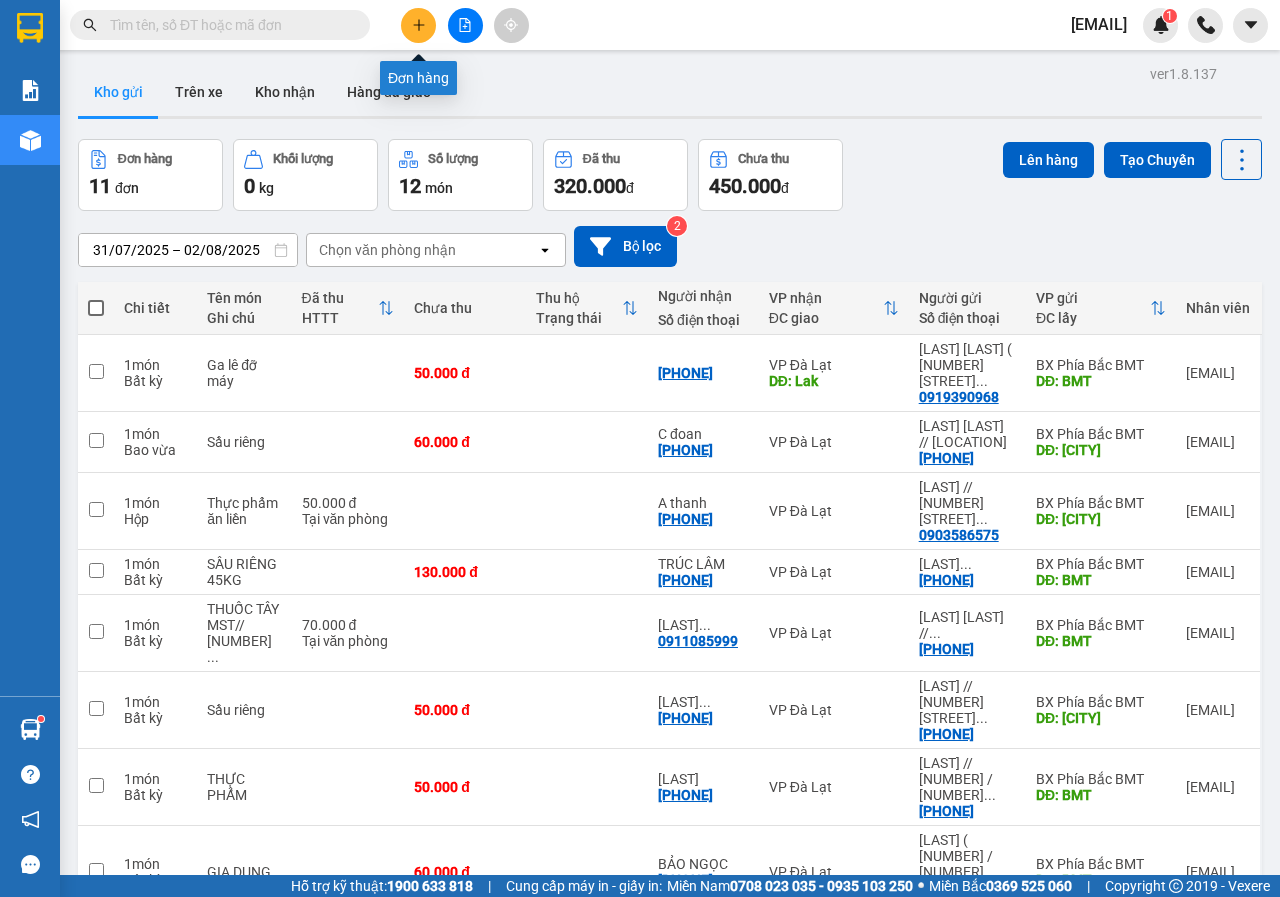 click at bounding box center (418, 25) 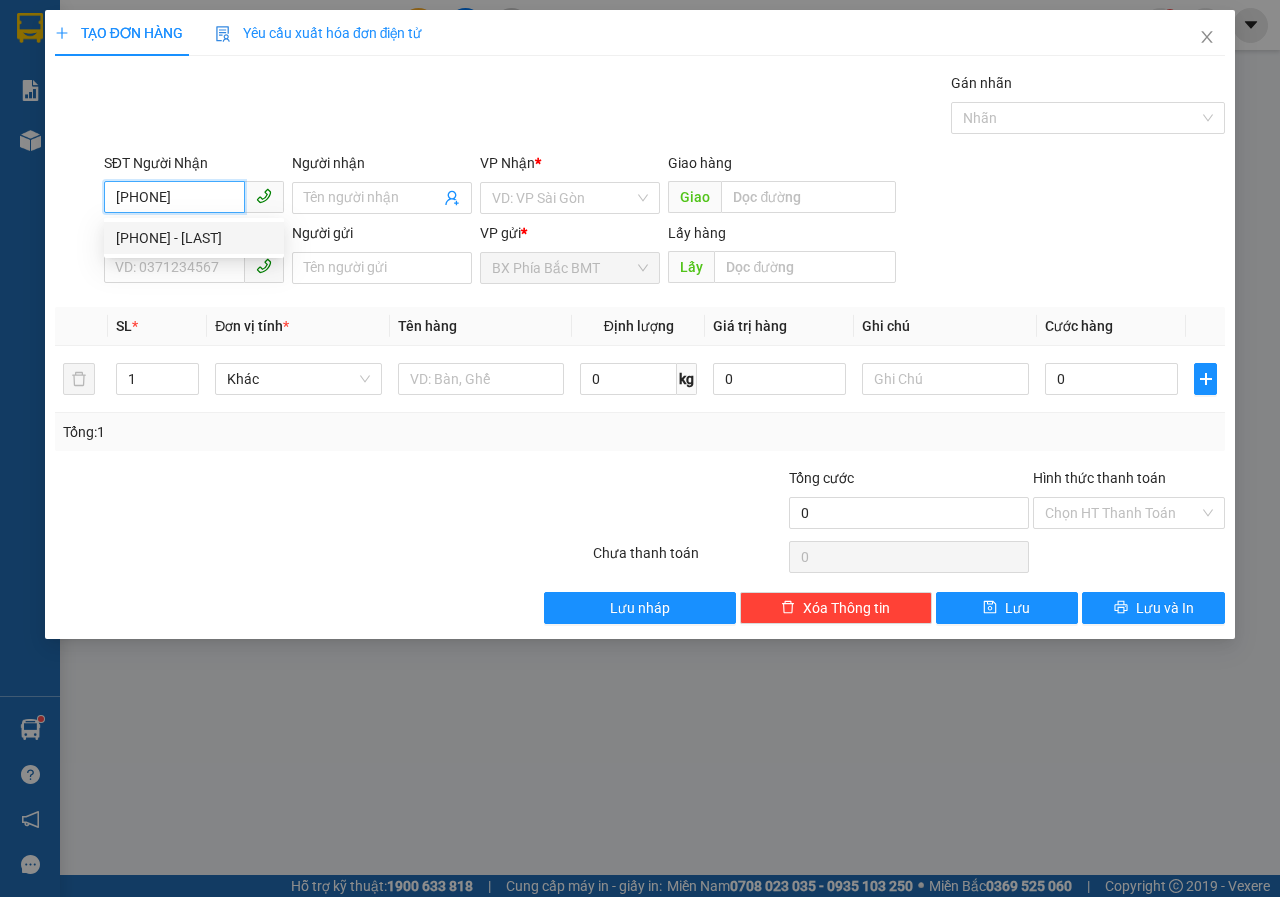 click on "0399026368 - PHƯƠNG HỒNG" at bounding box center [194, 238] 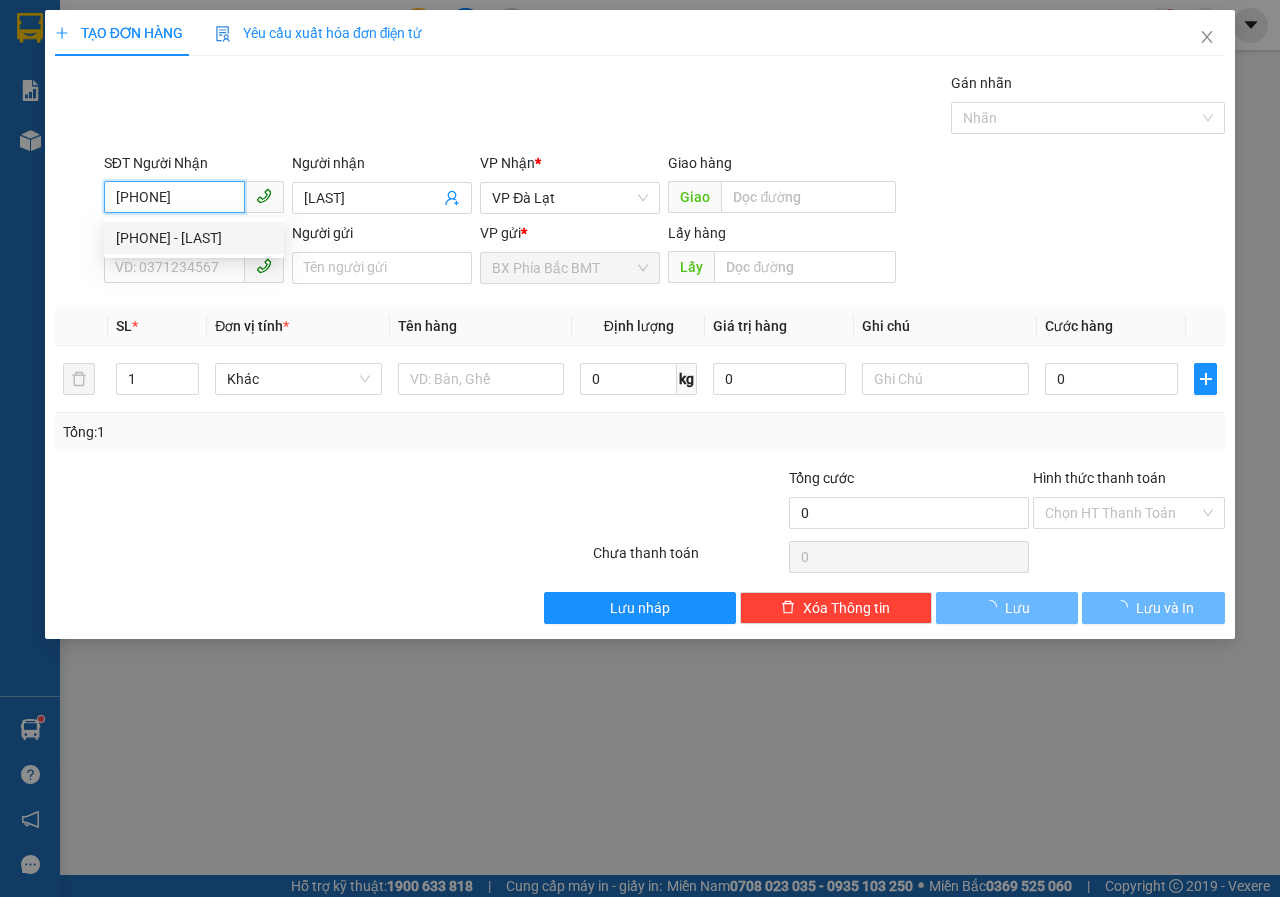 type on "60.000" 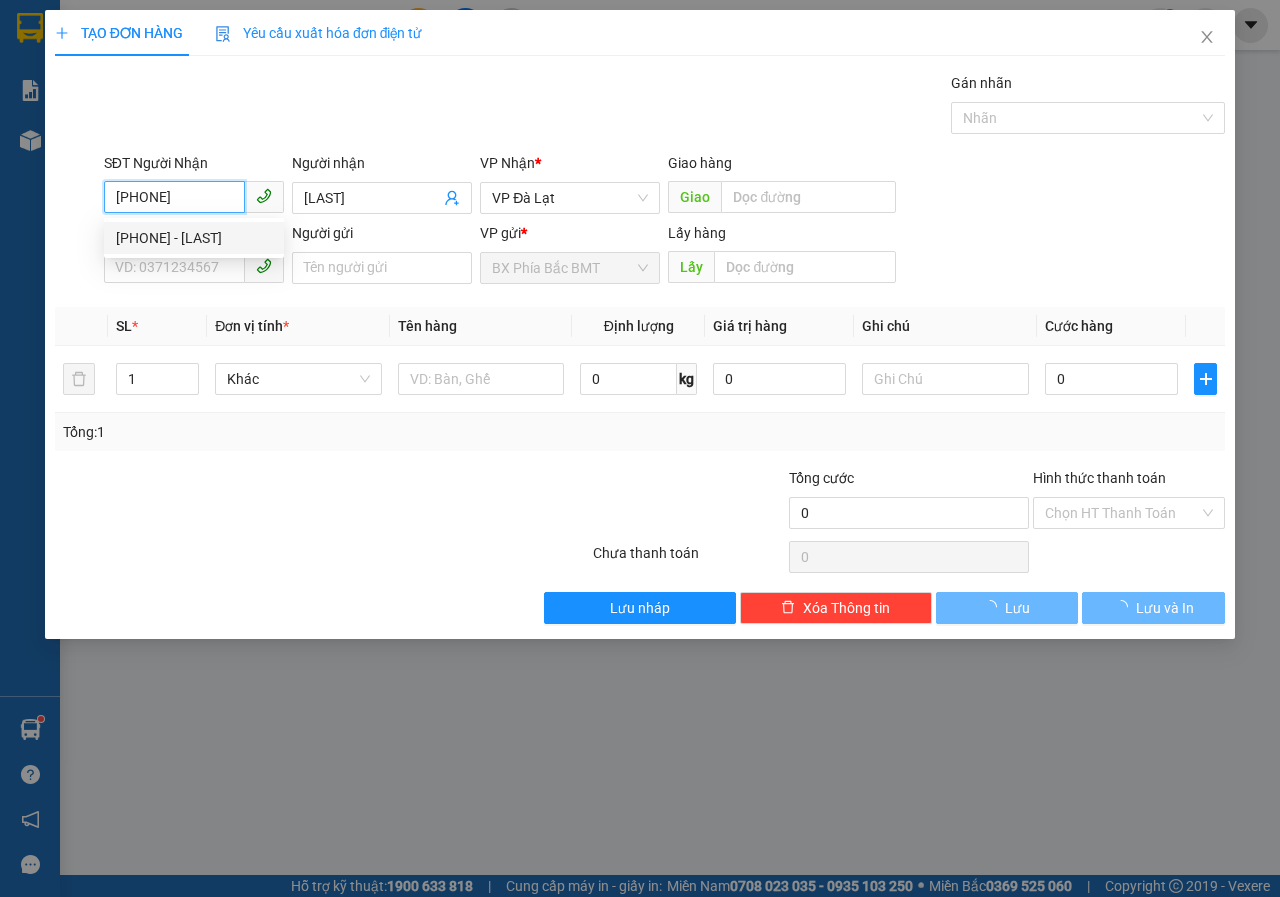 type on "60.000" 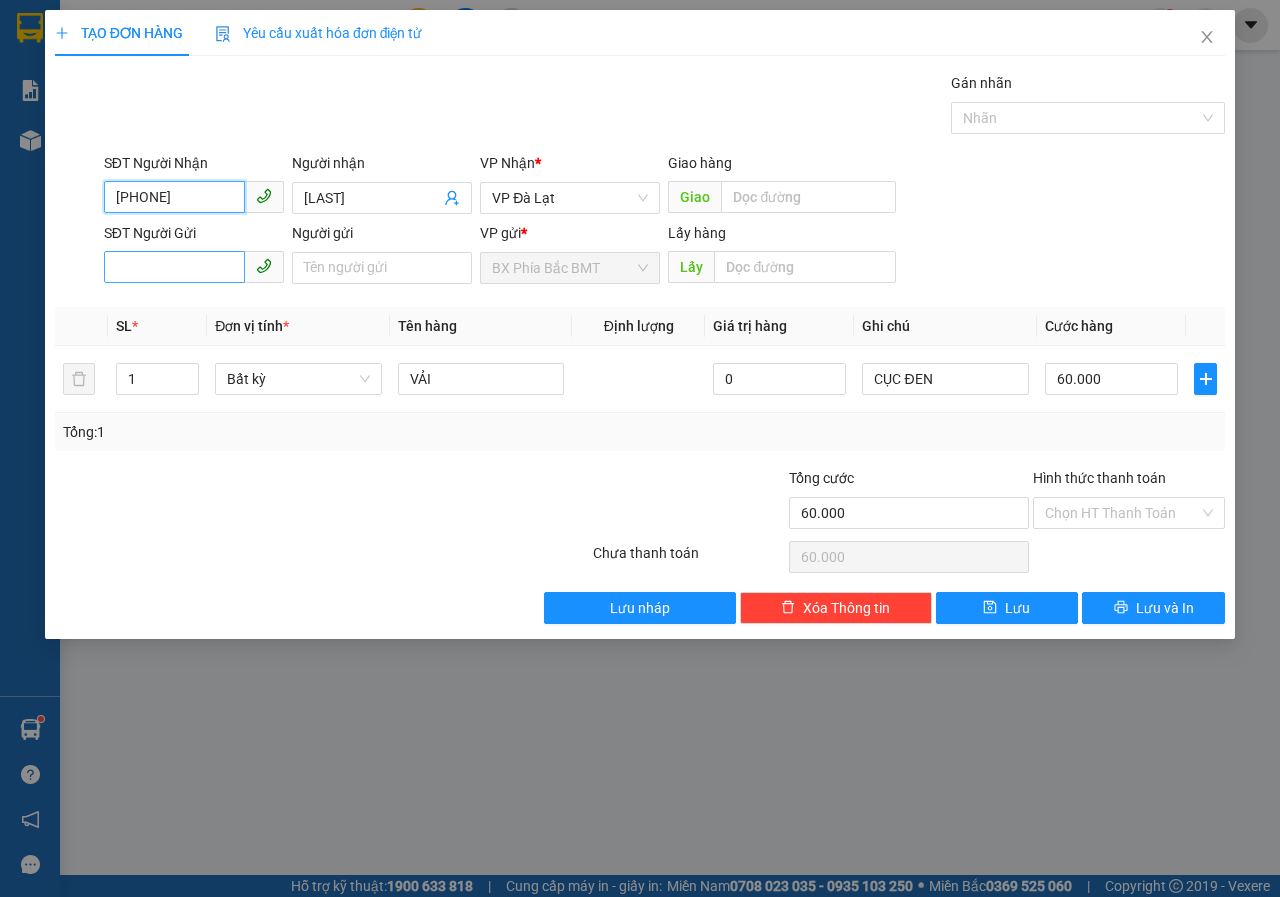 type on "[PHONE]" 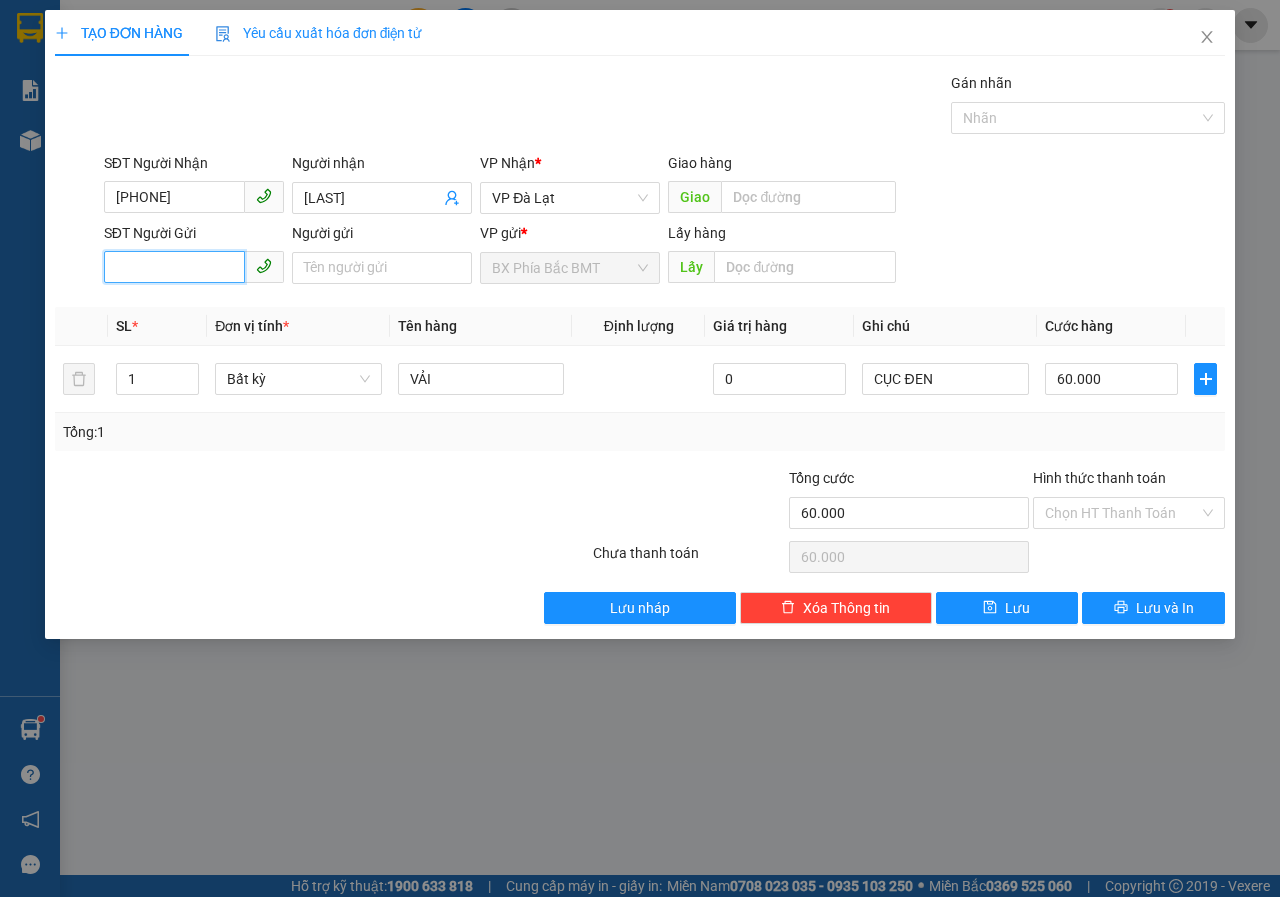click on "SĐT Người Gửi" at bounding box center [174, 267] 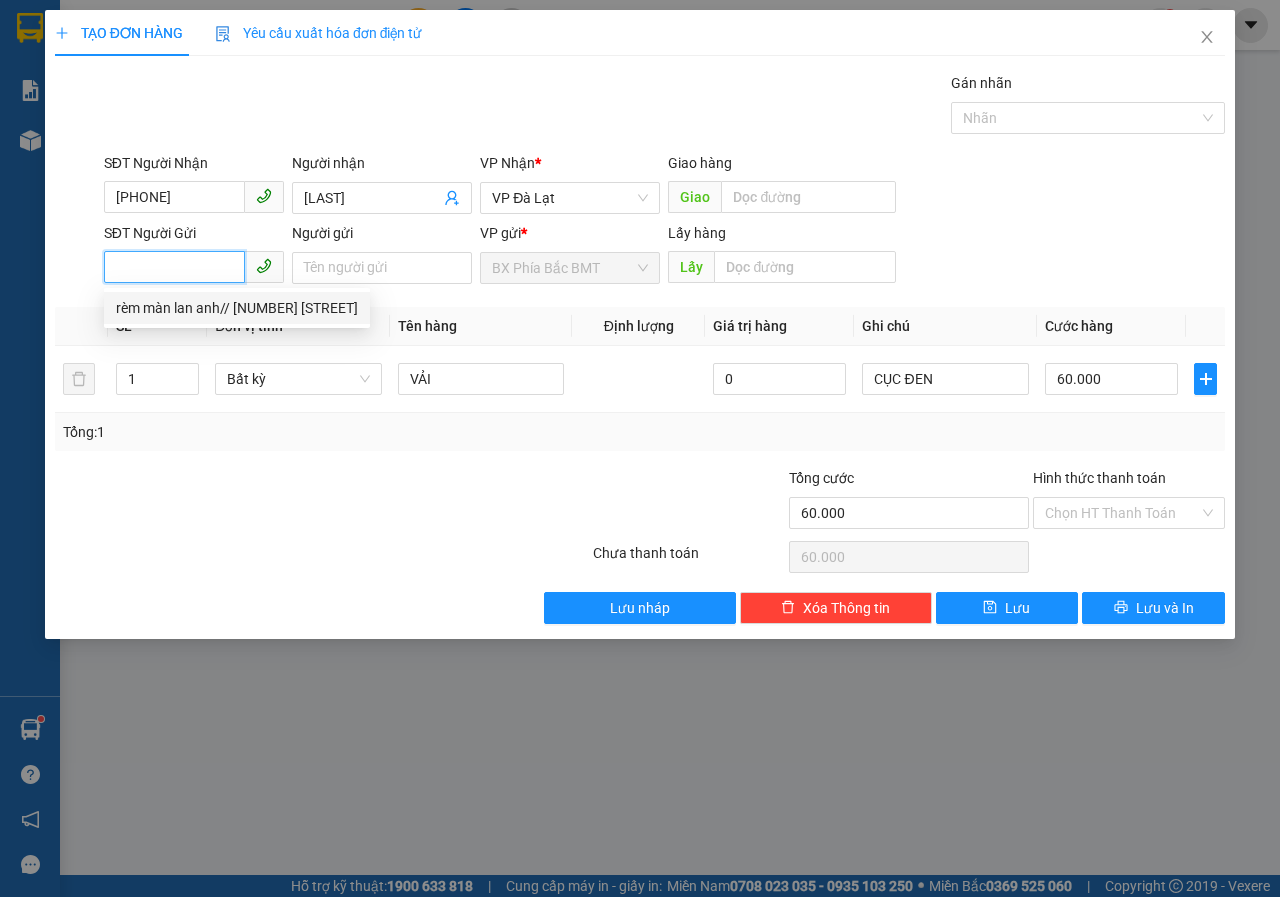 click on "0344469795 - rèm màn lan anh// 84 nguyễn văn cừ" at bounding box center (237, 308) 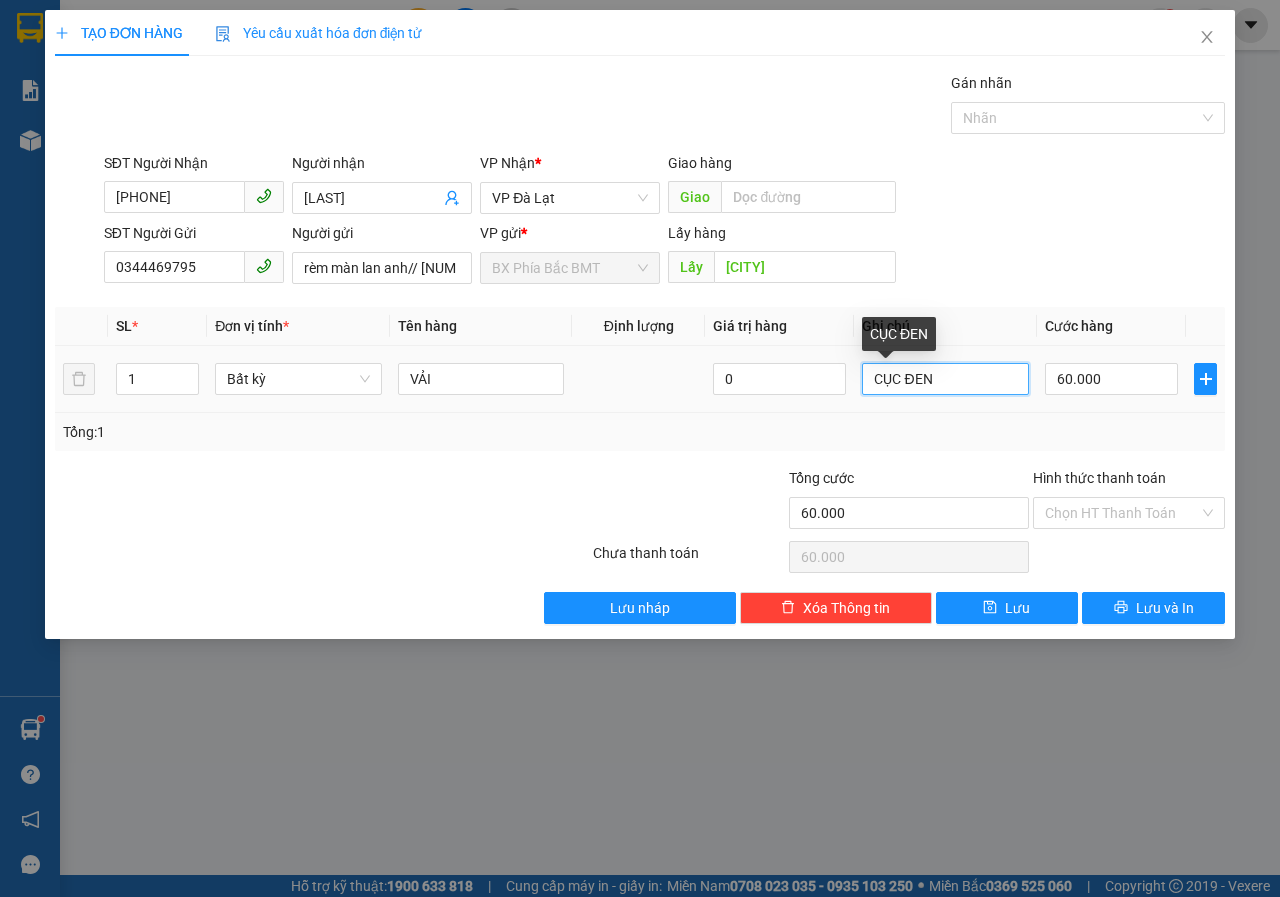 drag, startPoint x: 936, startPoint y: 379, endPoint x: 565, endPoint y: 374, distance: 371.0337 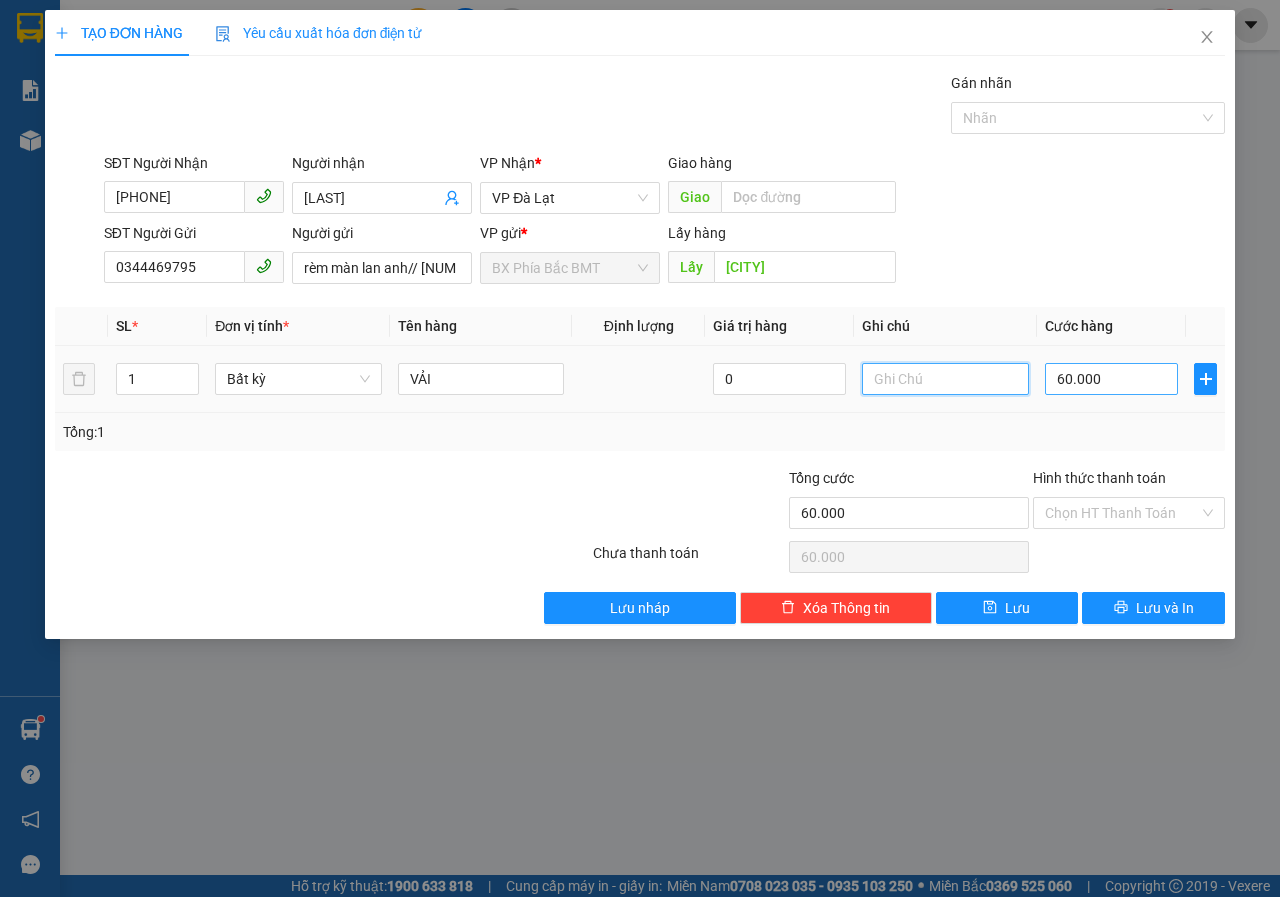type 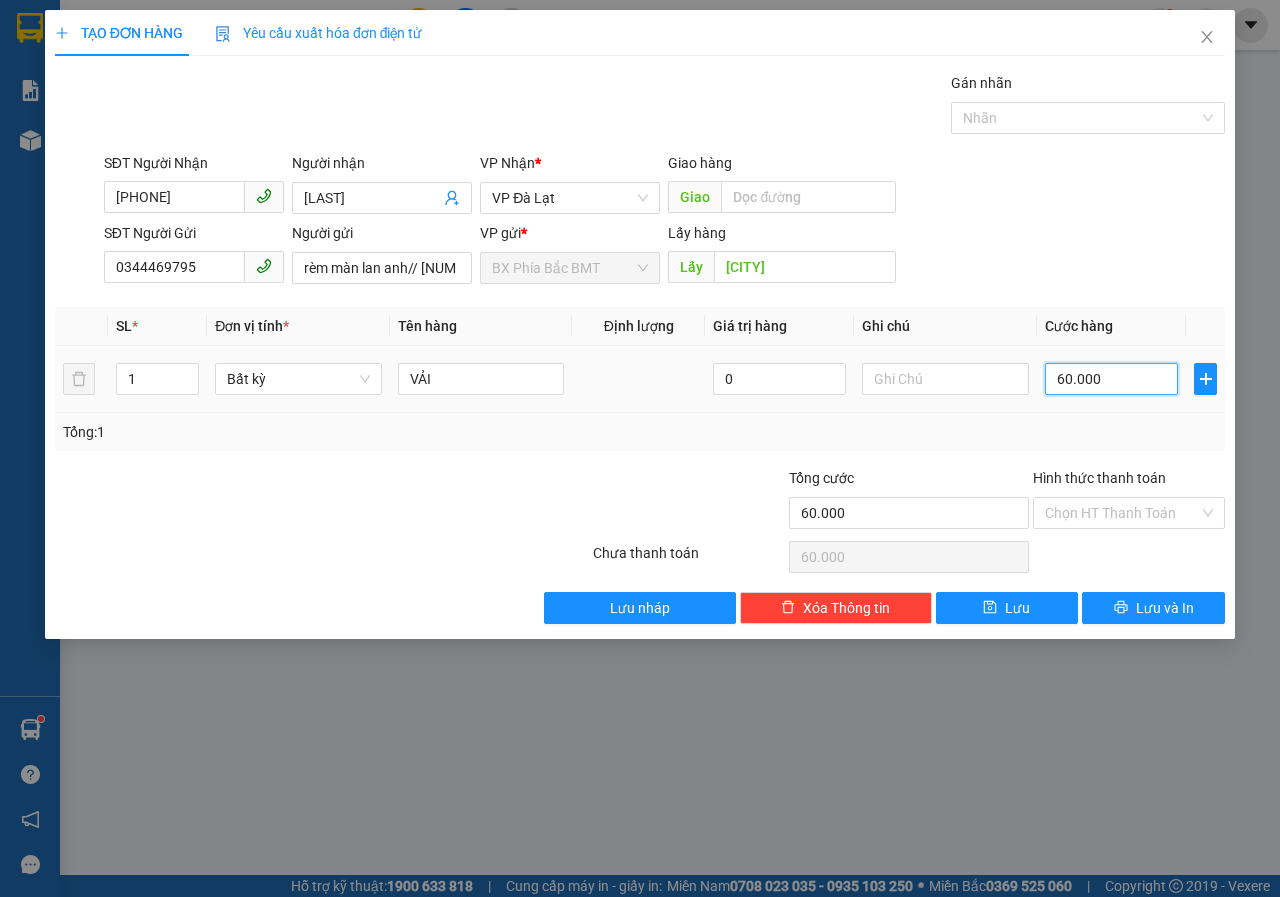 click on "60.000" at bounding box center (1111, 379) 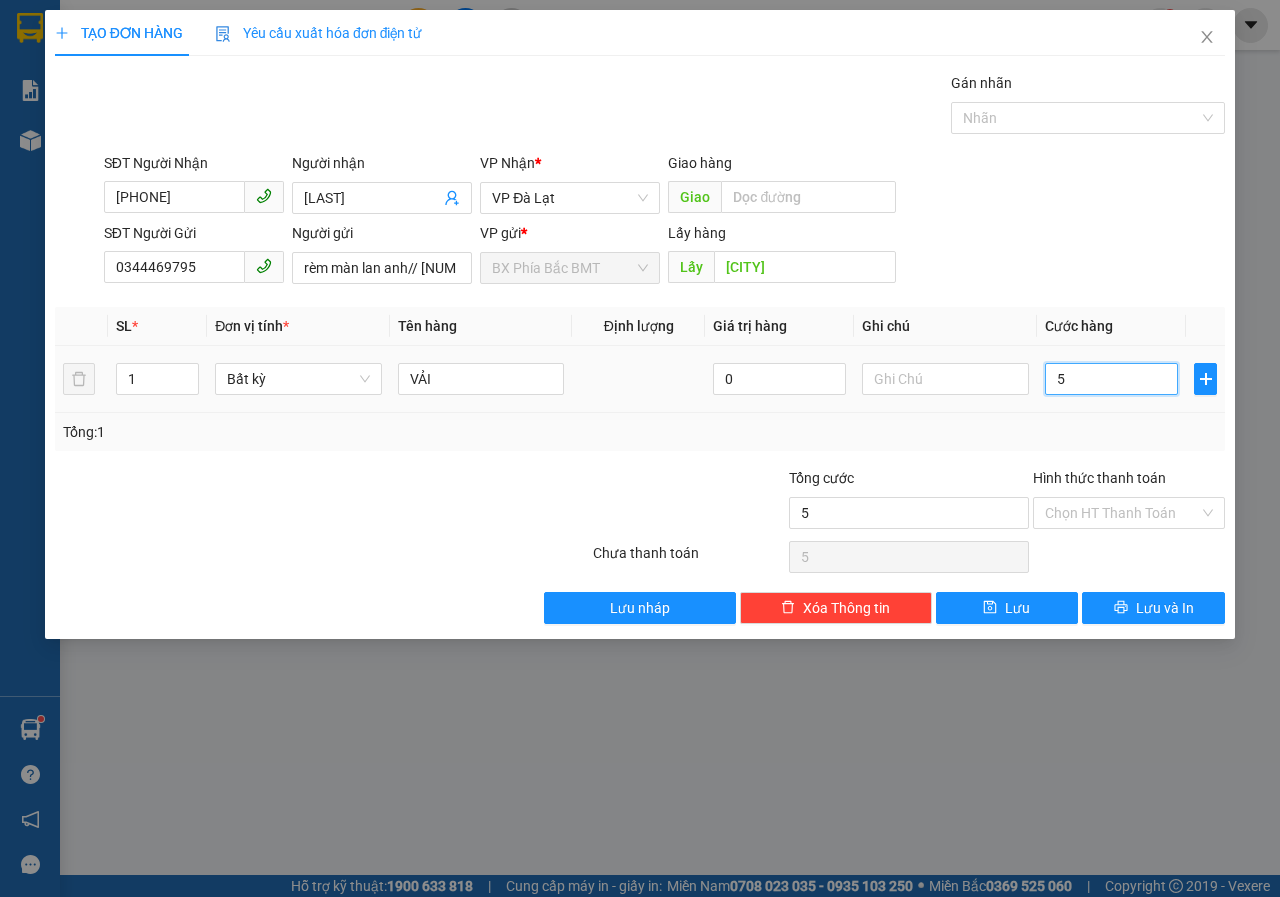 type on "50" 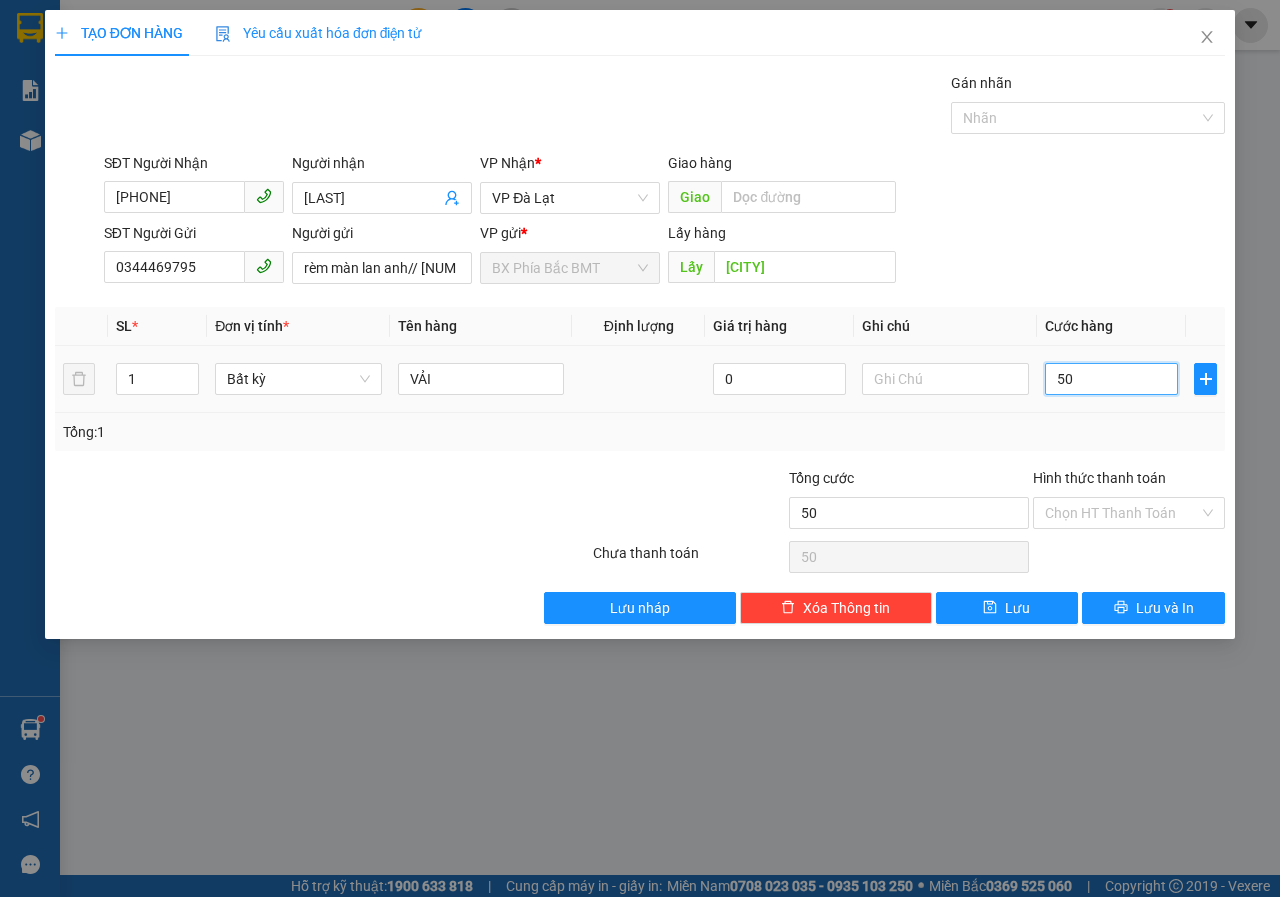 type on "500" 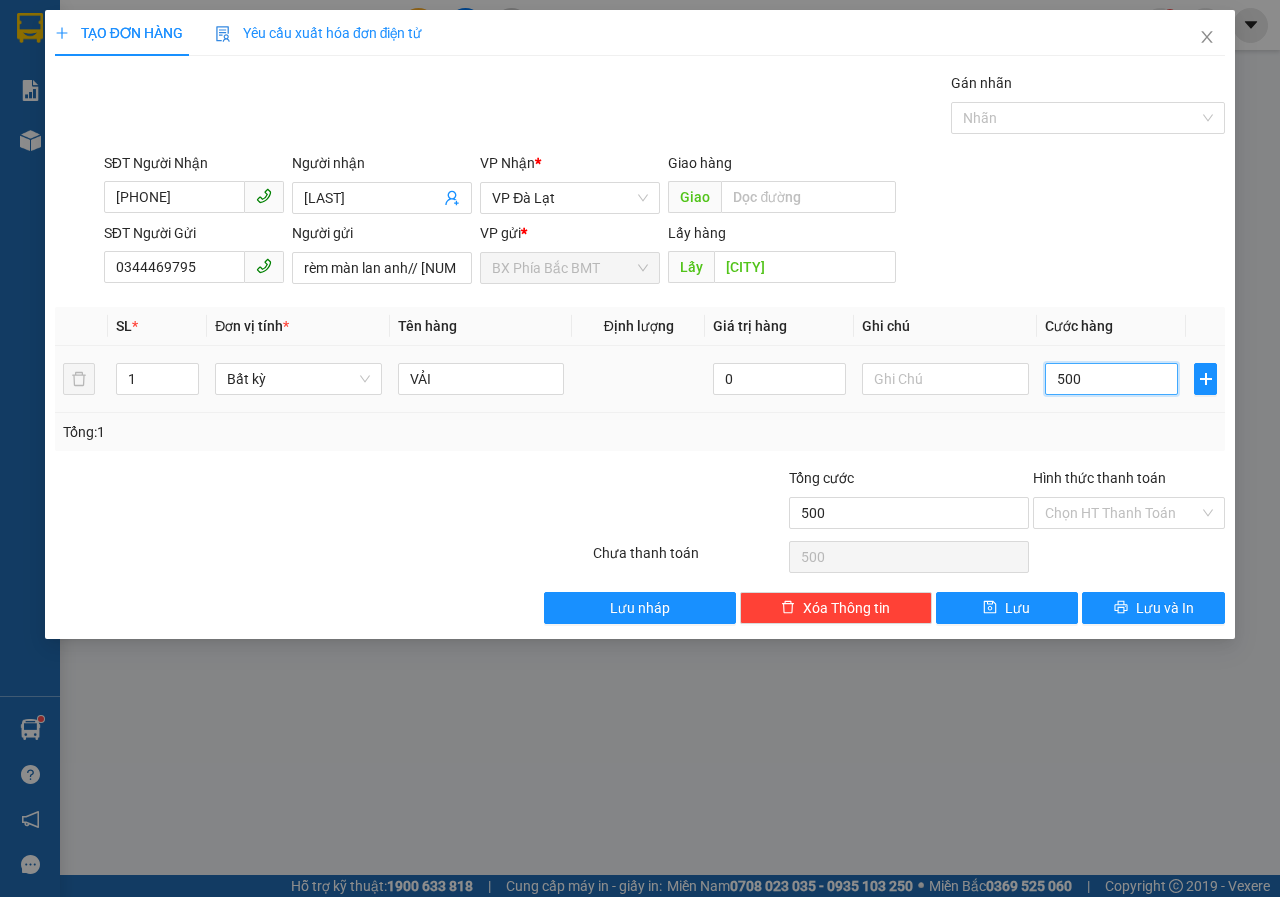 type on "5.000" 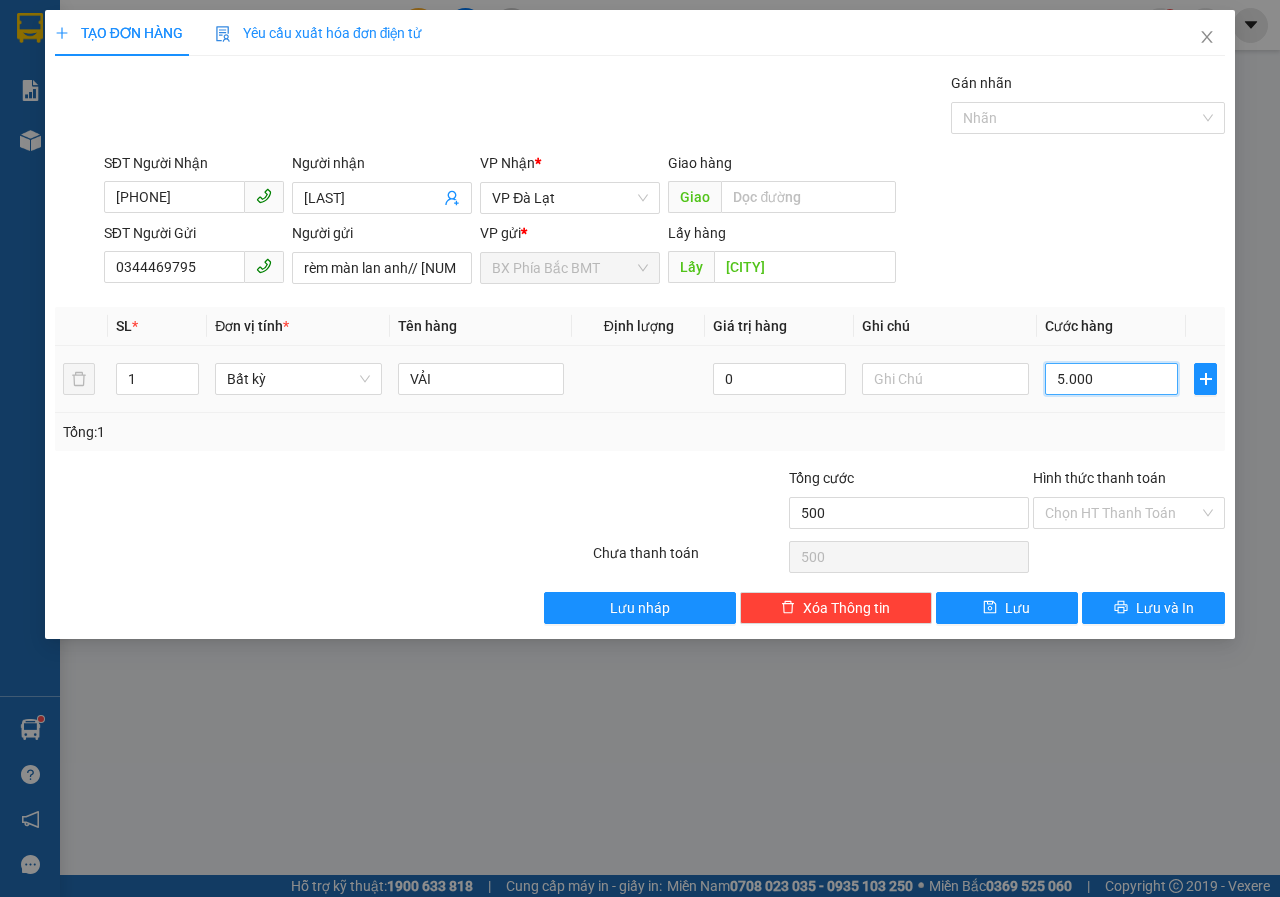 type on "5.000" 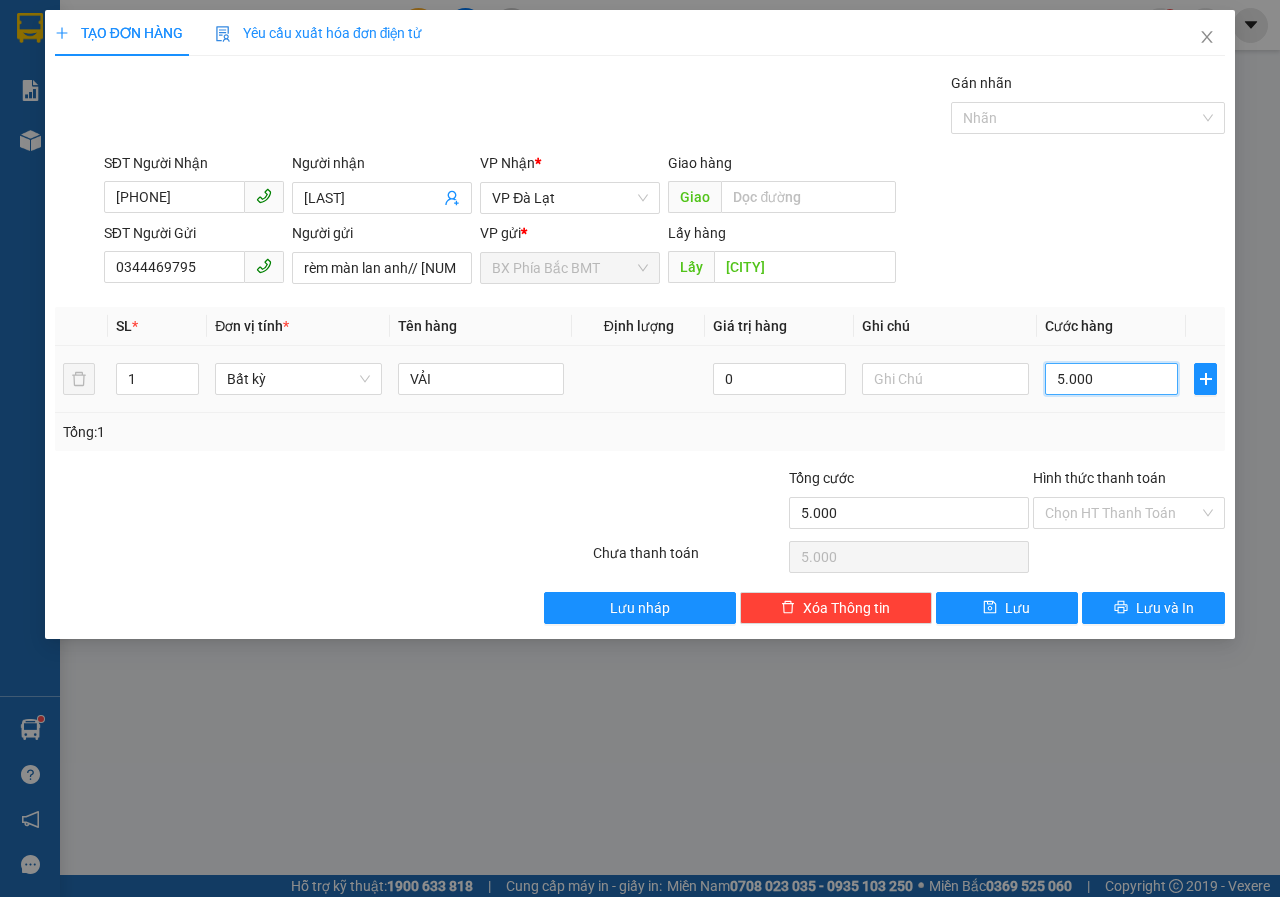 type on "50.000" 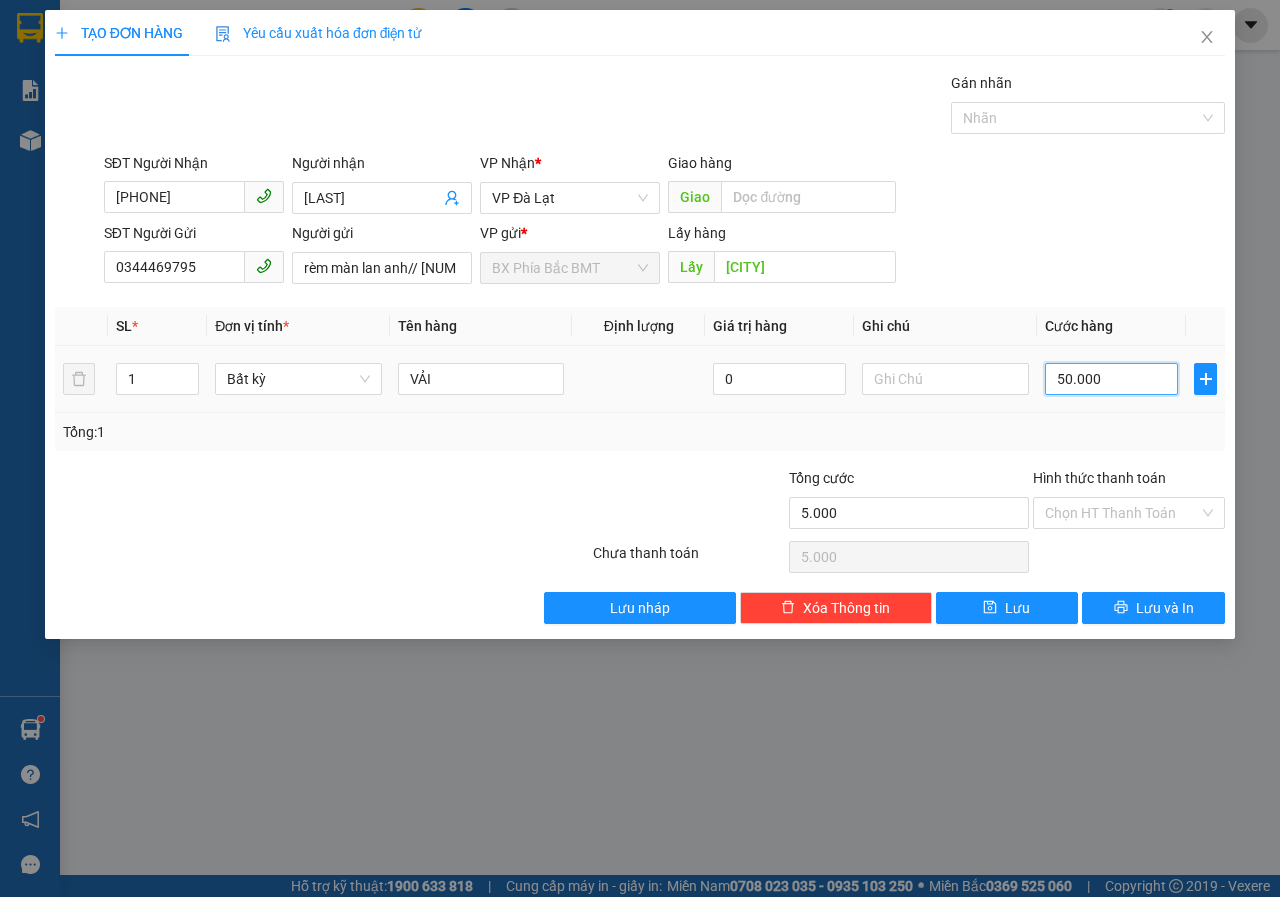 type on "50.000" 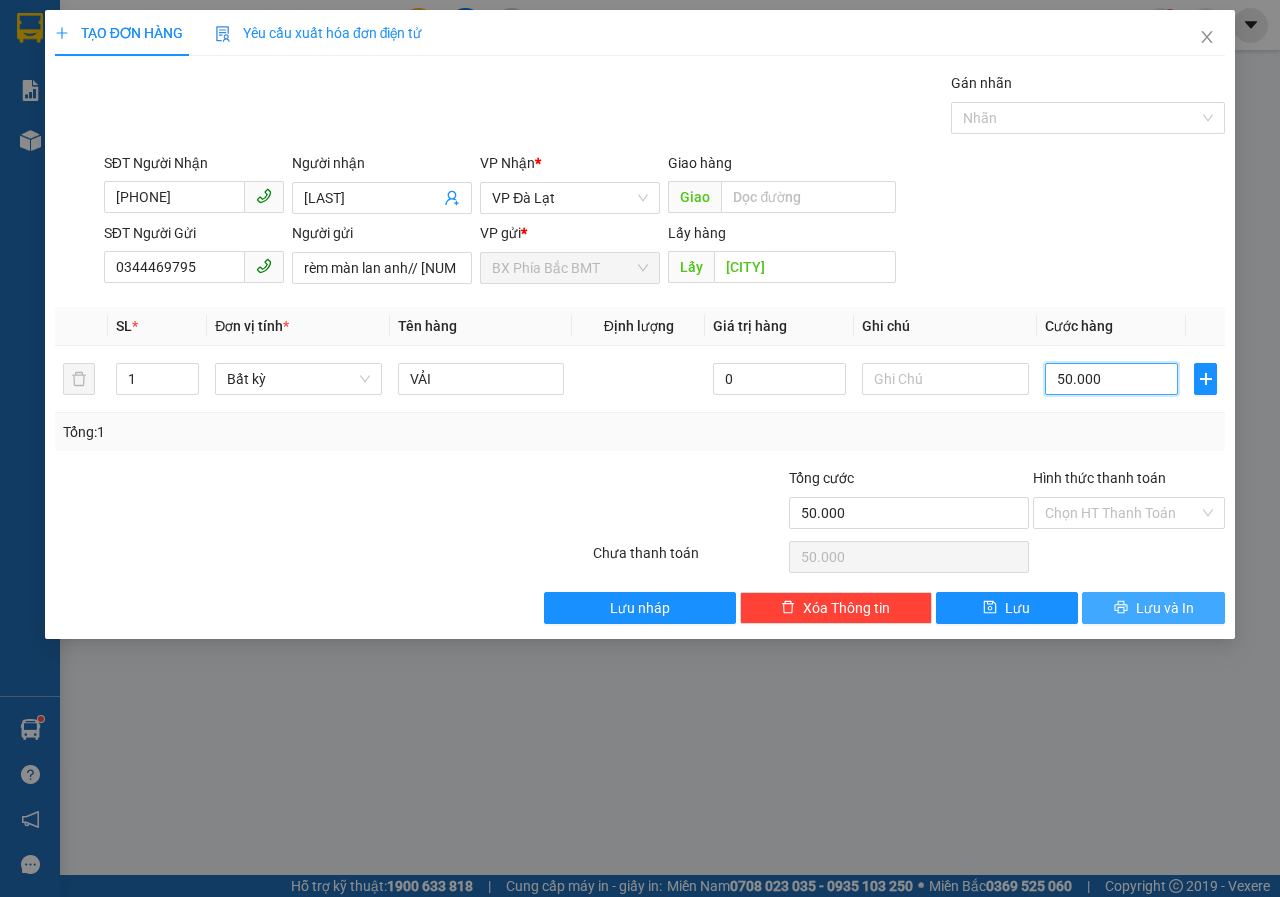 type on "50.000" 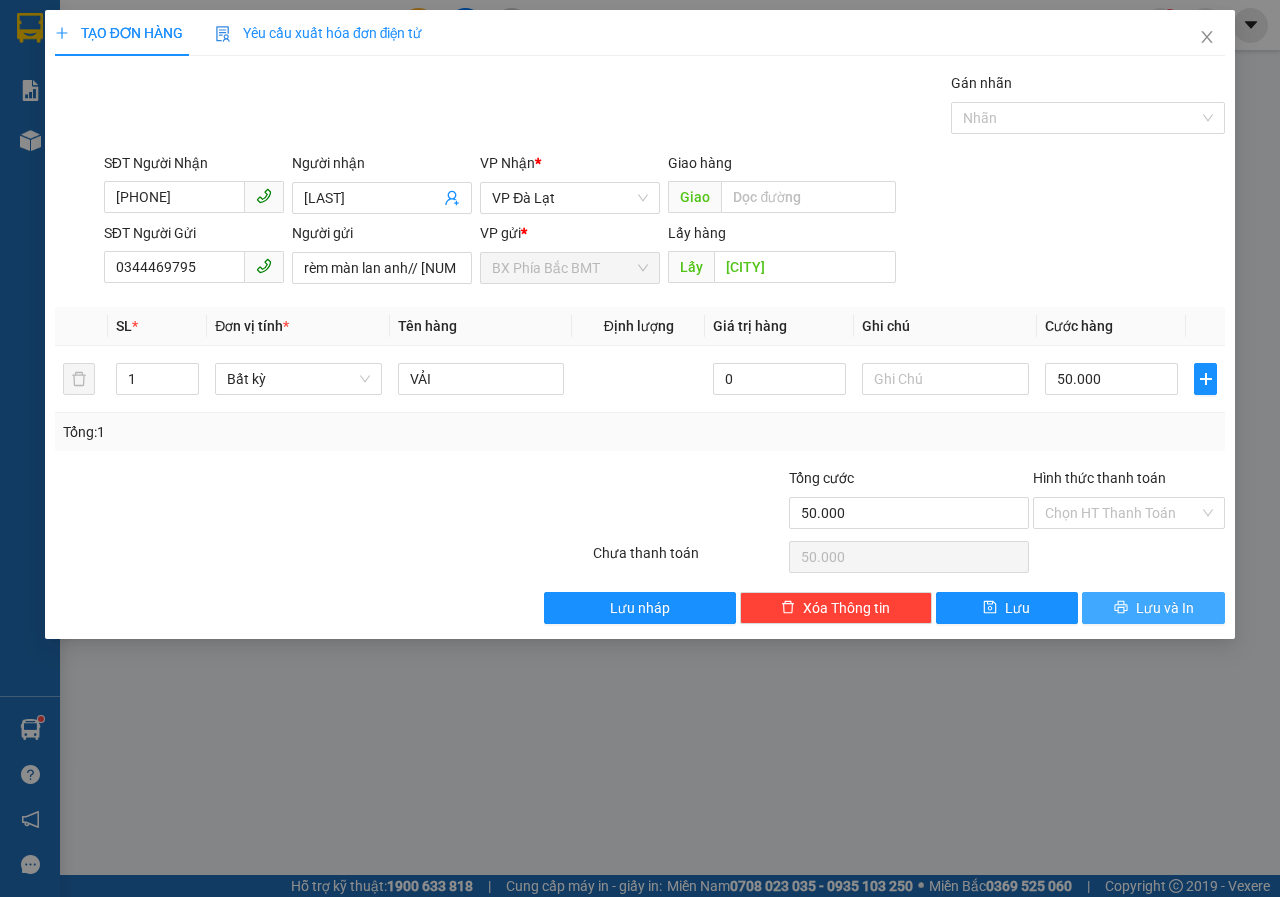 click 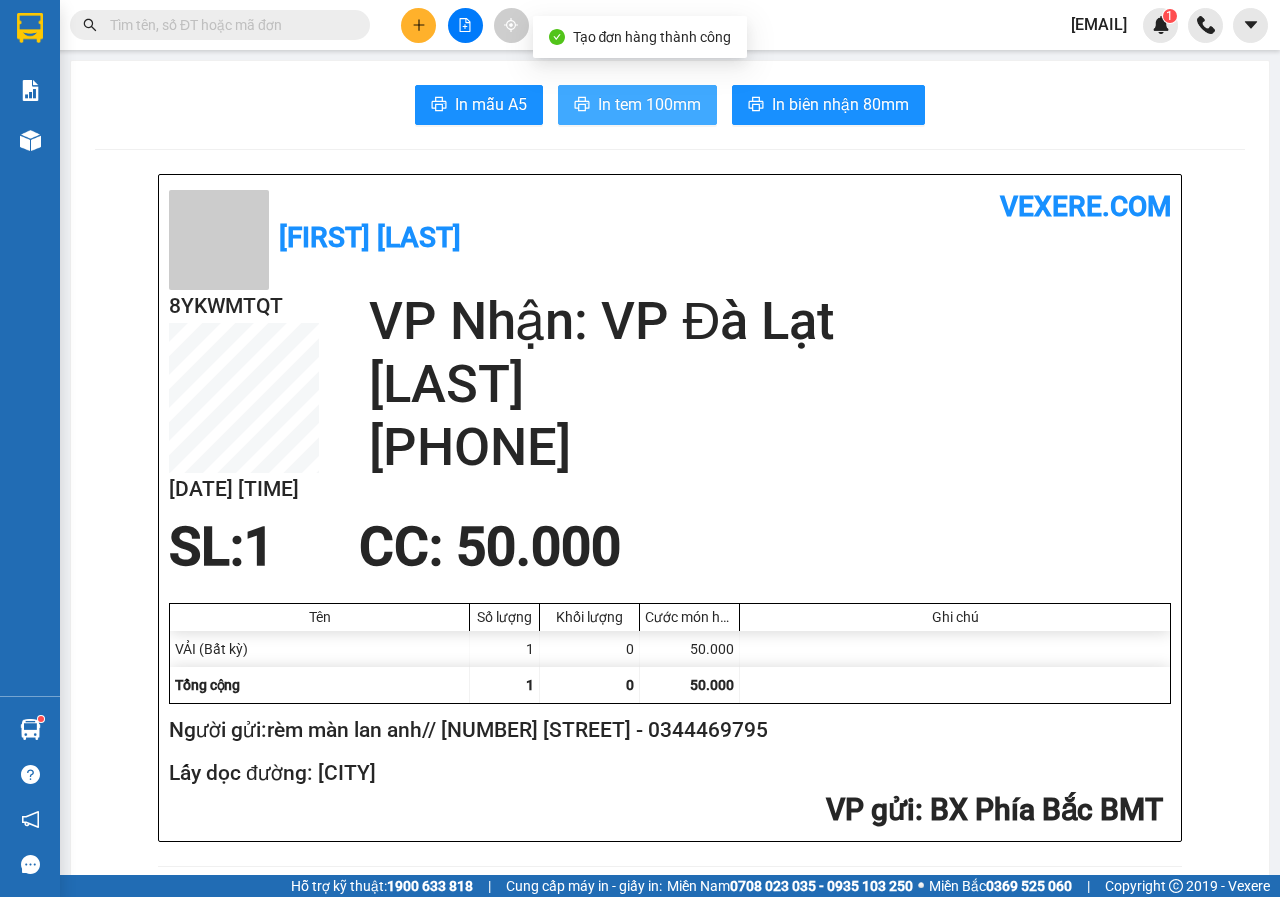 click on "In tem 100mm" at bounding box center (649, 104) 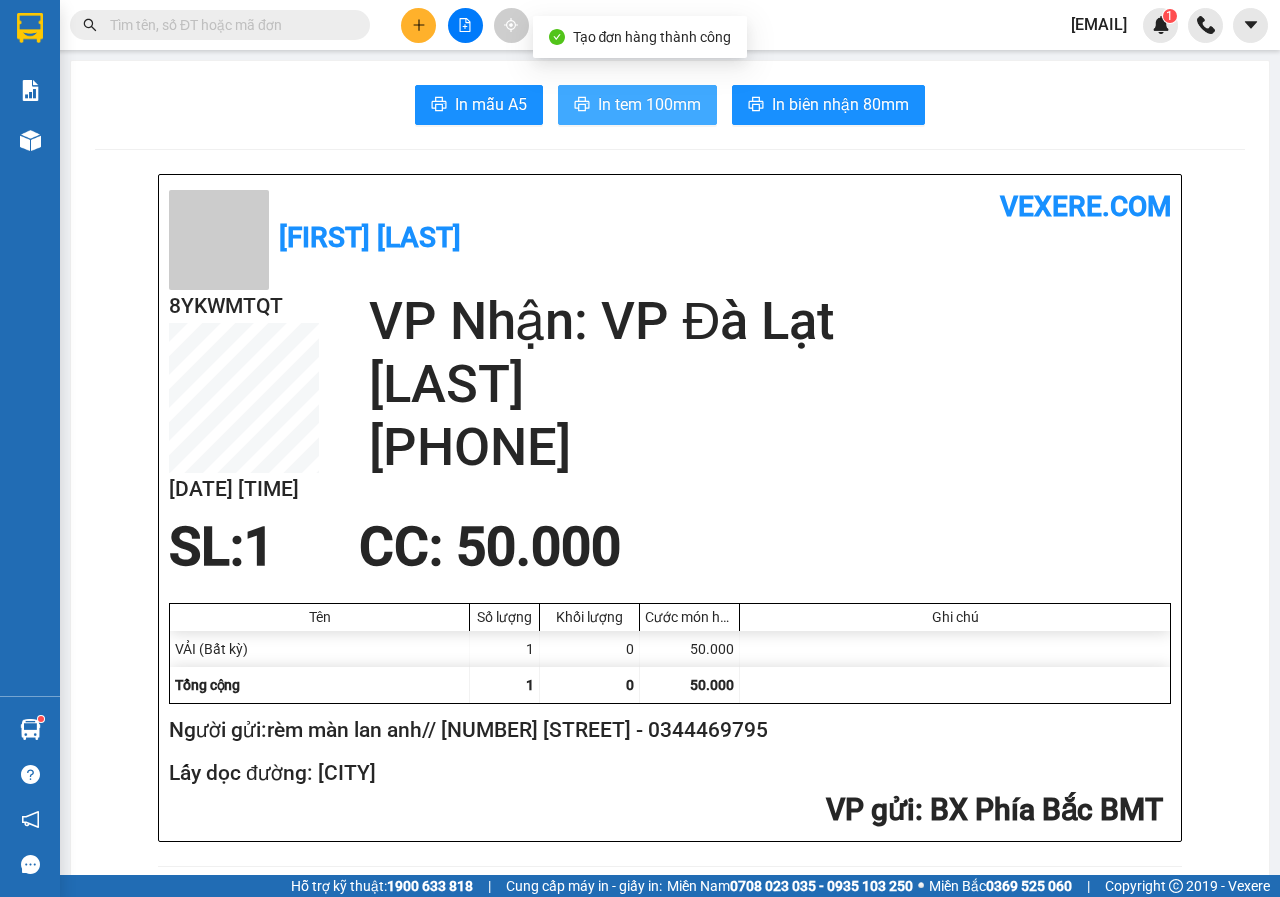 scroll, scrollTop: 0, scrollLeft: 0, axis: both 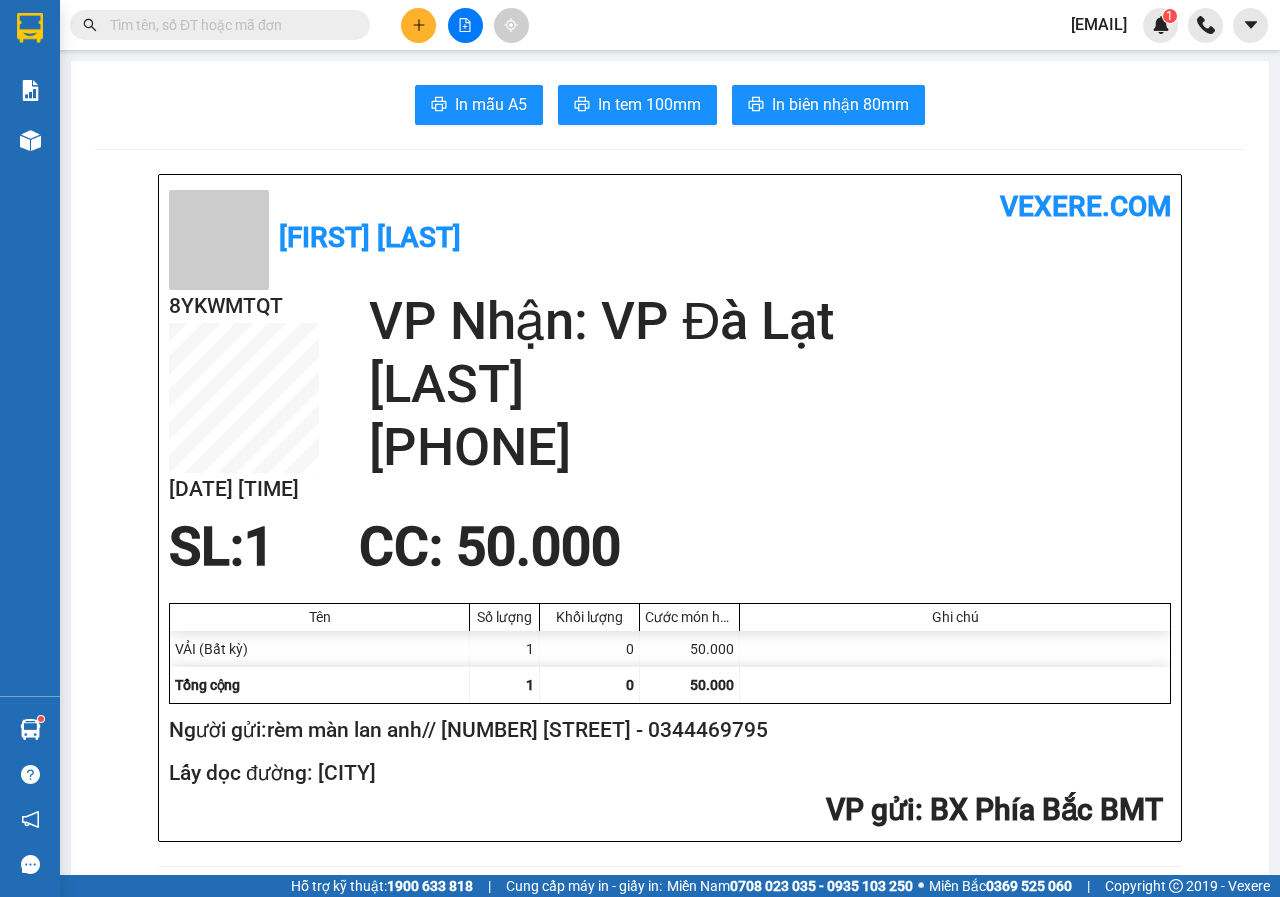 click 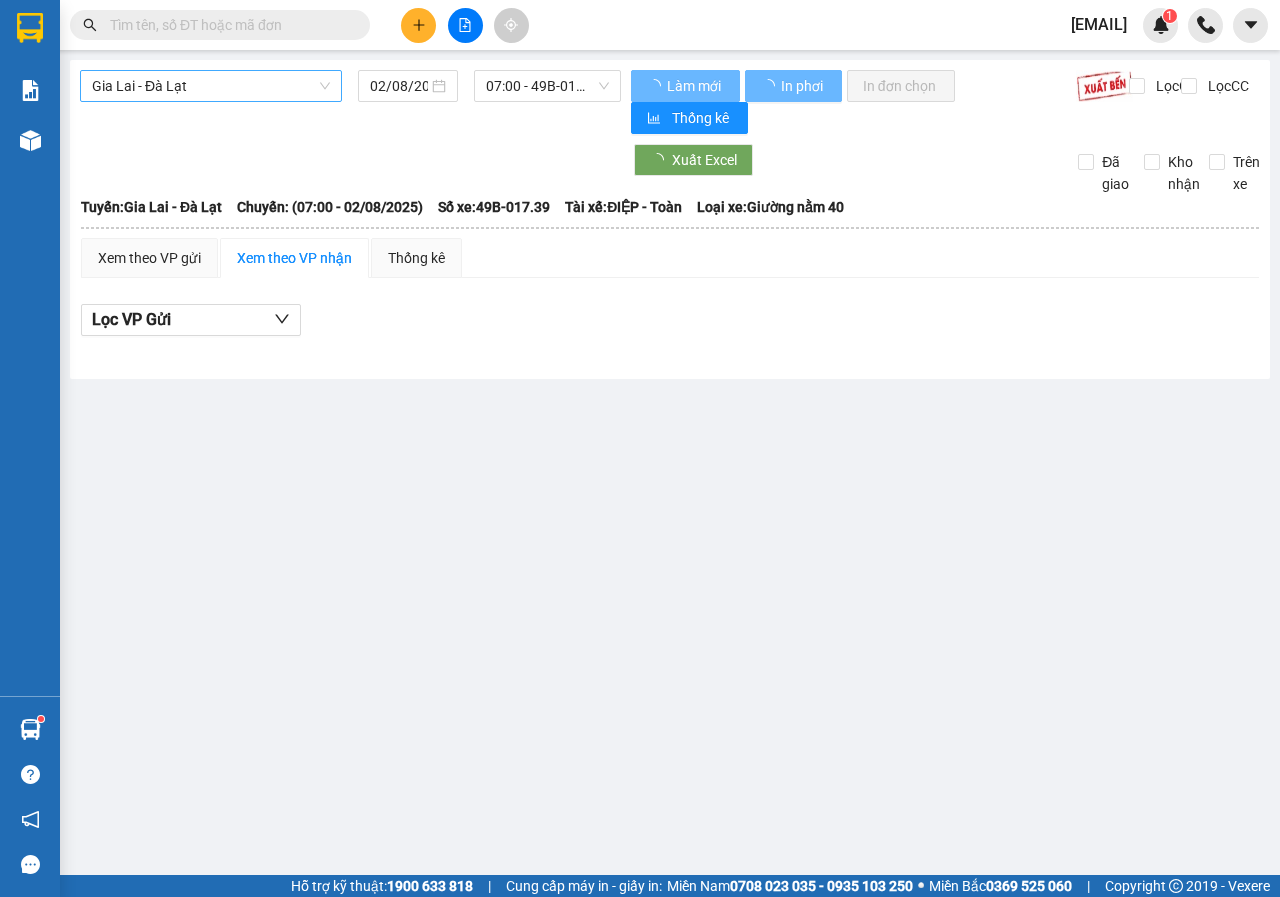 click on "Gia Lai - Đà Lạt" at bounding box center (211, 86) 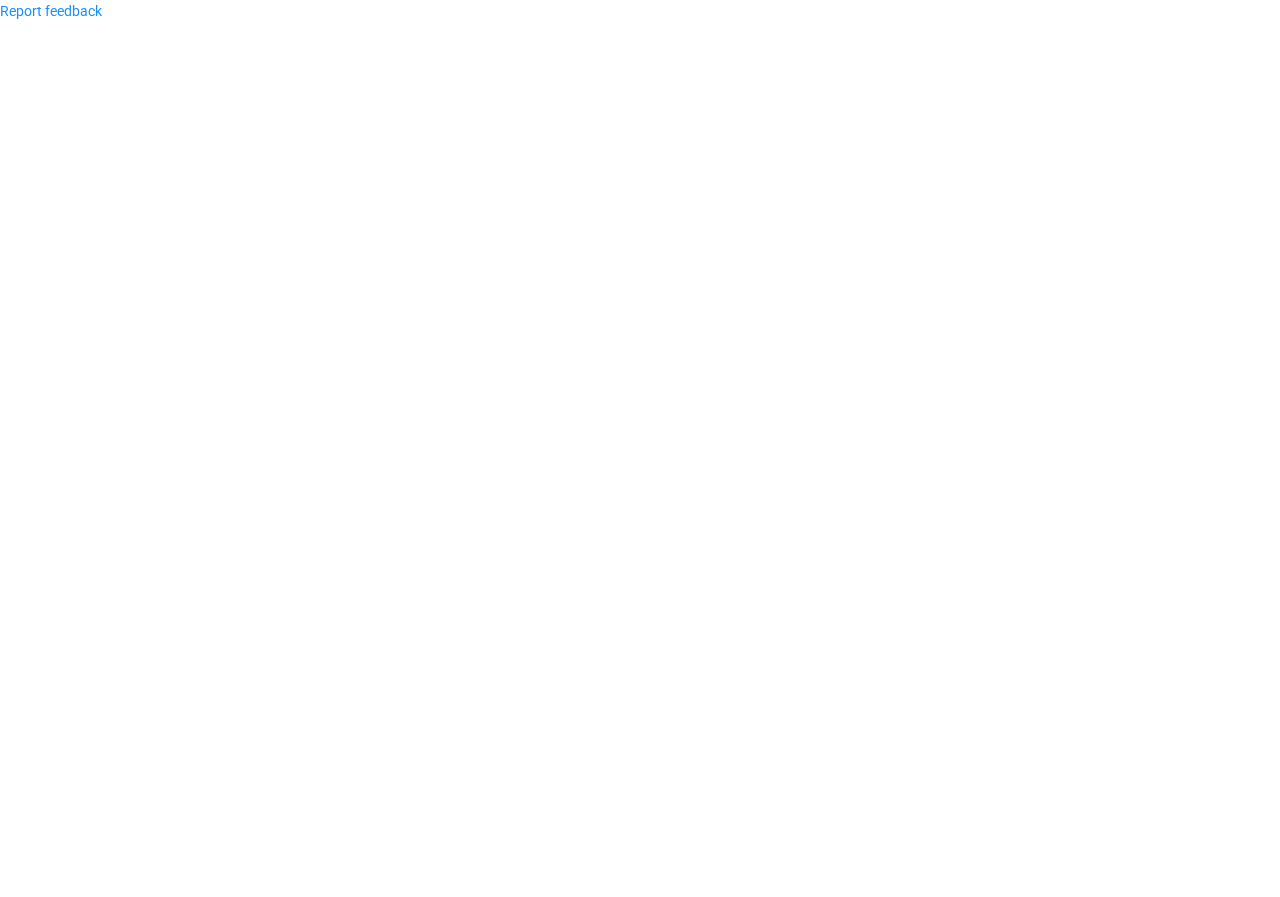 click on "Report feedback" at bounding box center [640, 448] 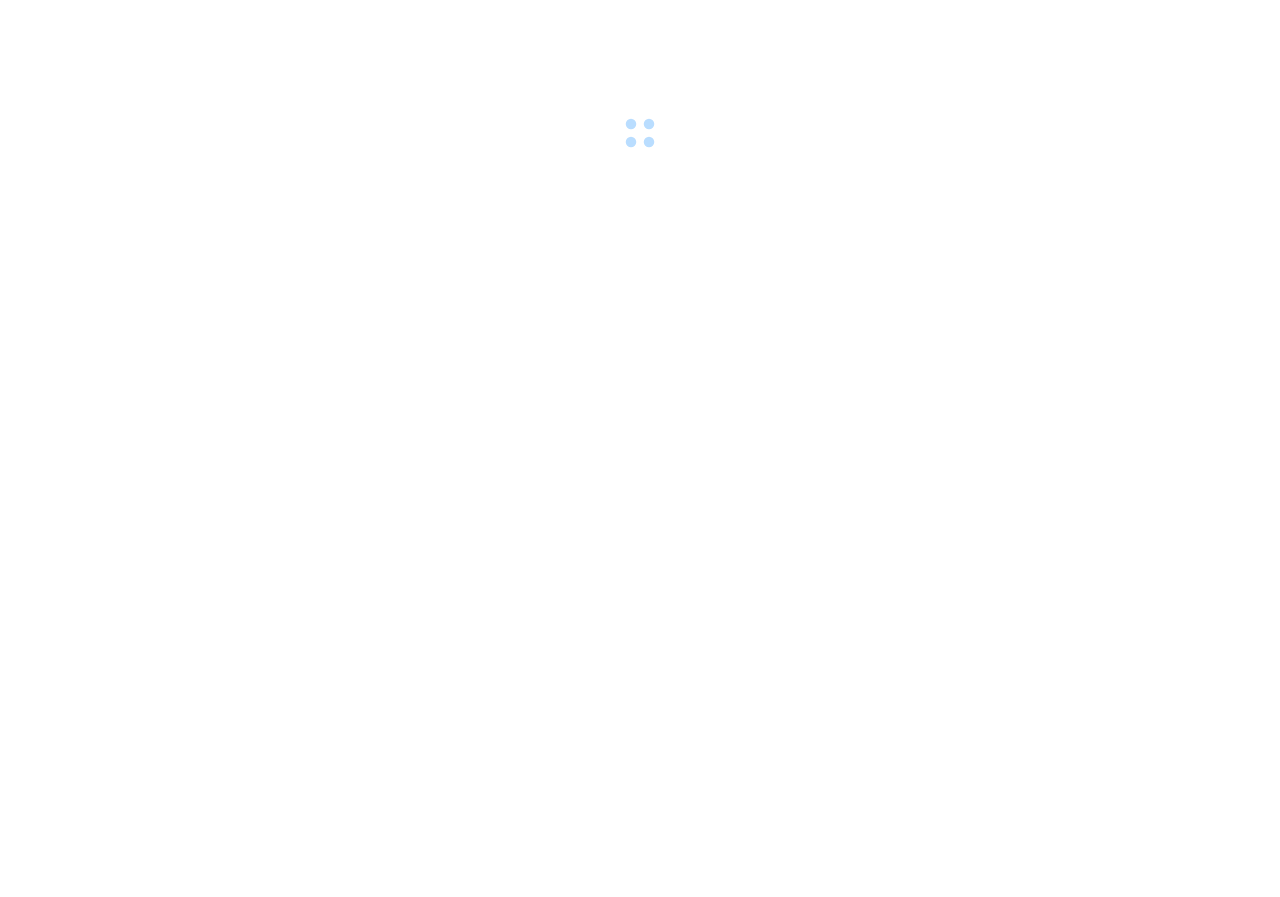 scroll, scrollTop: 0, scrollLeft: 0, axis: both 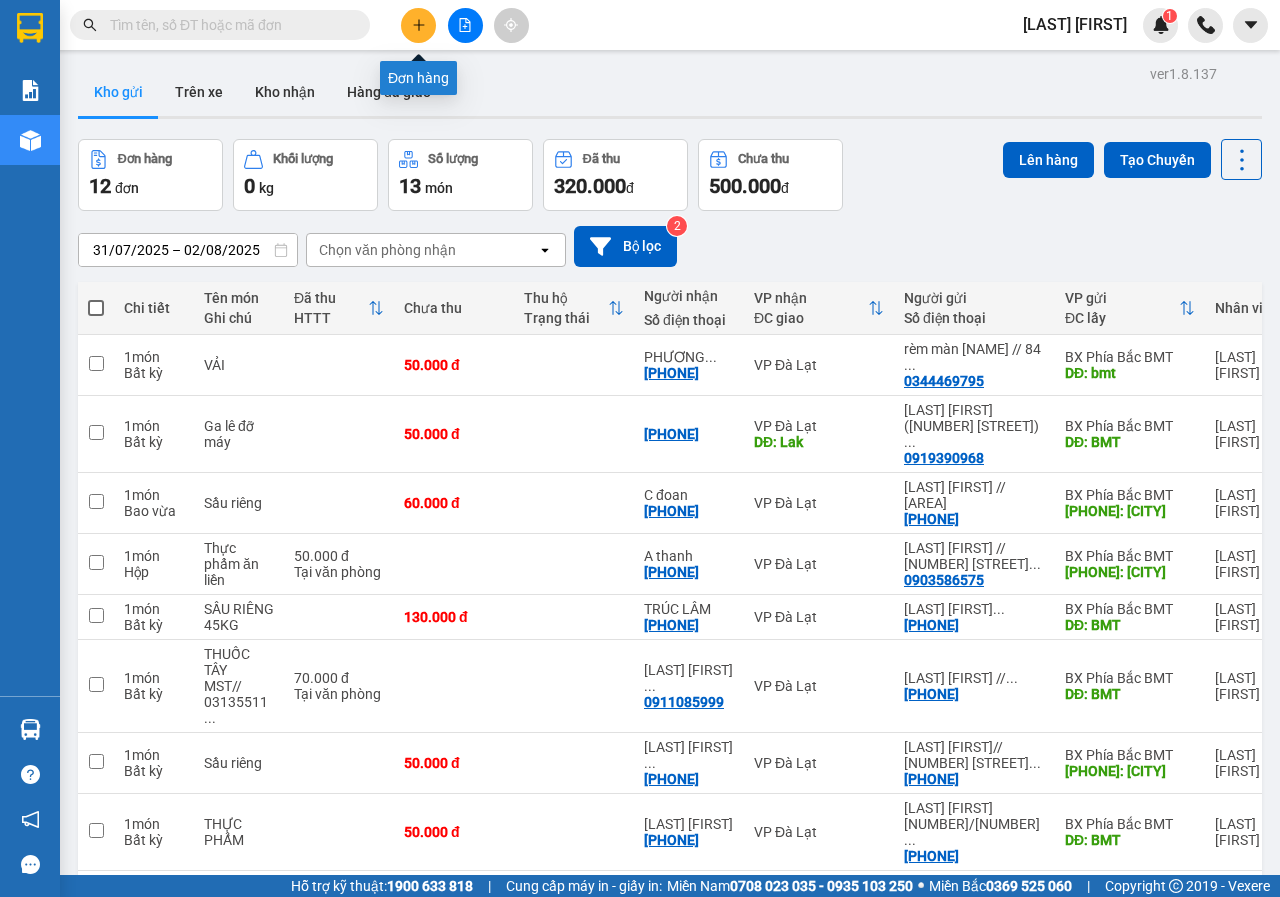 click 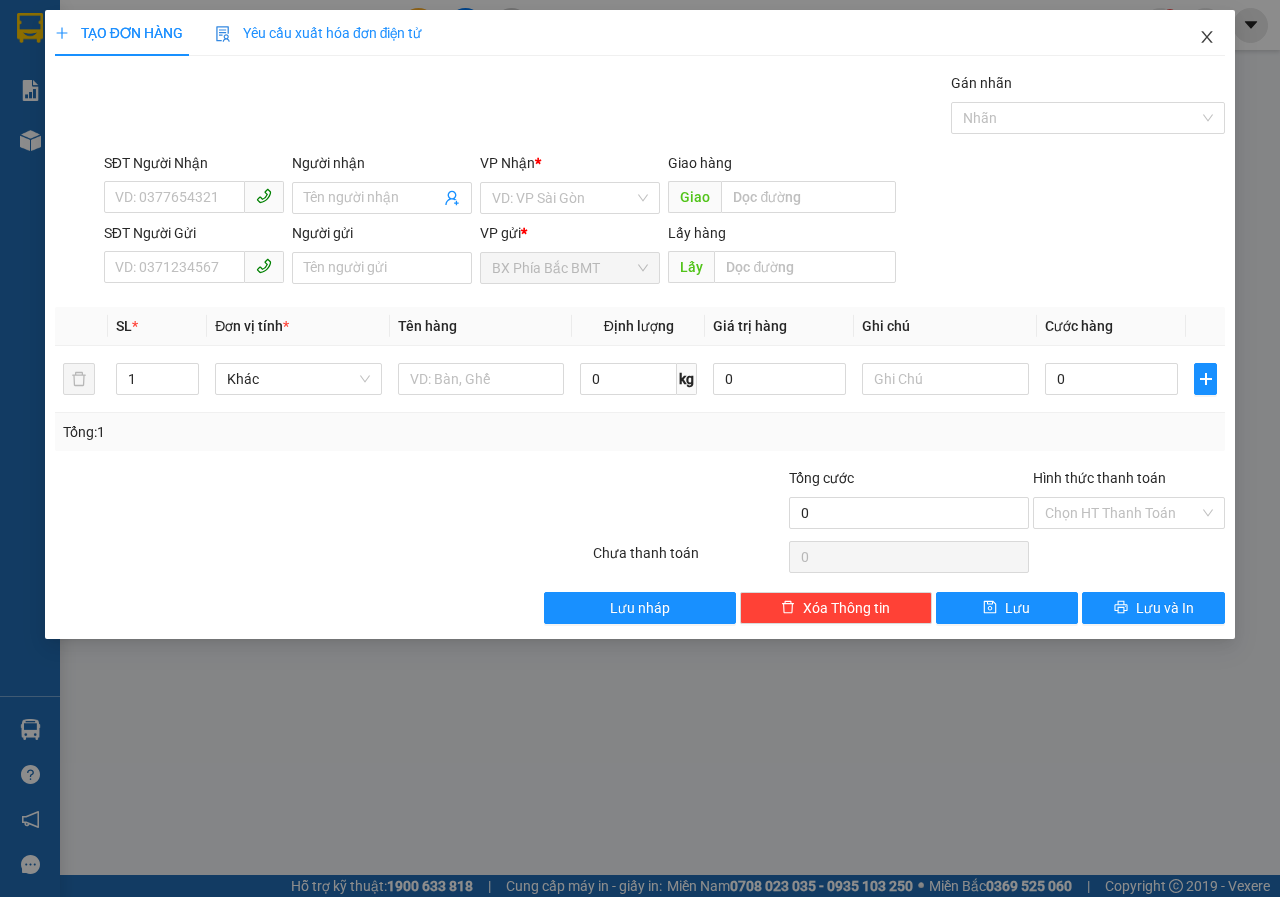 click 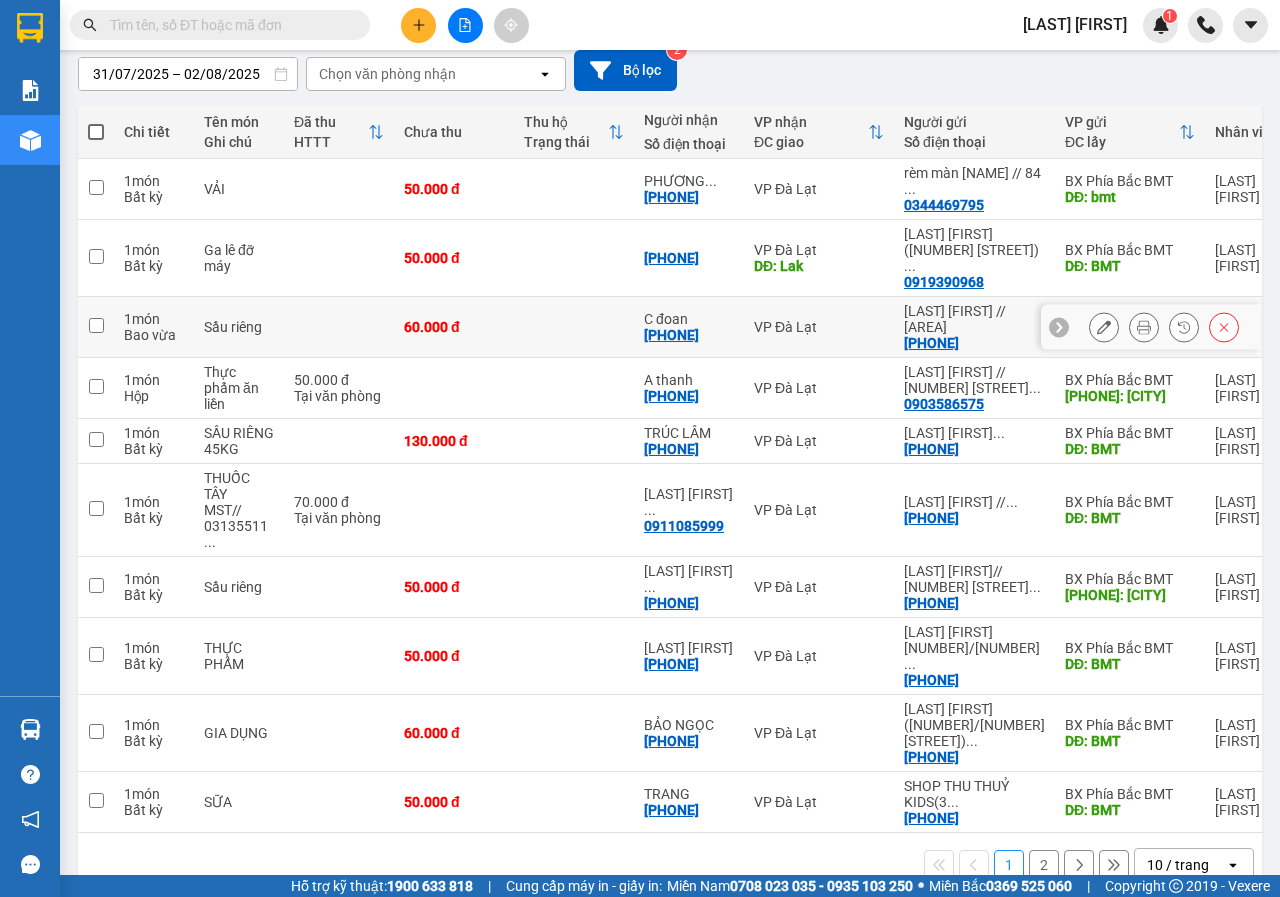 scroll, scrollTop: 0, scrollLeft: 0, axis: both 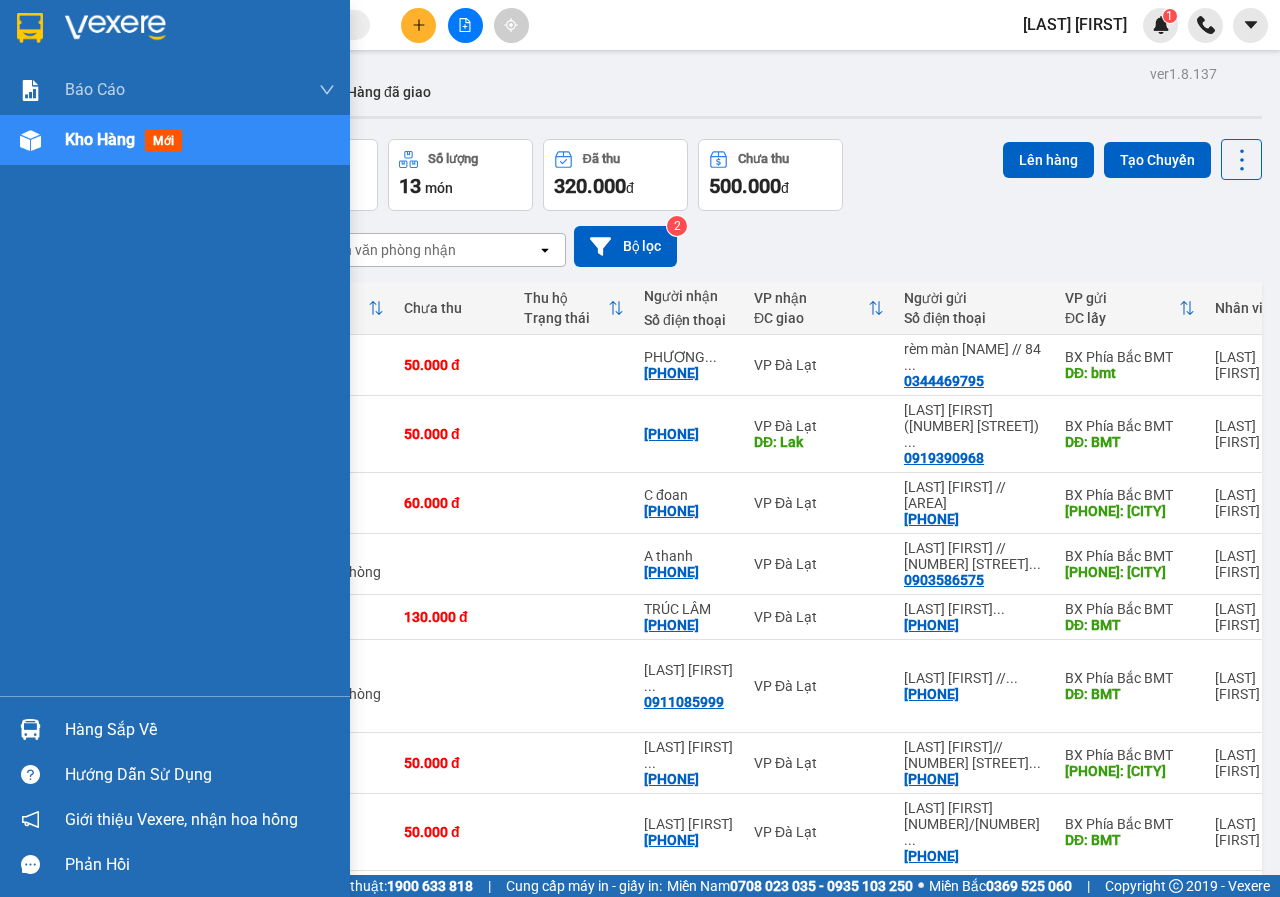click at bounding box center [30, 140] 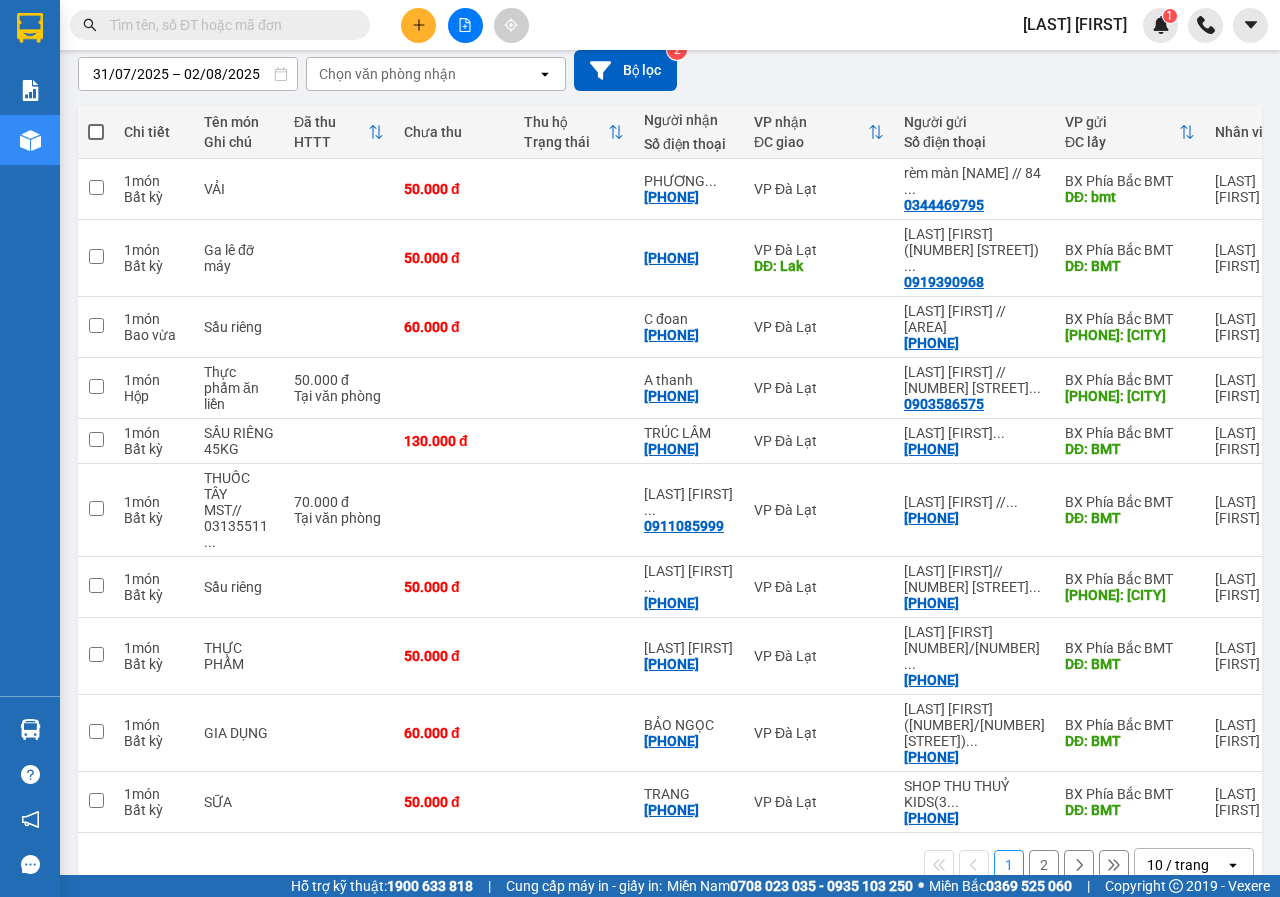 scroll, scrollTop: 0, scrollLeft: 0, axis: both 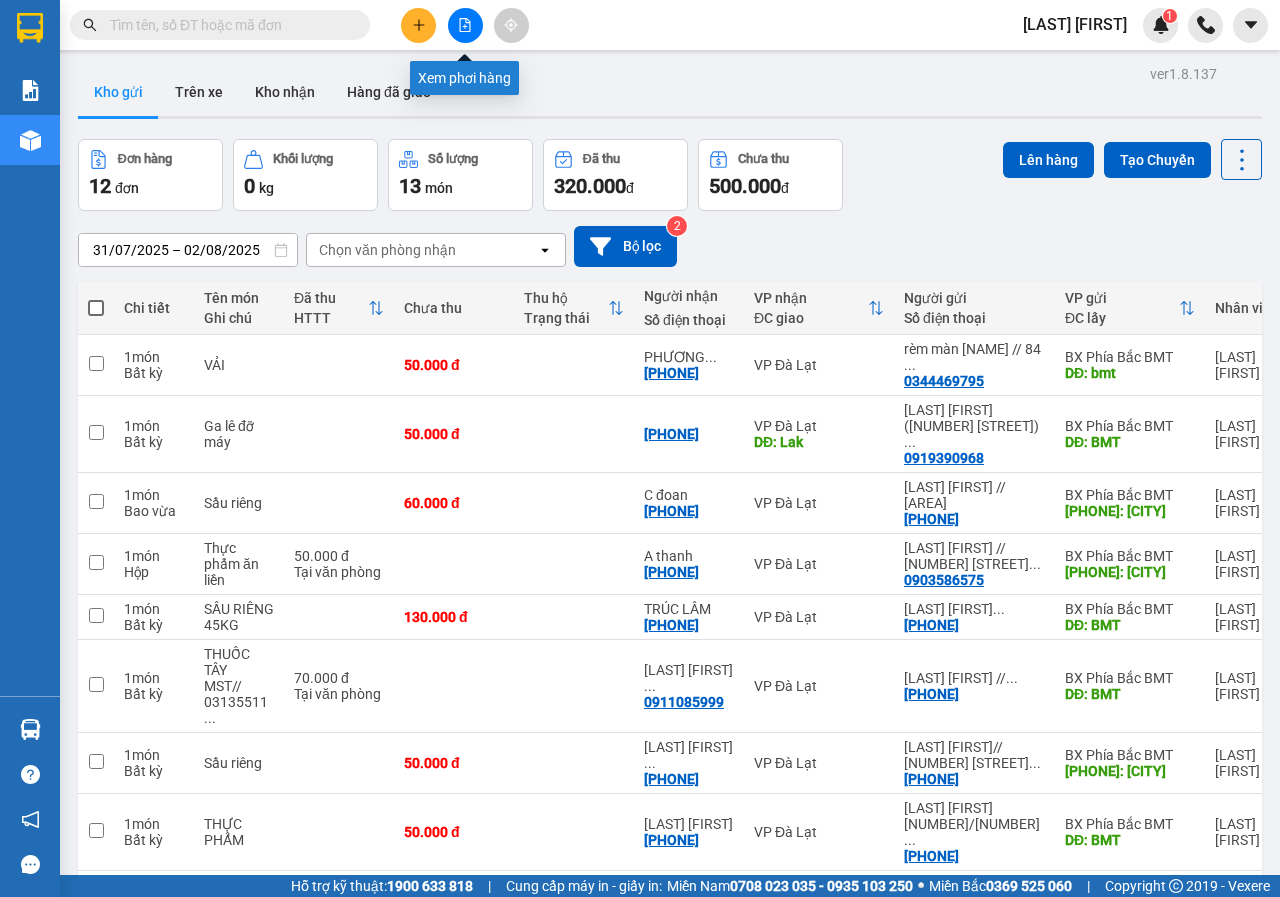 click at bounding box center [465, 25] 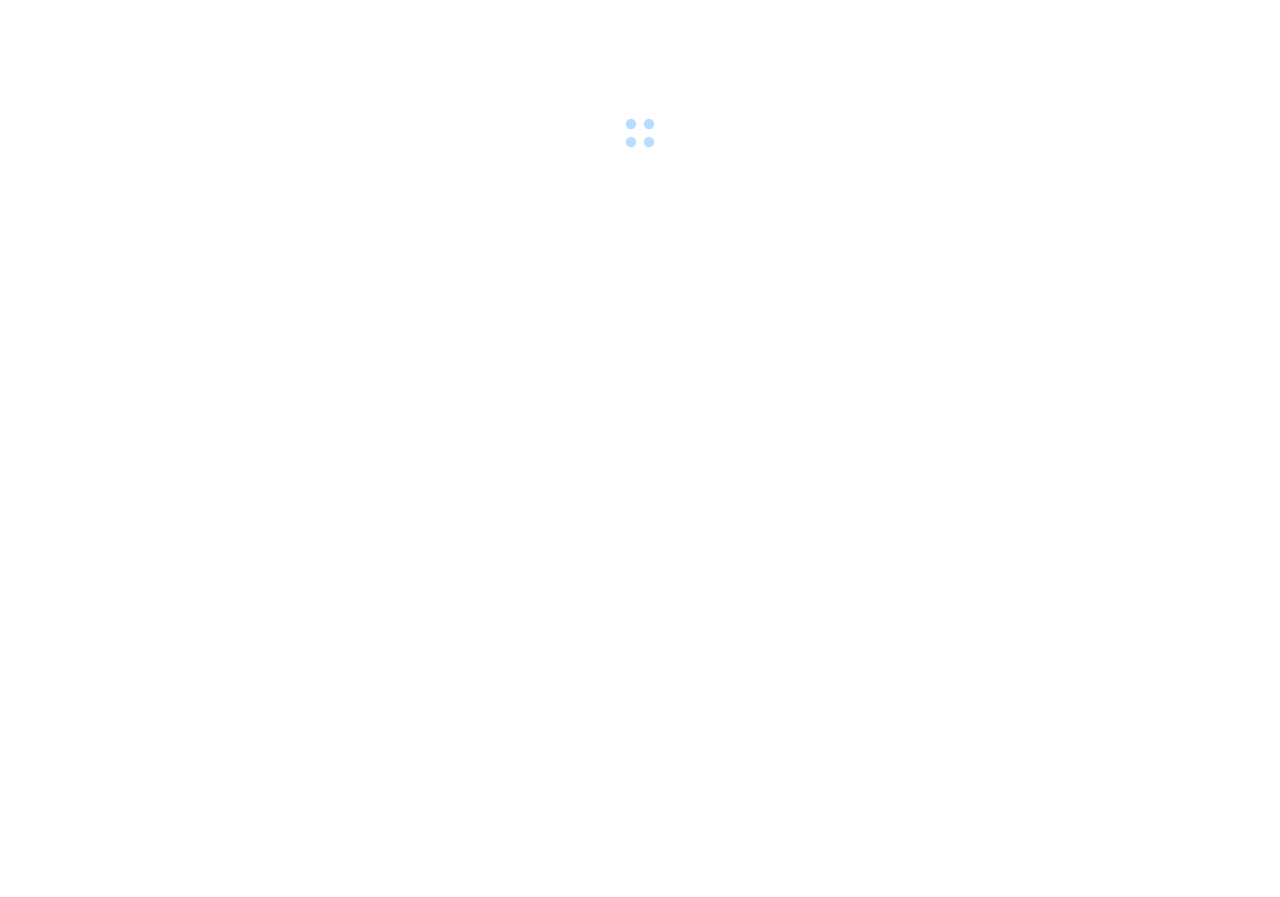 scroll, scrollTop: 0, scrollLeft: 0, axis: both 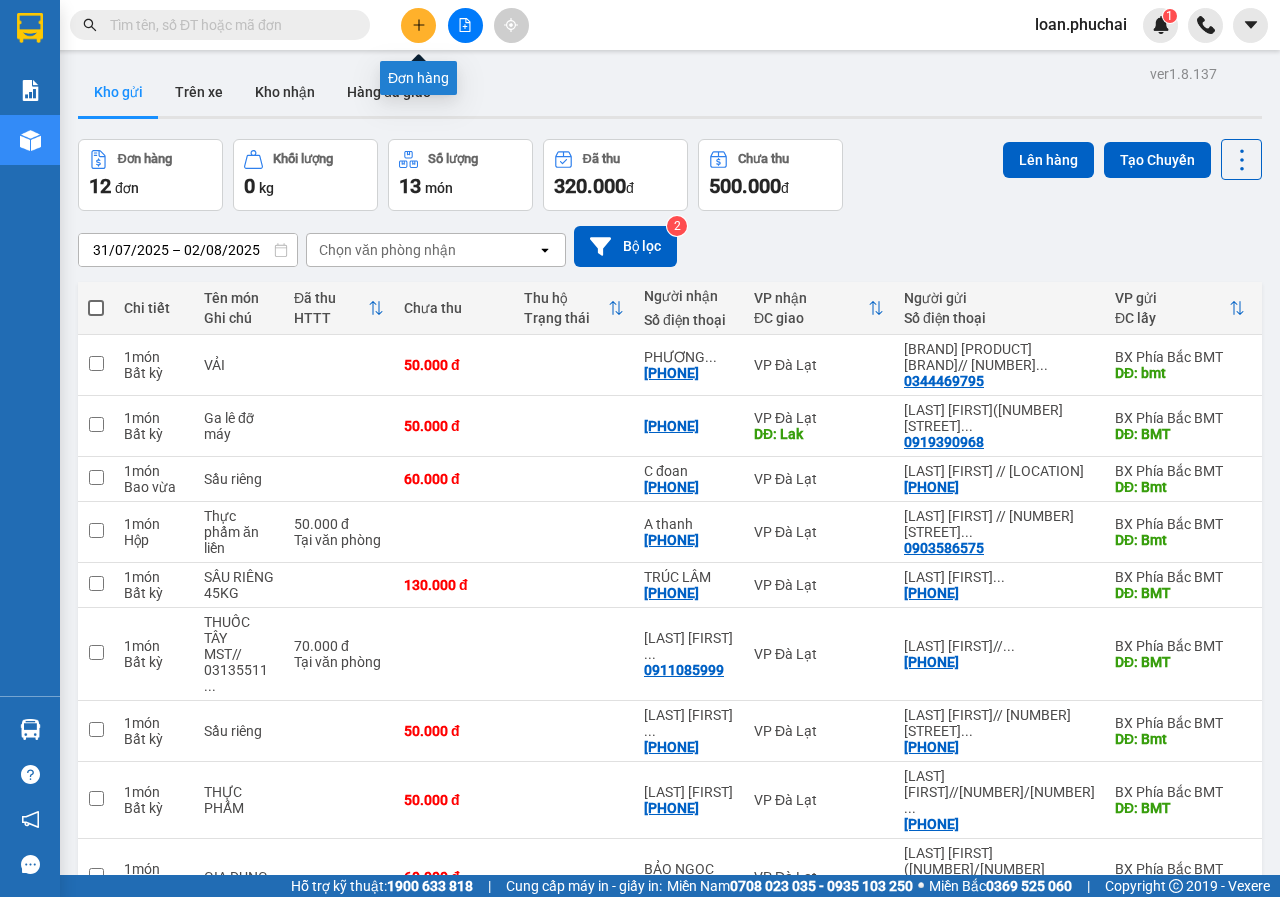 click at bounding box center [418, 25] 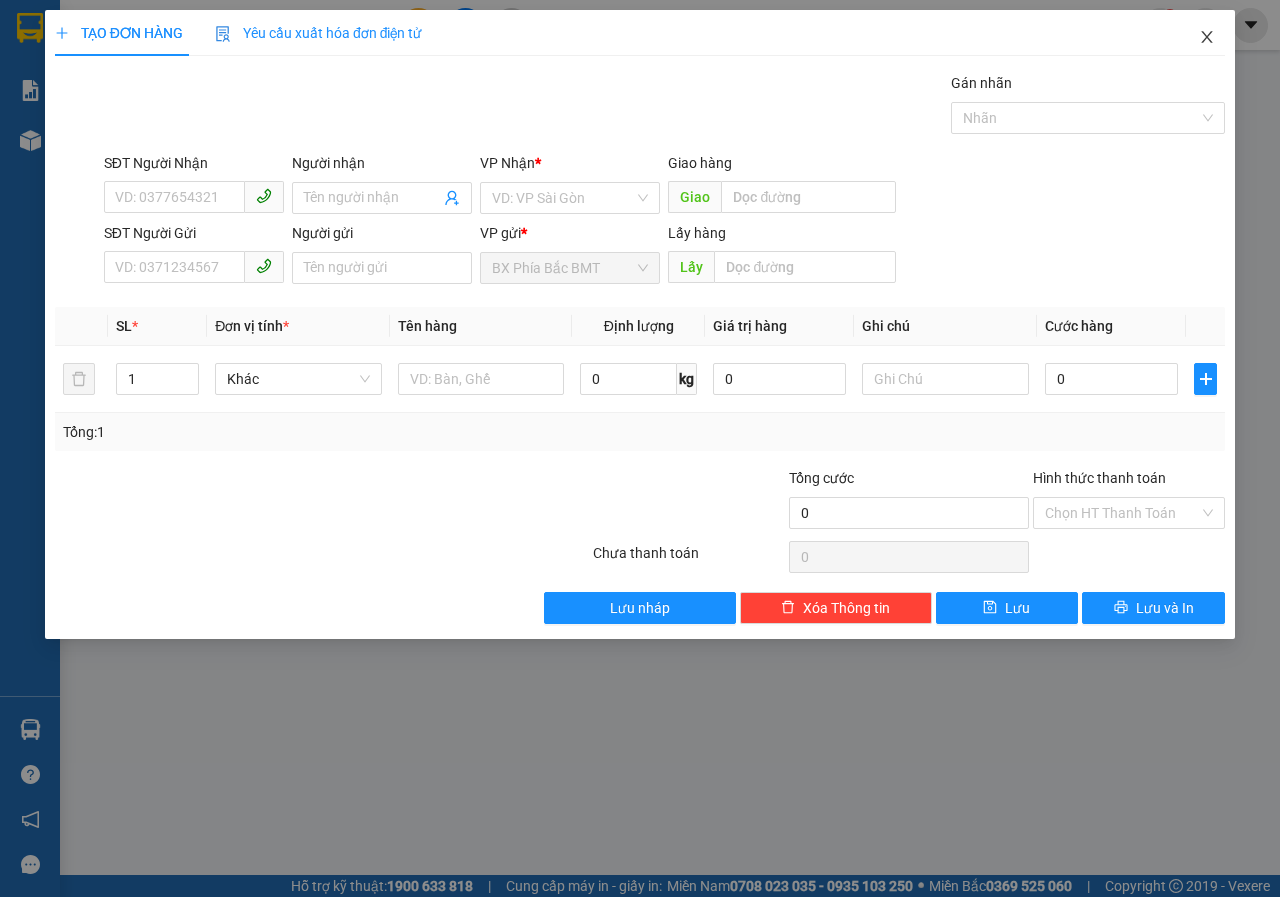 click 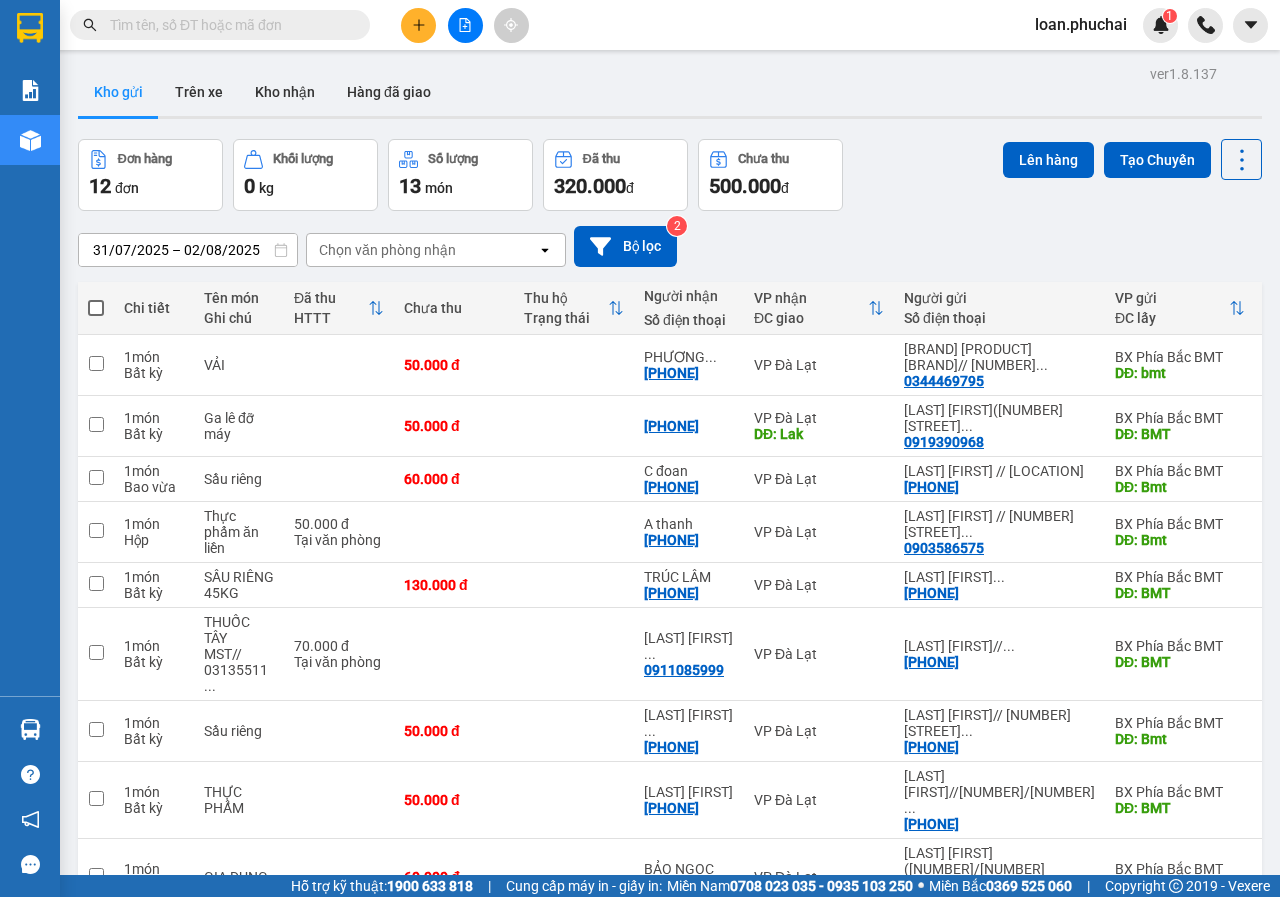 click at bounding box center [465, 25] 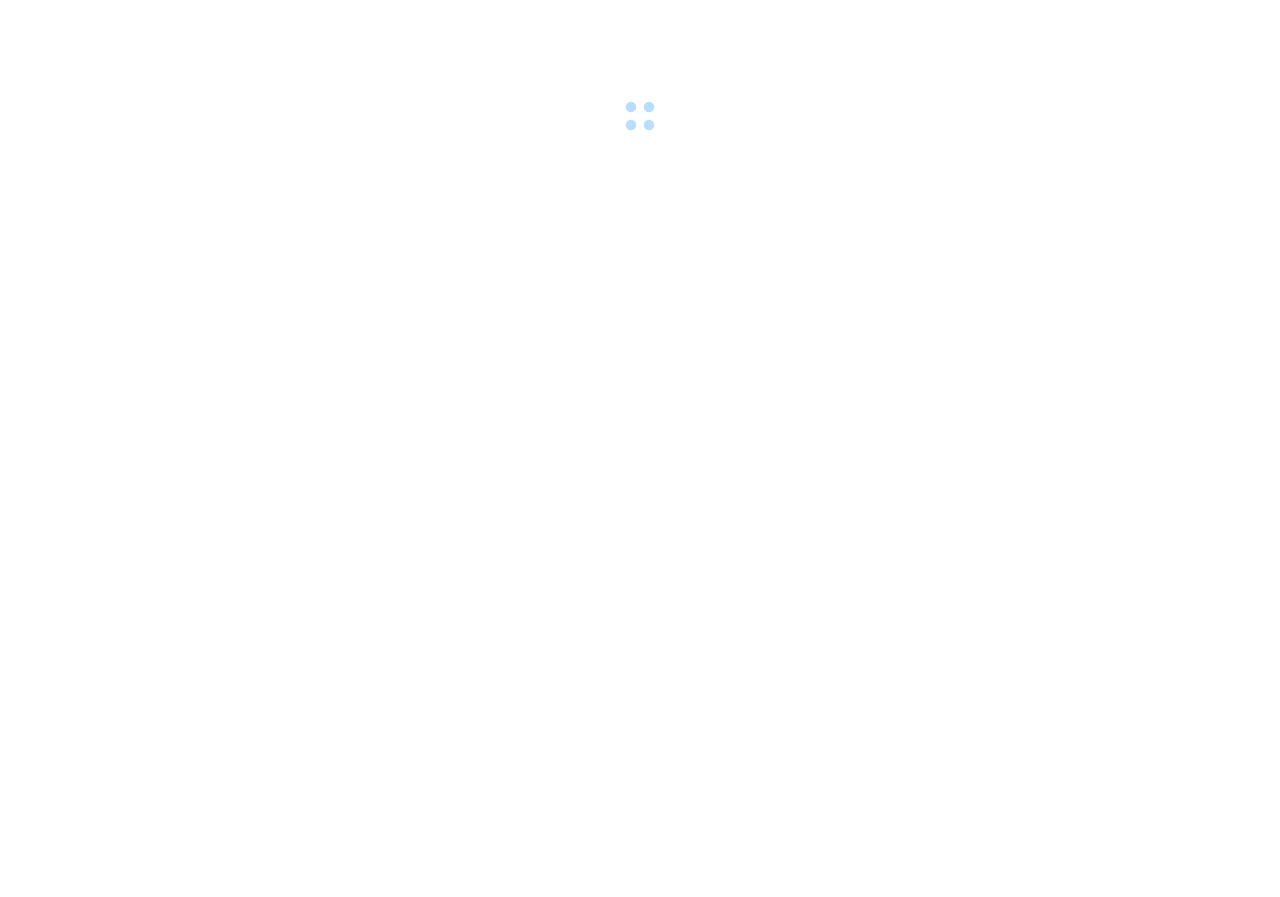 scroll, scrollTop: 0, scrollLeft: 0, axis: both 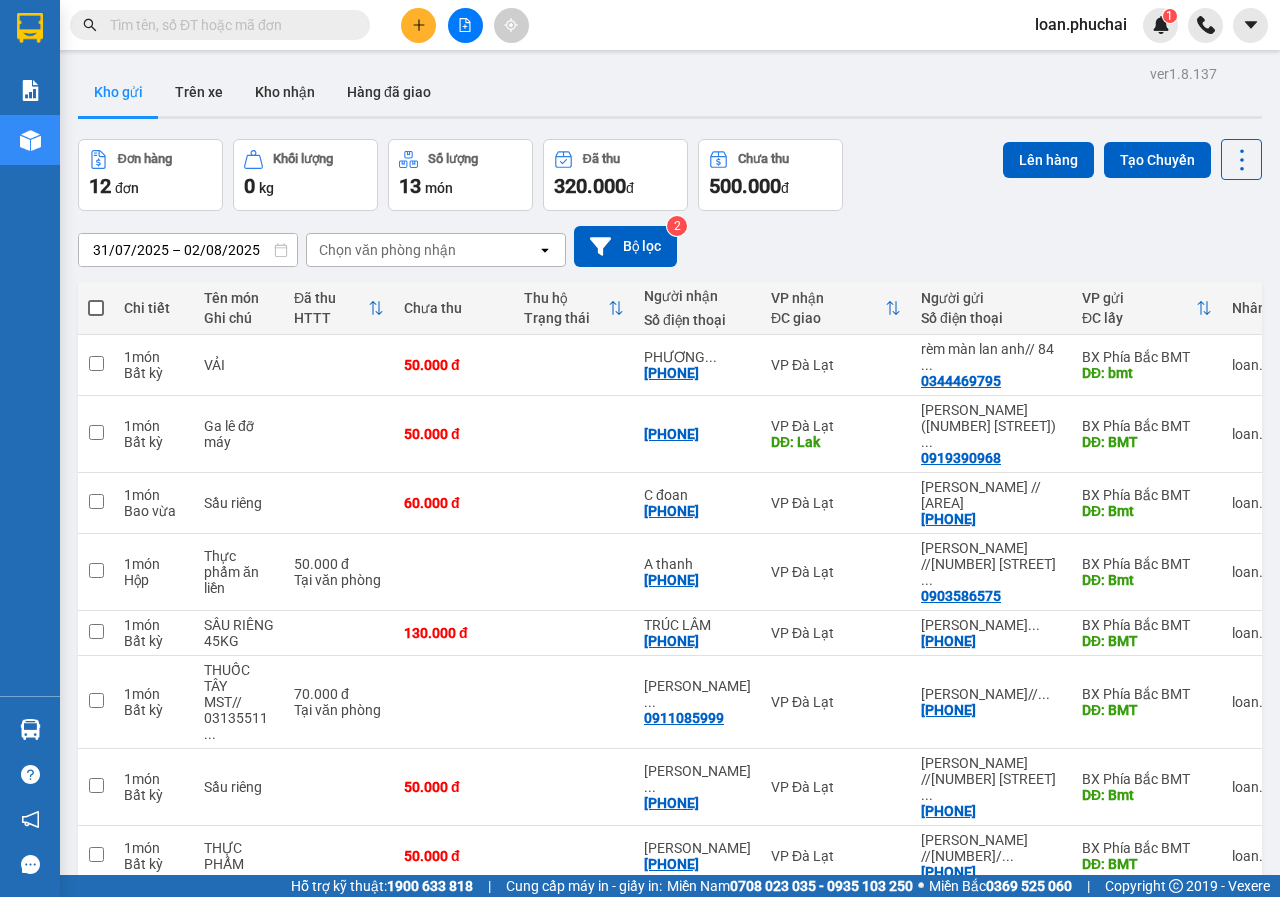 click at bounding box center (96, 308) 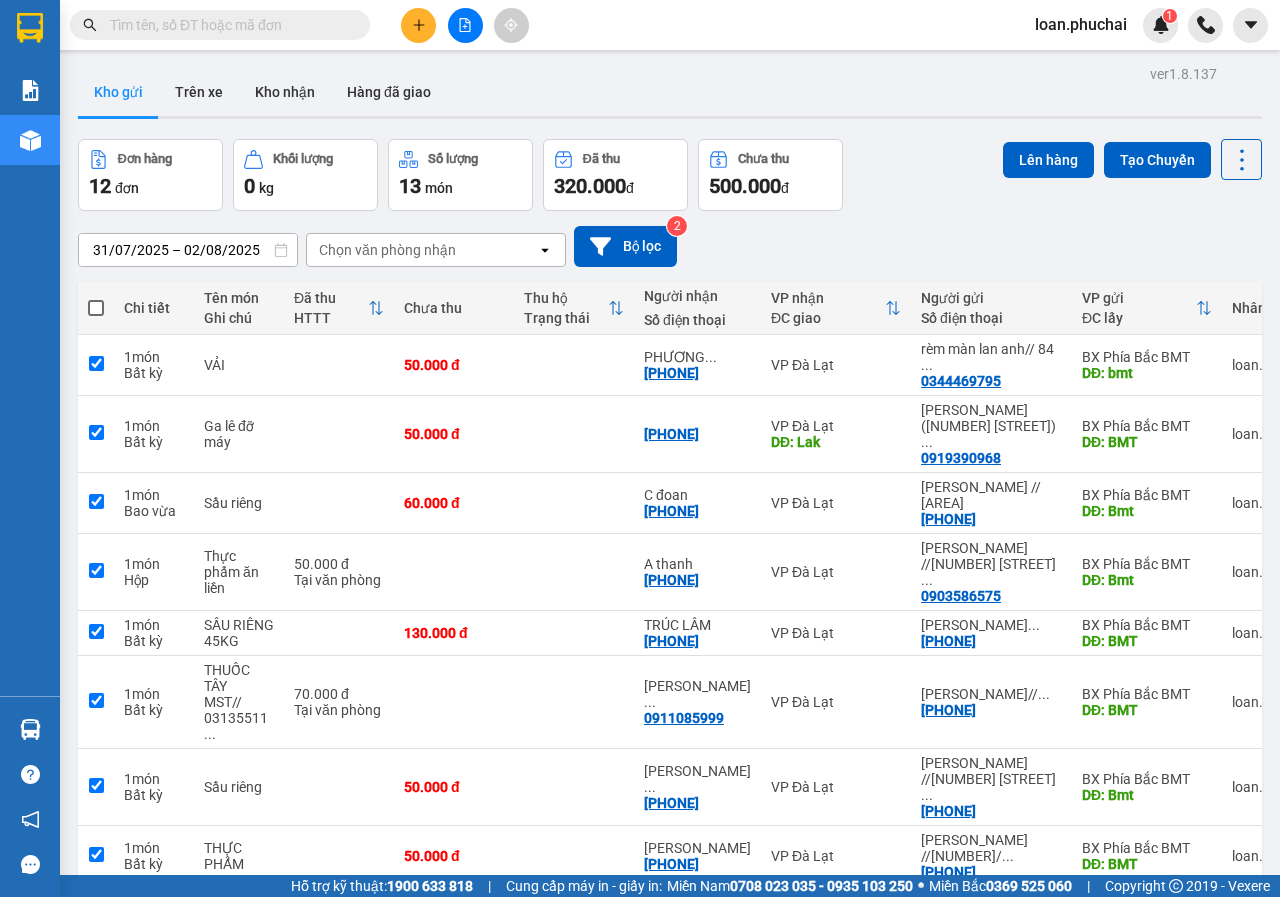 checkbox on "true" 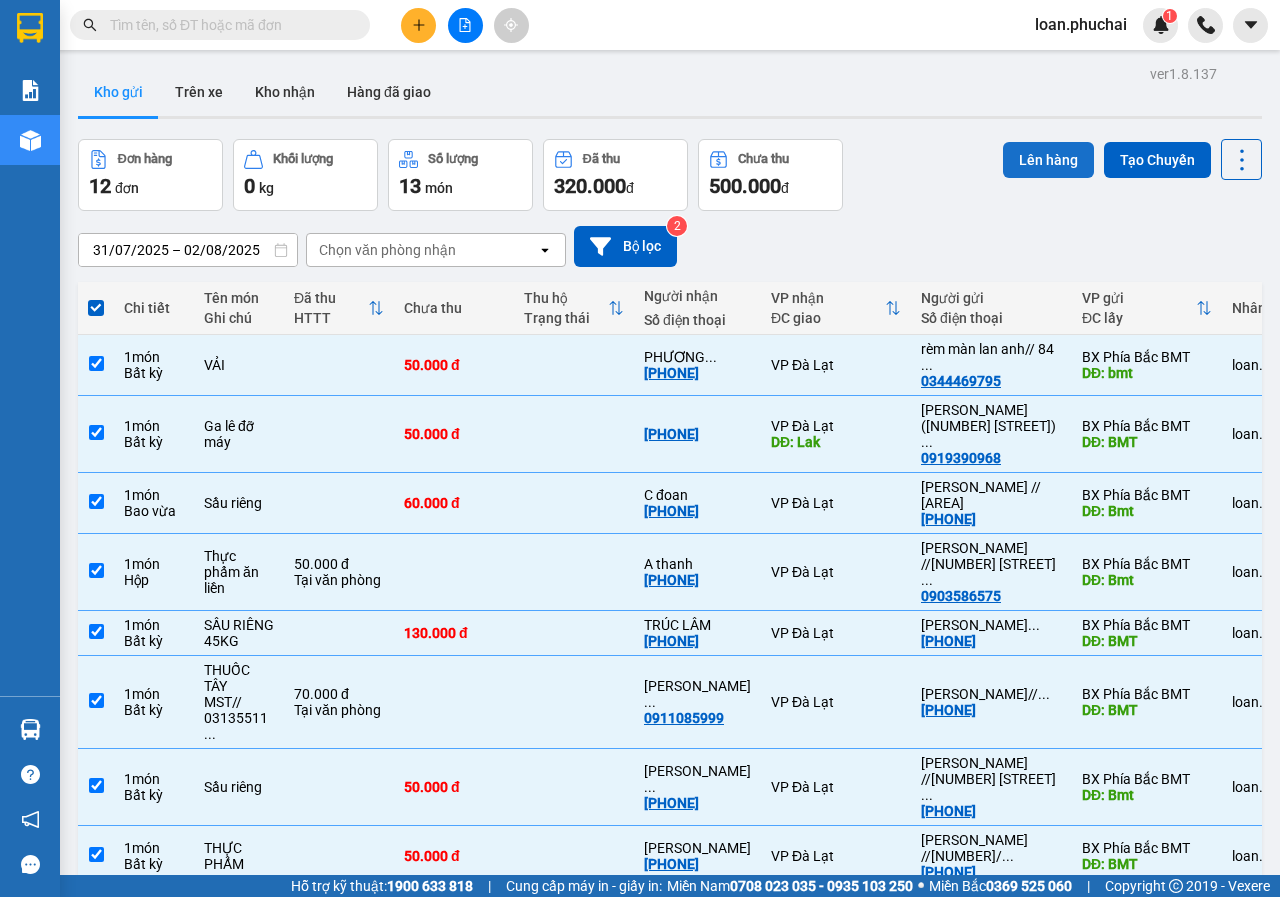 click on "Lên hàng" at bounding box center [1048, 160] 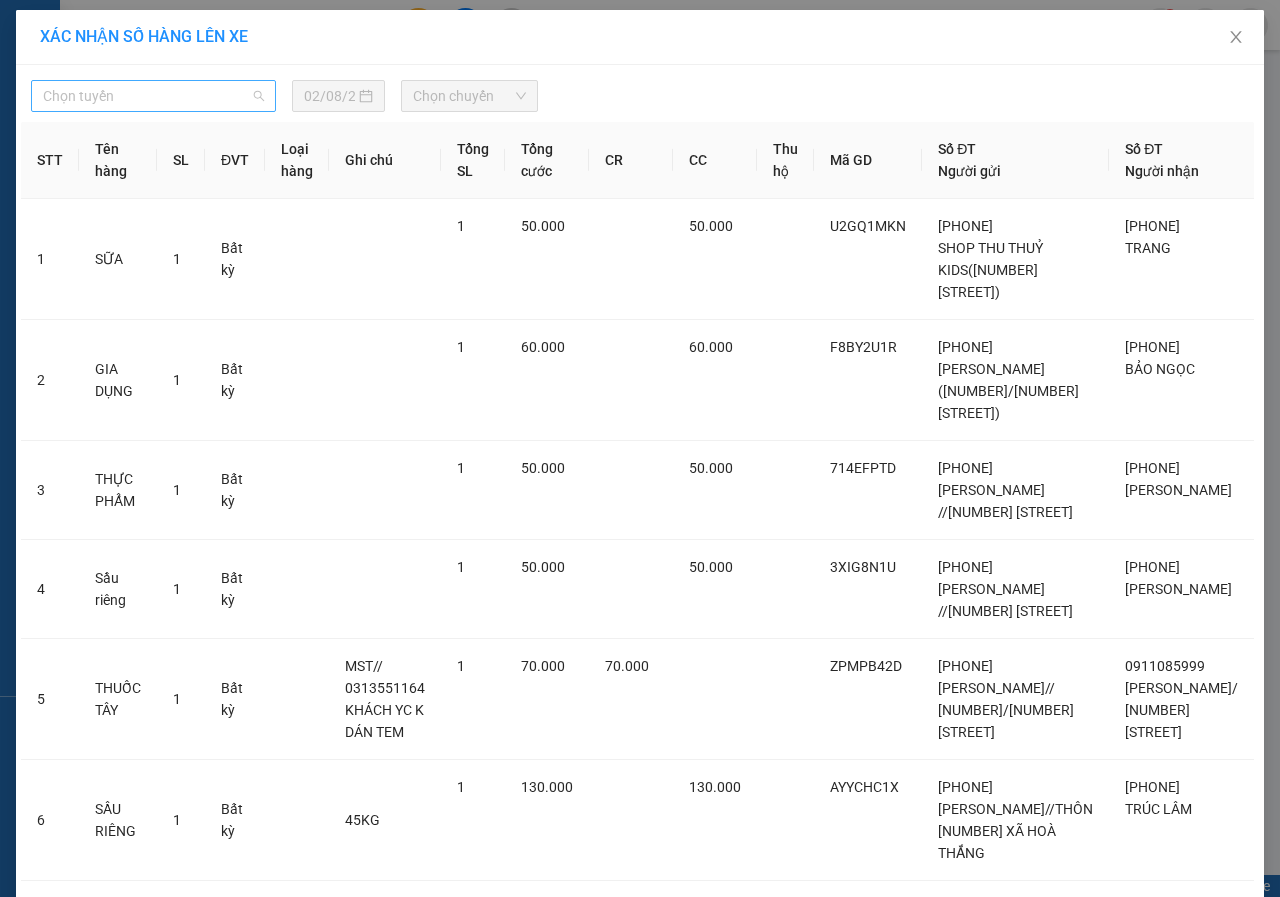 click on "Chọn tuyến" at bounding box center (153, 96) 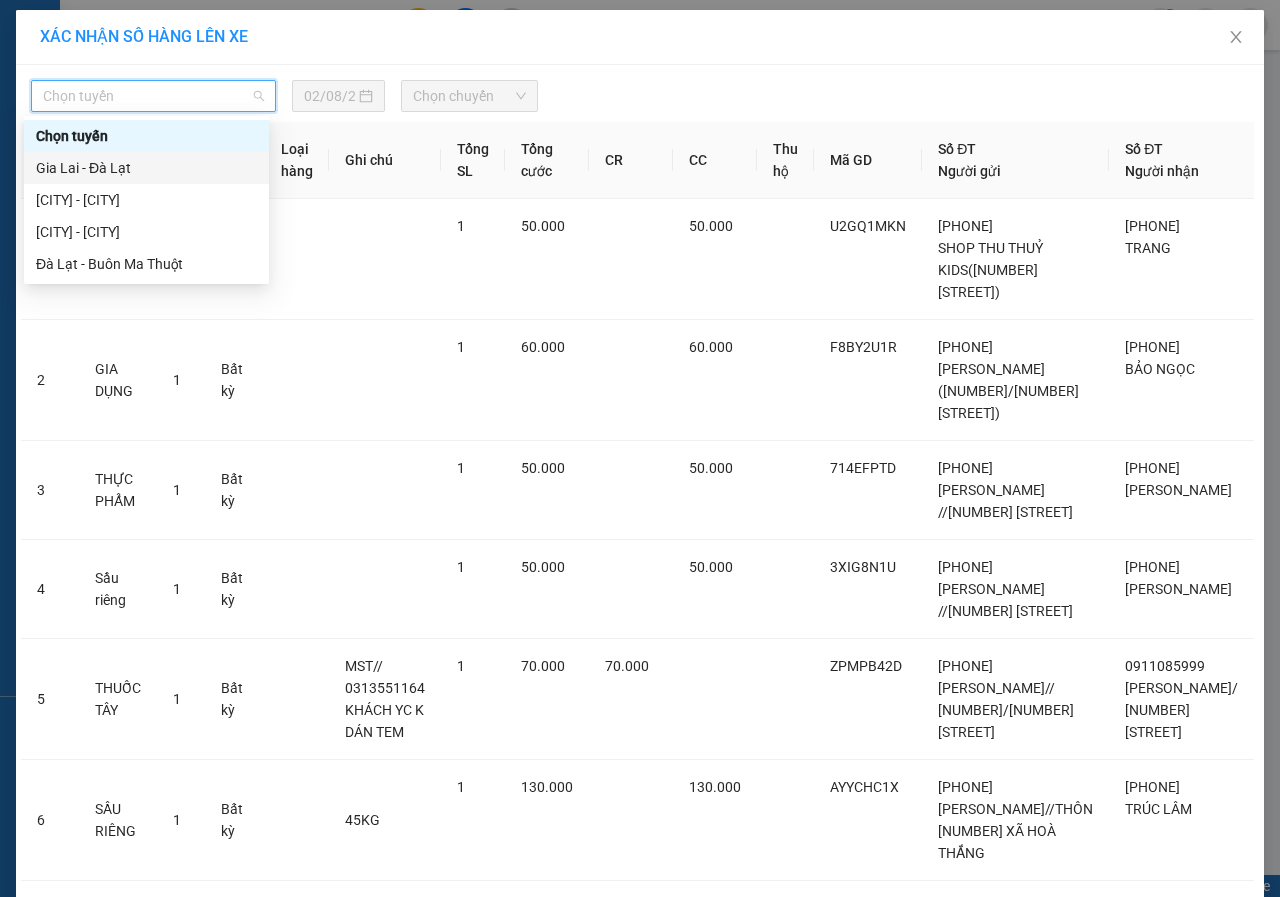 click on "Gia Lai - Đà Lạt" at bounding box center (146, 168) 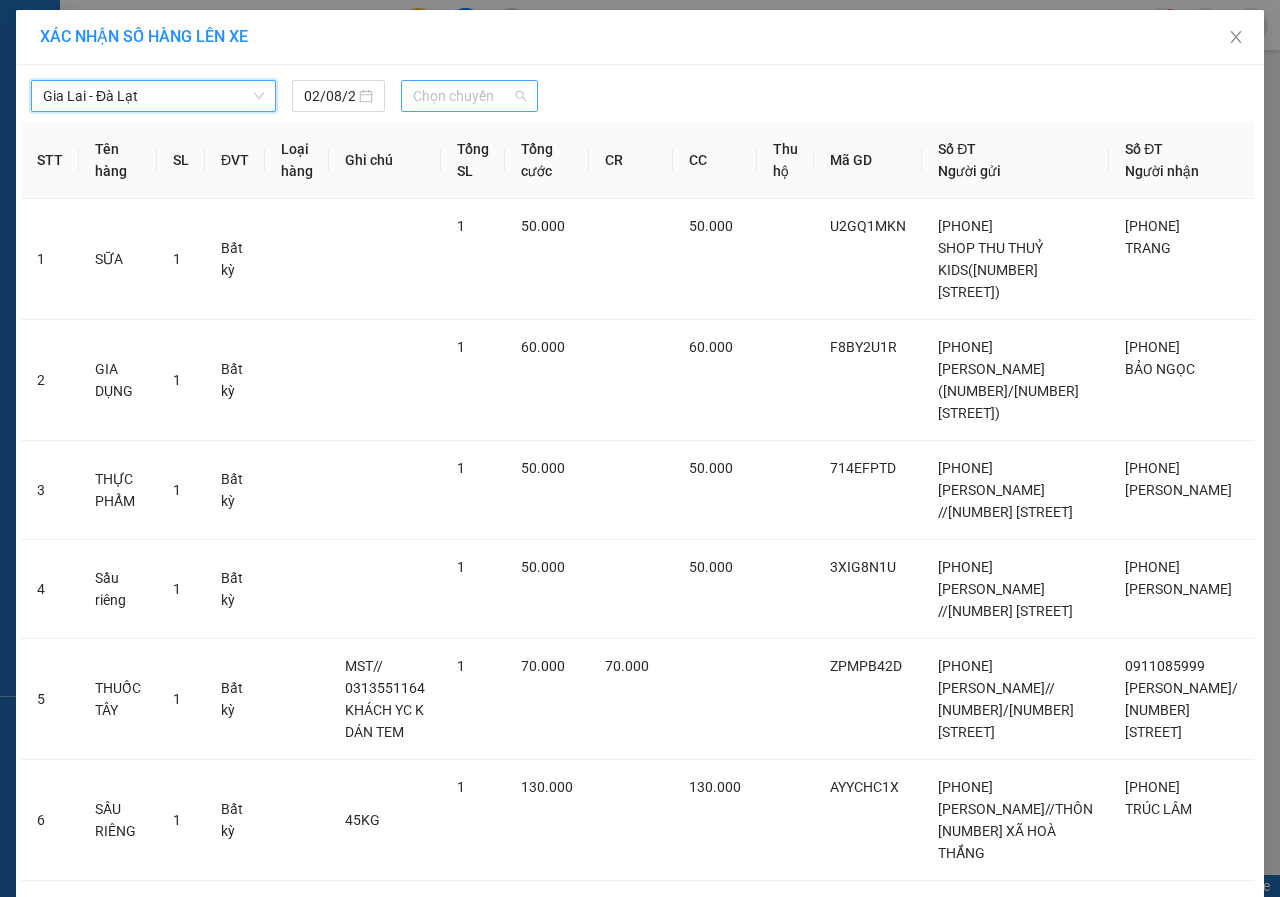 click on "Chọn chuyến" at bounding box center [469, 96] 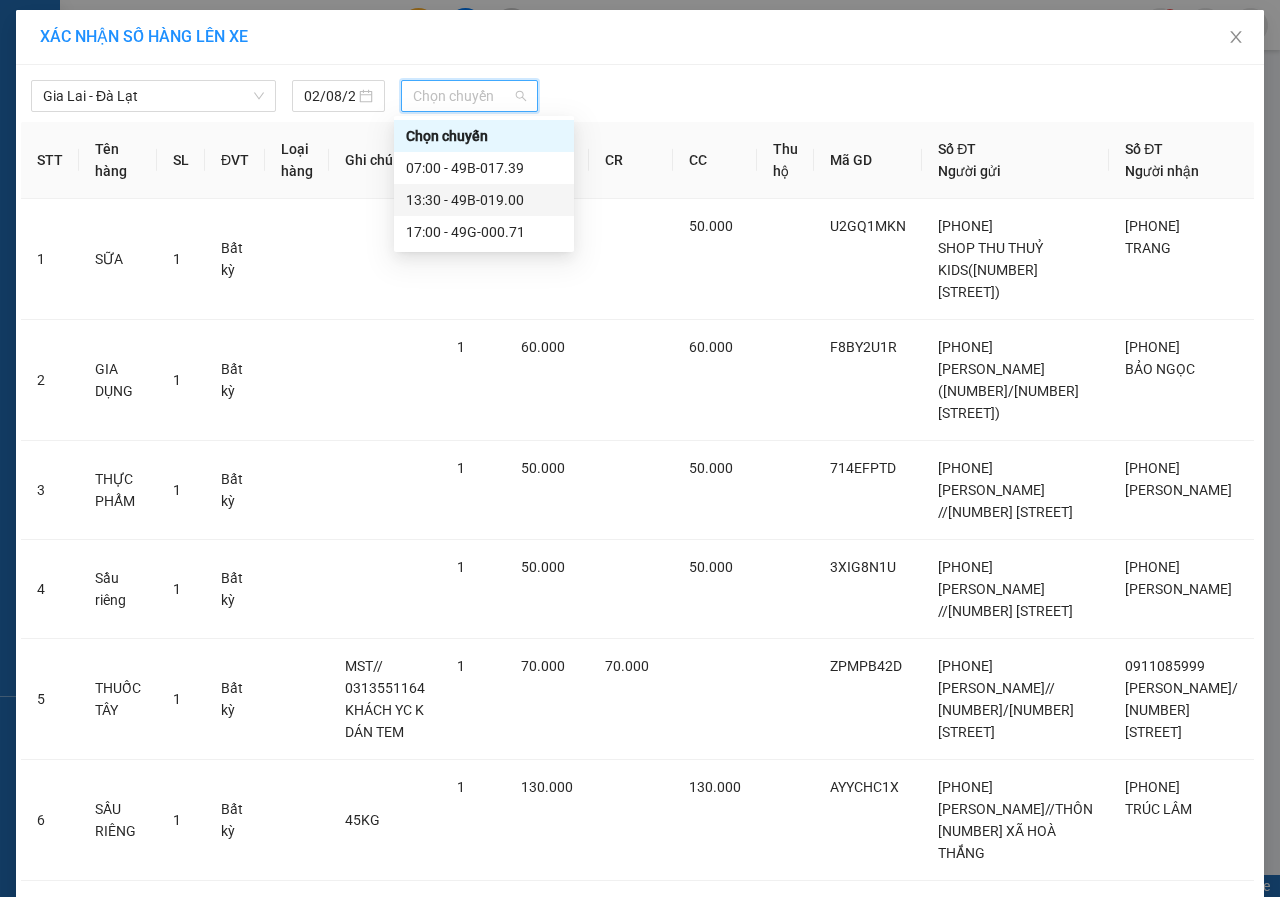 click on "13:30     - 49B-019.00" at bounding box center [484, 200] 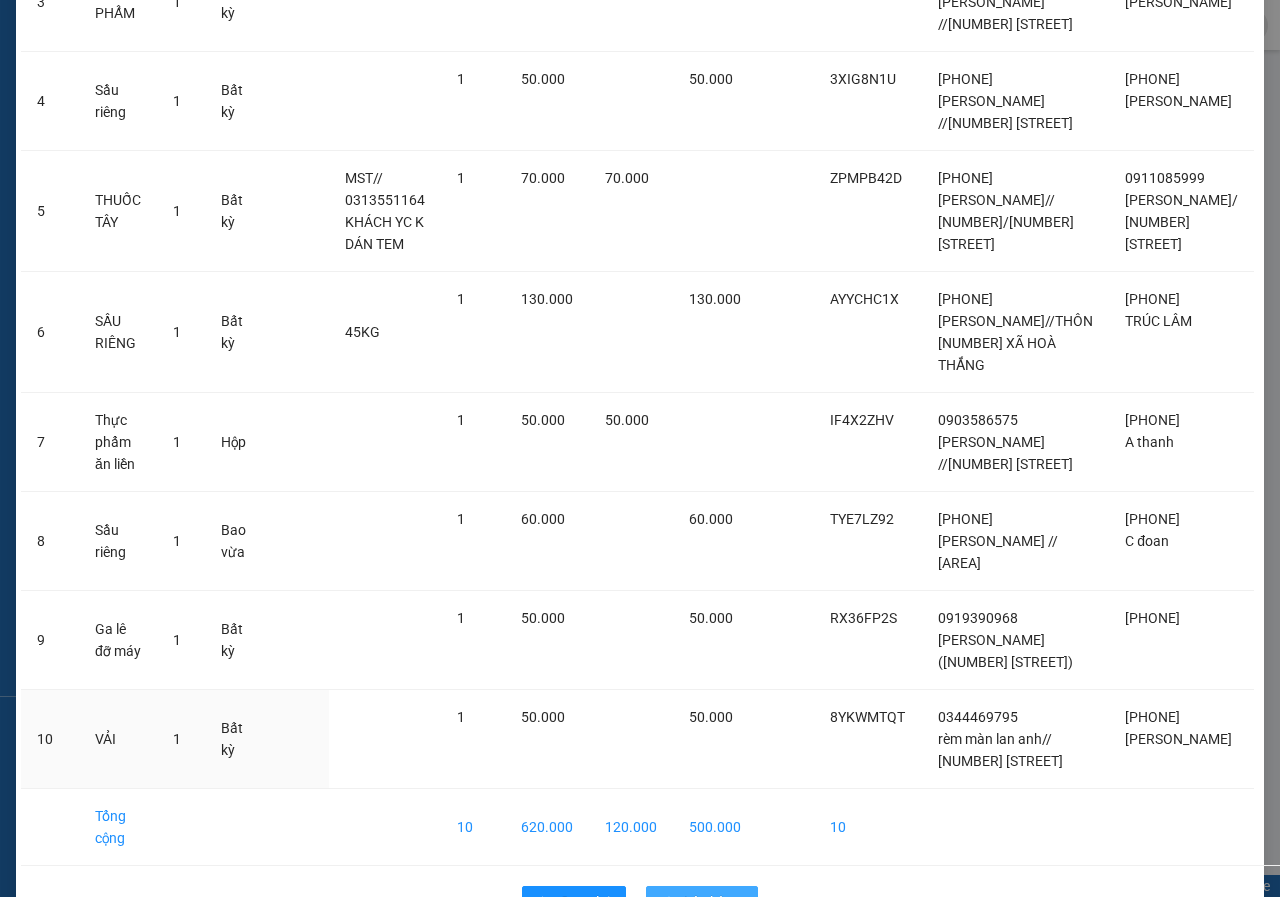 scroll, scrollTop: 626, scrollLeft: 0, axis: vertical 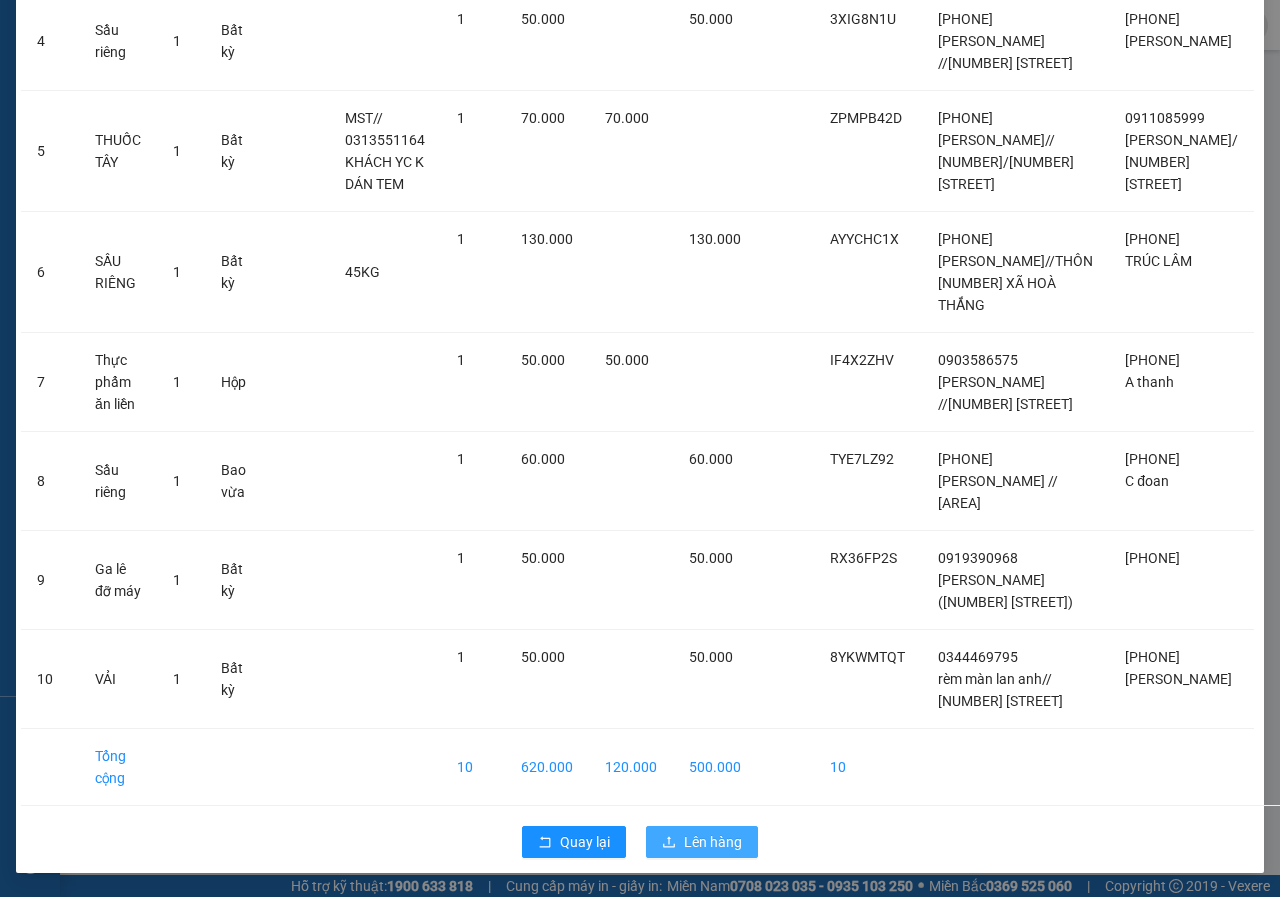 click on "Lên hàng" at bounding box center (713, 842) 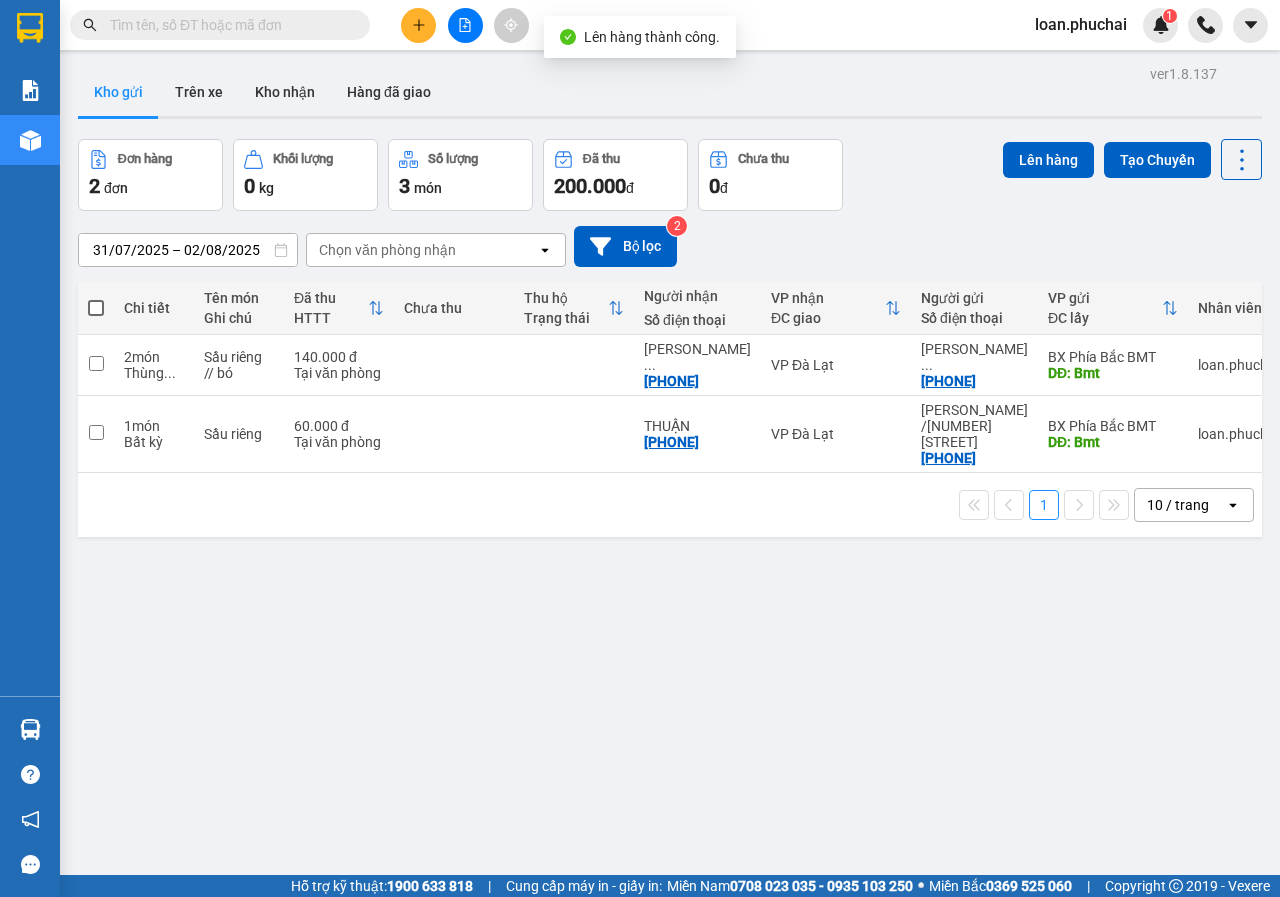 click at bounding box center (96, 308) 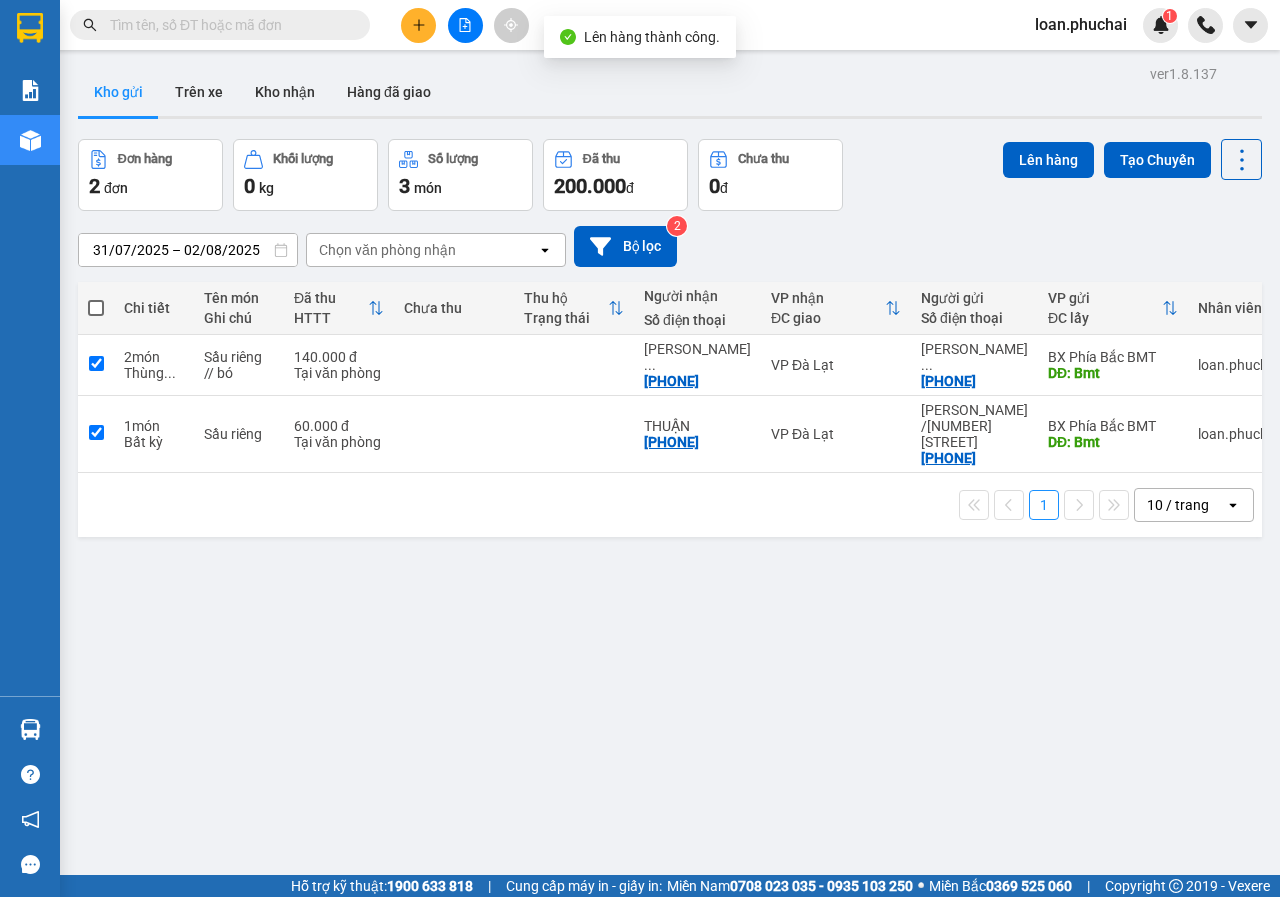 checkbox on "true" 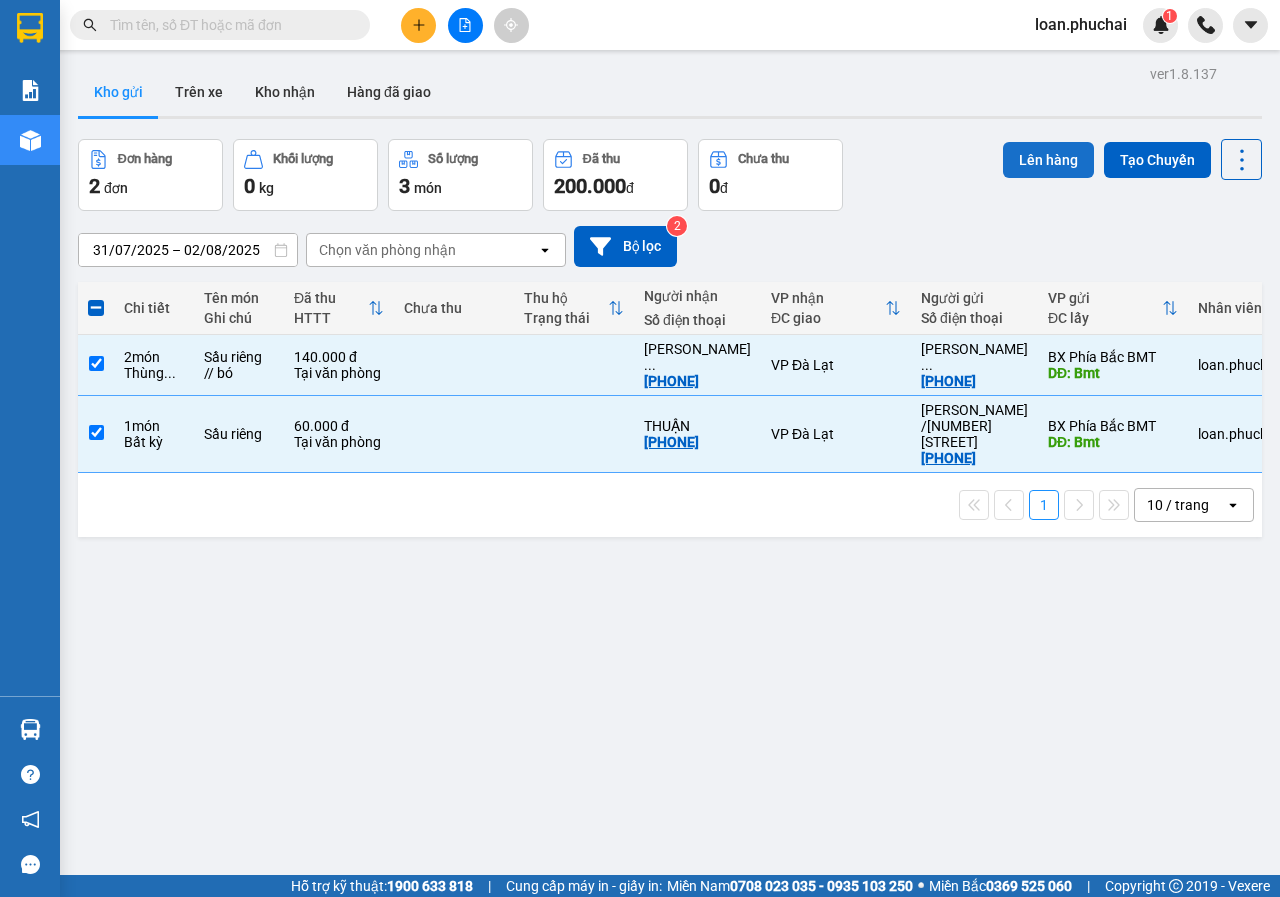 click on "Lên hàng" at bounding box center (1048, 160) 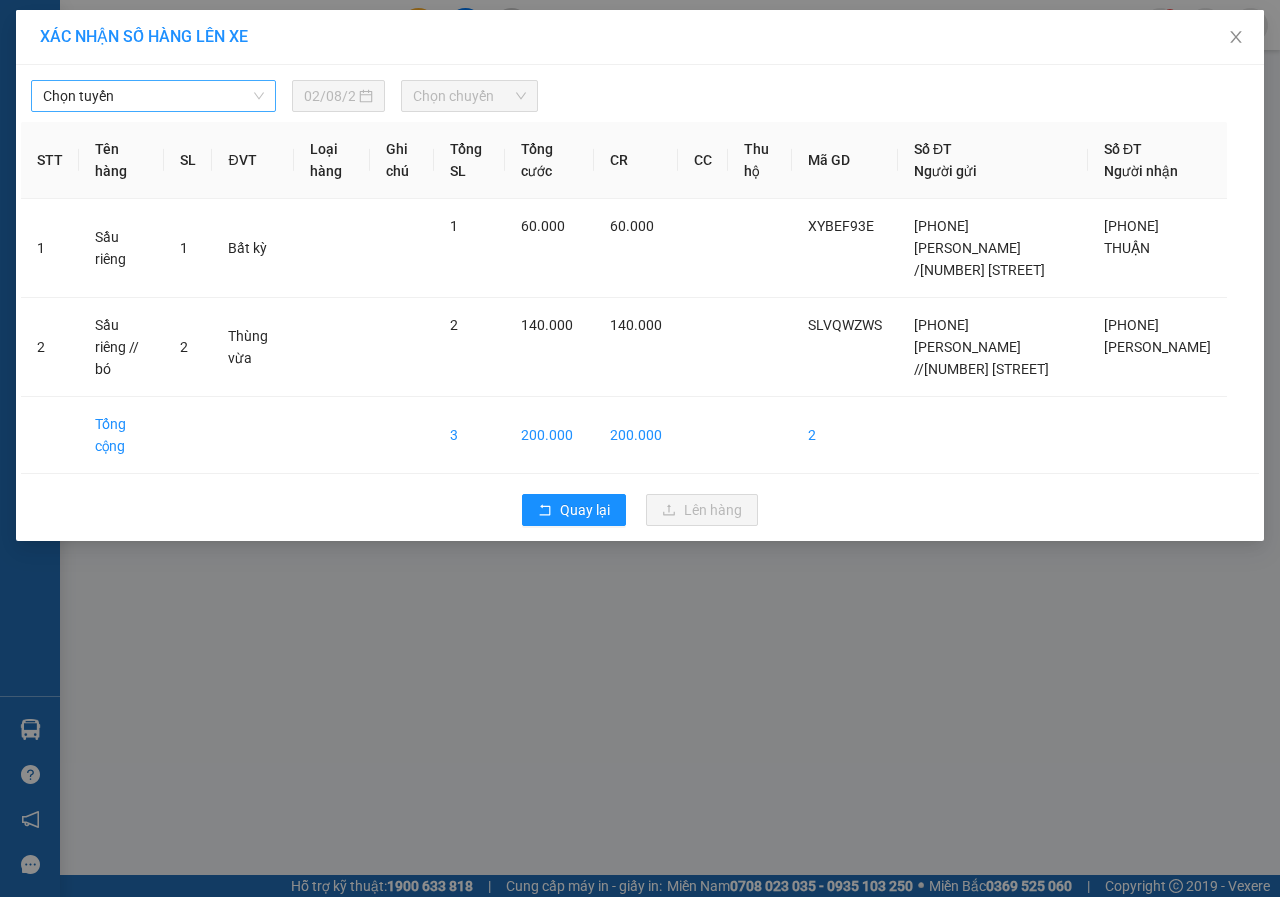 click on "Chọn tuyến" at bounding box center (153, 96) 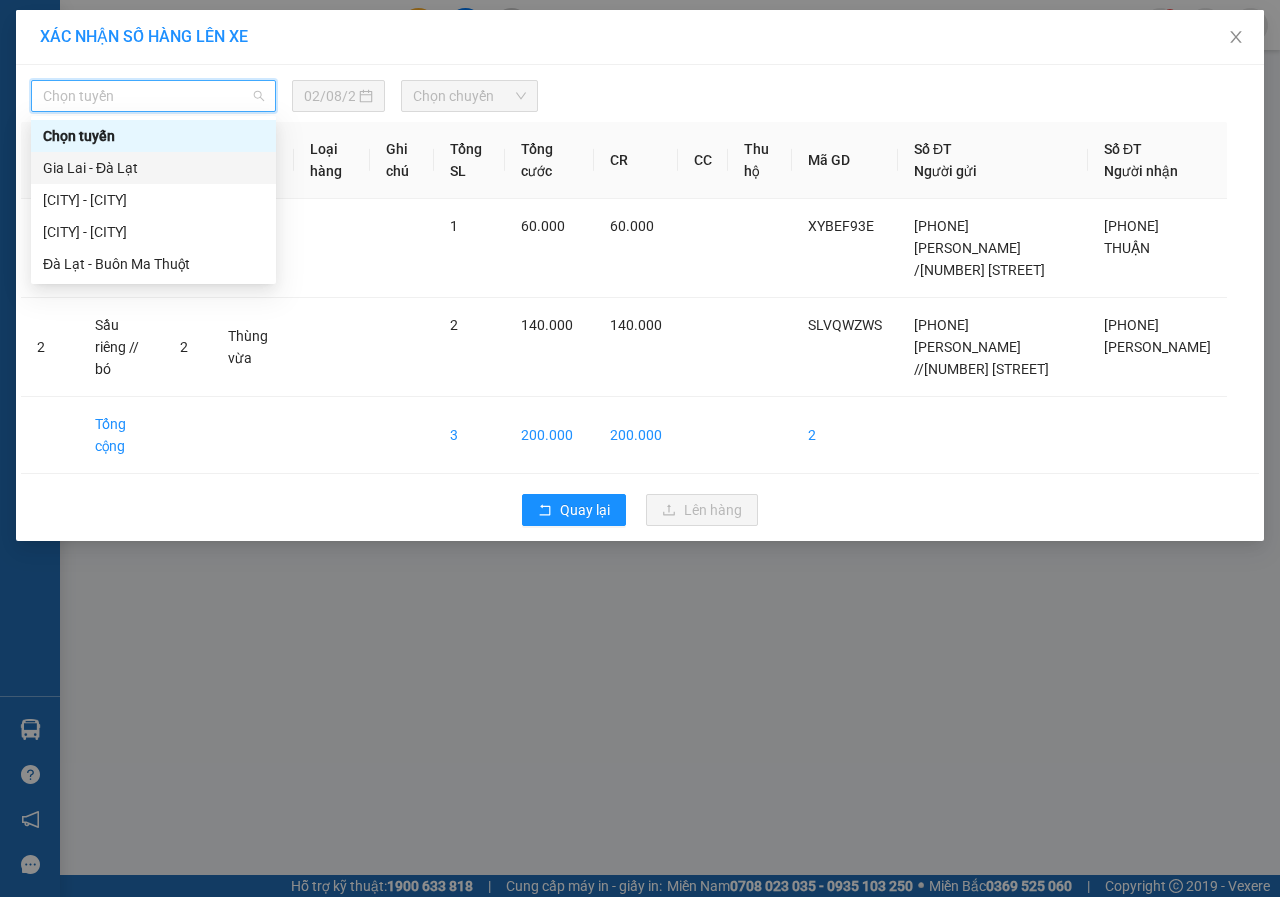 click on "Gia Lai - Đà Lạt" at bounding box center (153, 168) 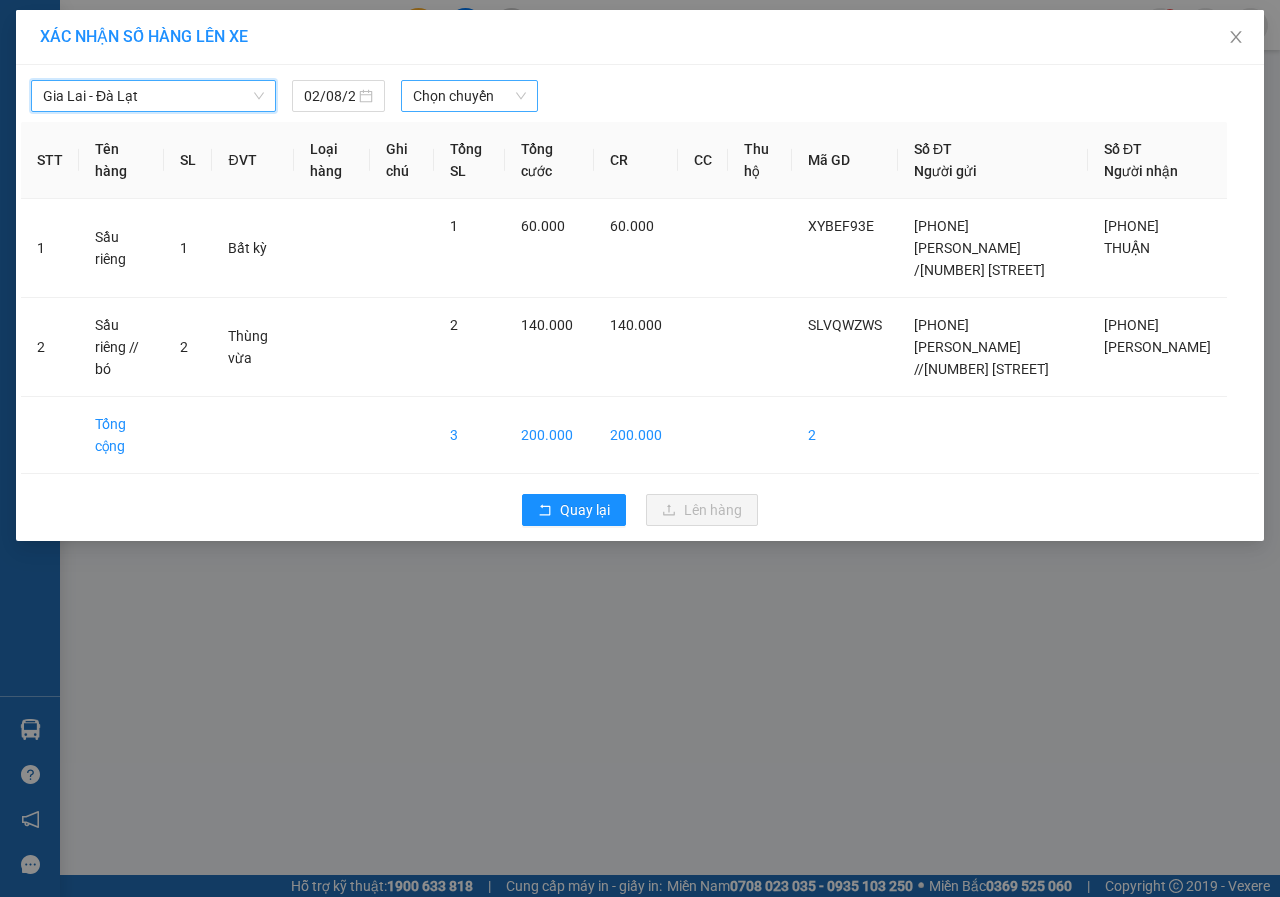 click on "Chọn chuyến" at bounding box center [469, 96] 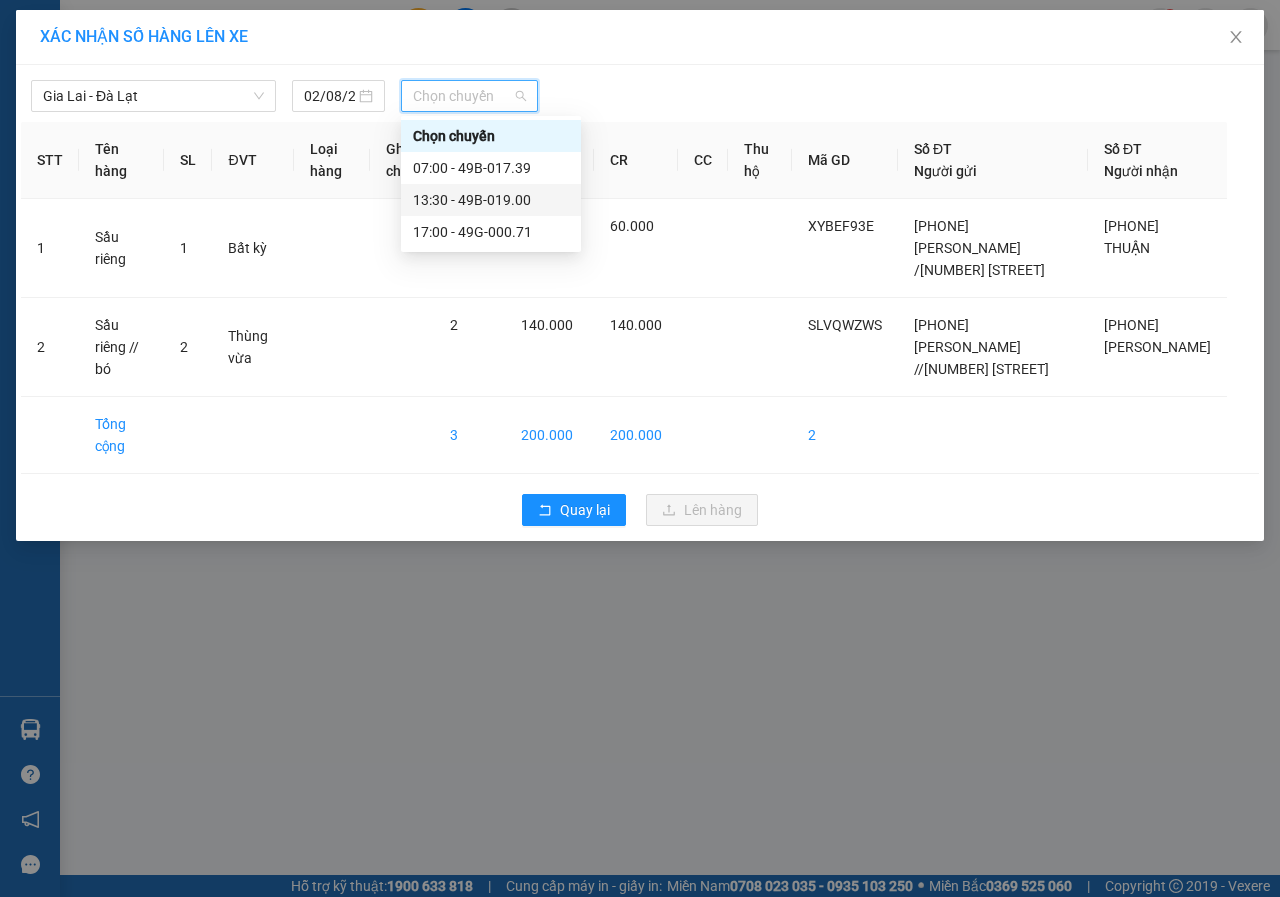 click on "13:30     - 49B-019.00" at bounding box center (491, 200) 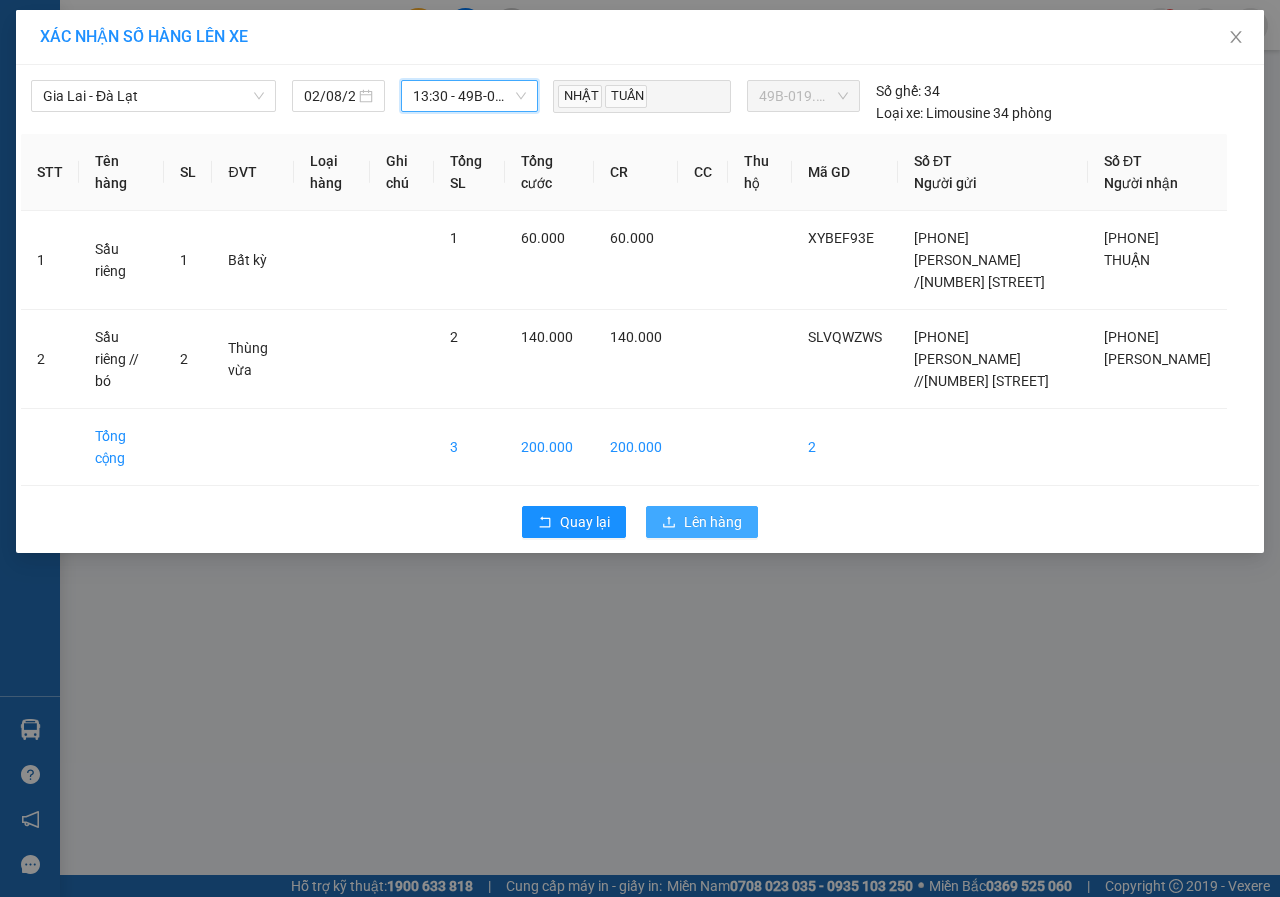 click on "Lên hàng" at bounding box center (713, 522) 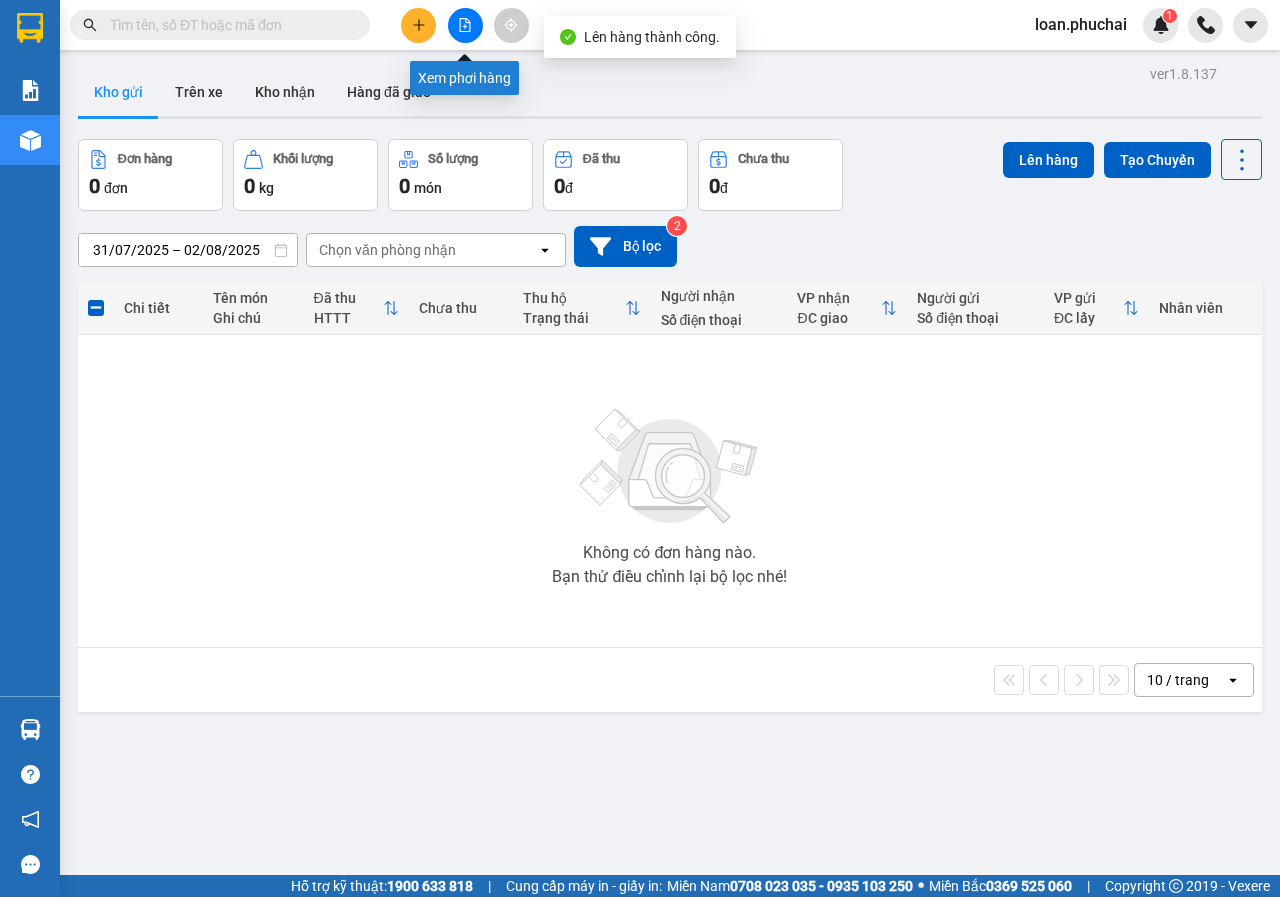 click at bounding box center (465, 25) 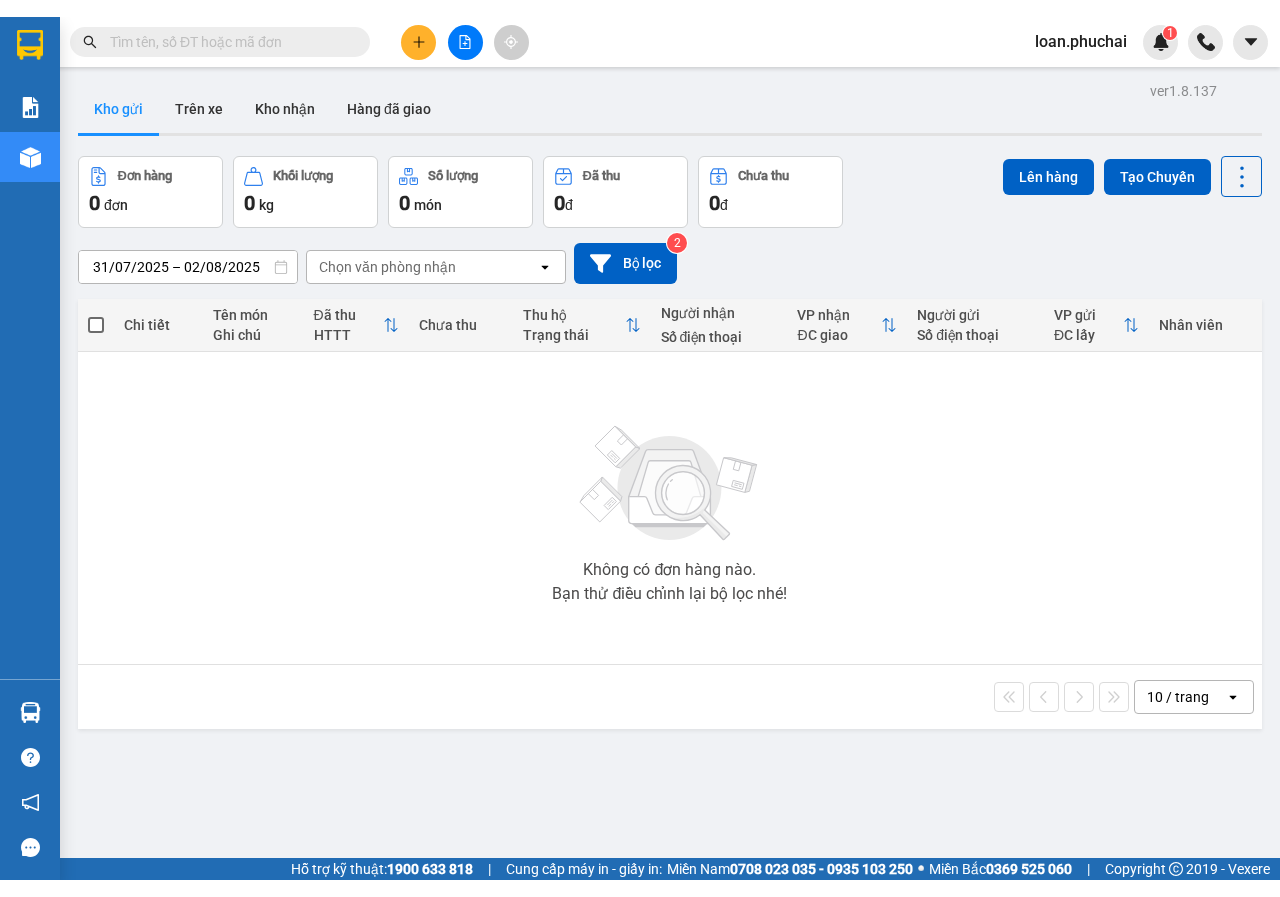 scroll, scrollTop: 0, scrollLeft: 0, axis: both 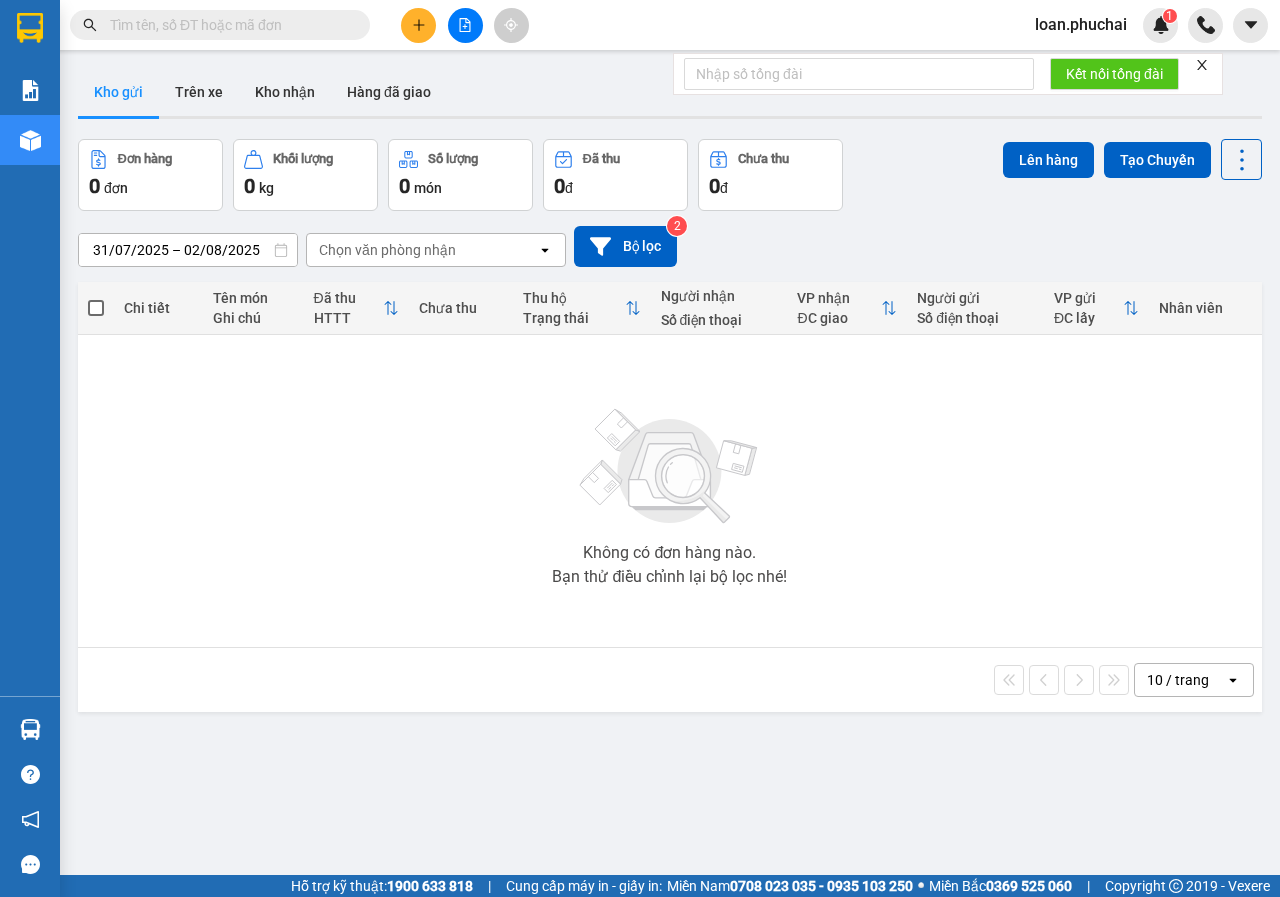 click at bounding box center (418, 25) 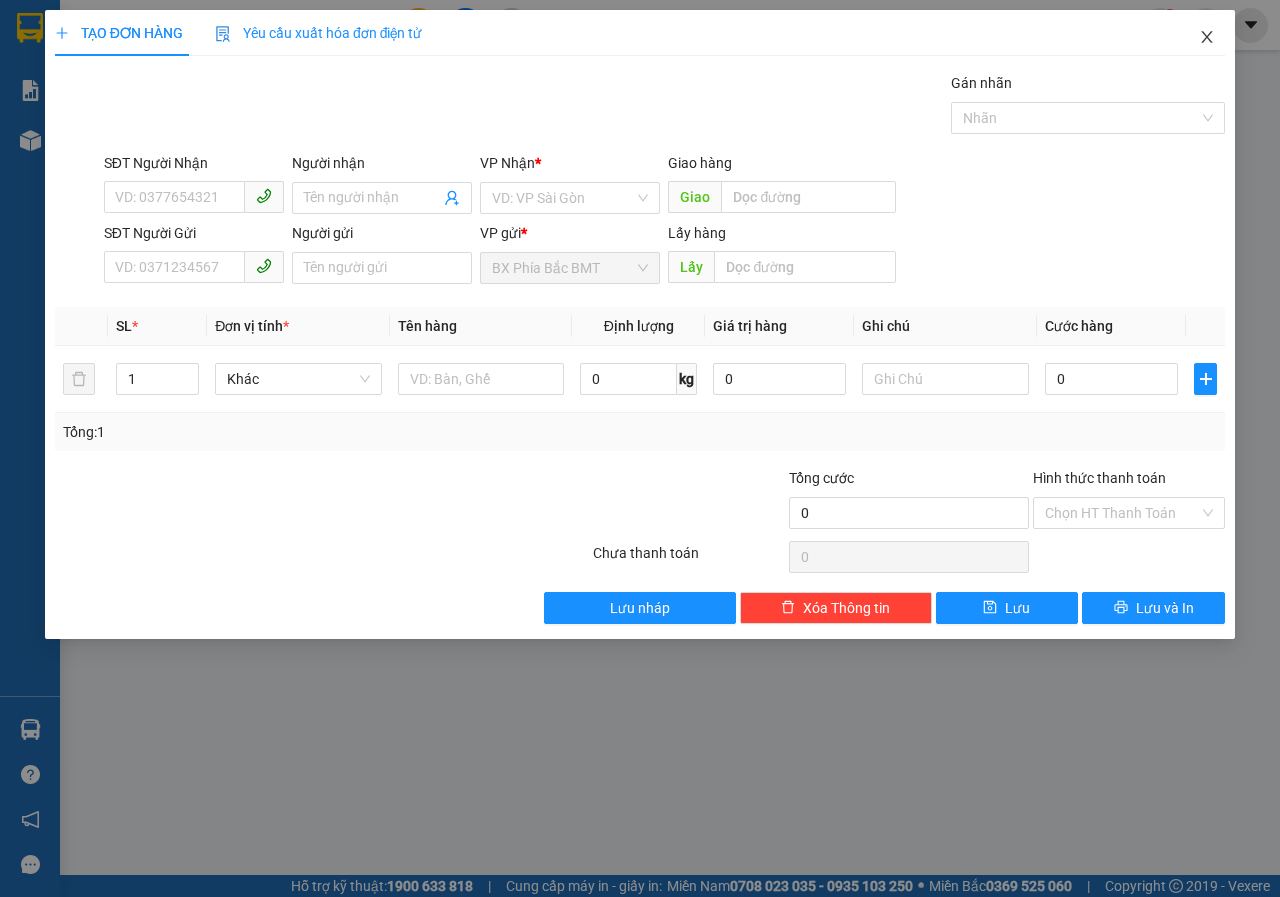 click 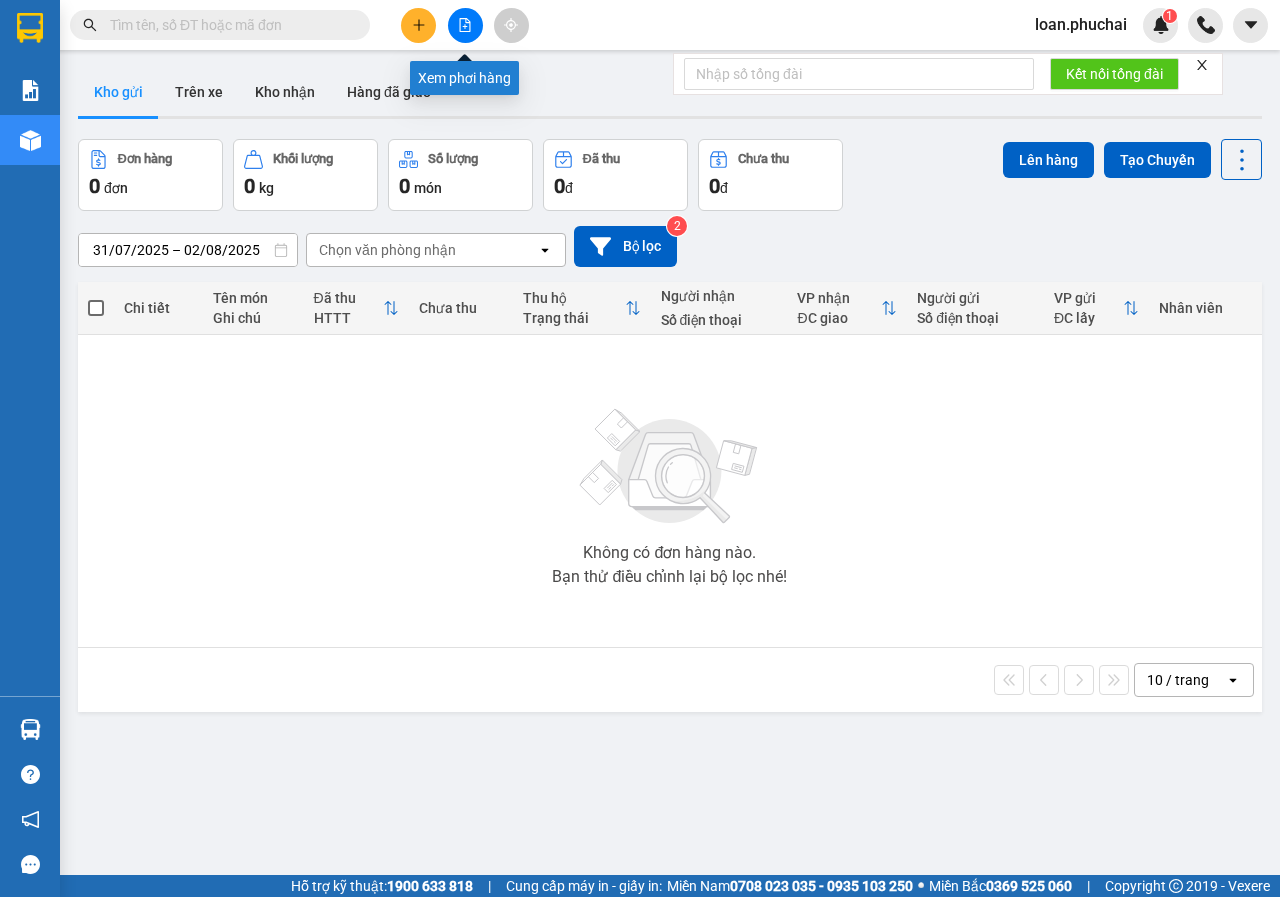 click 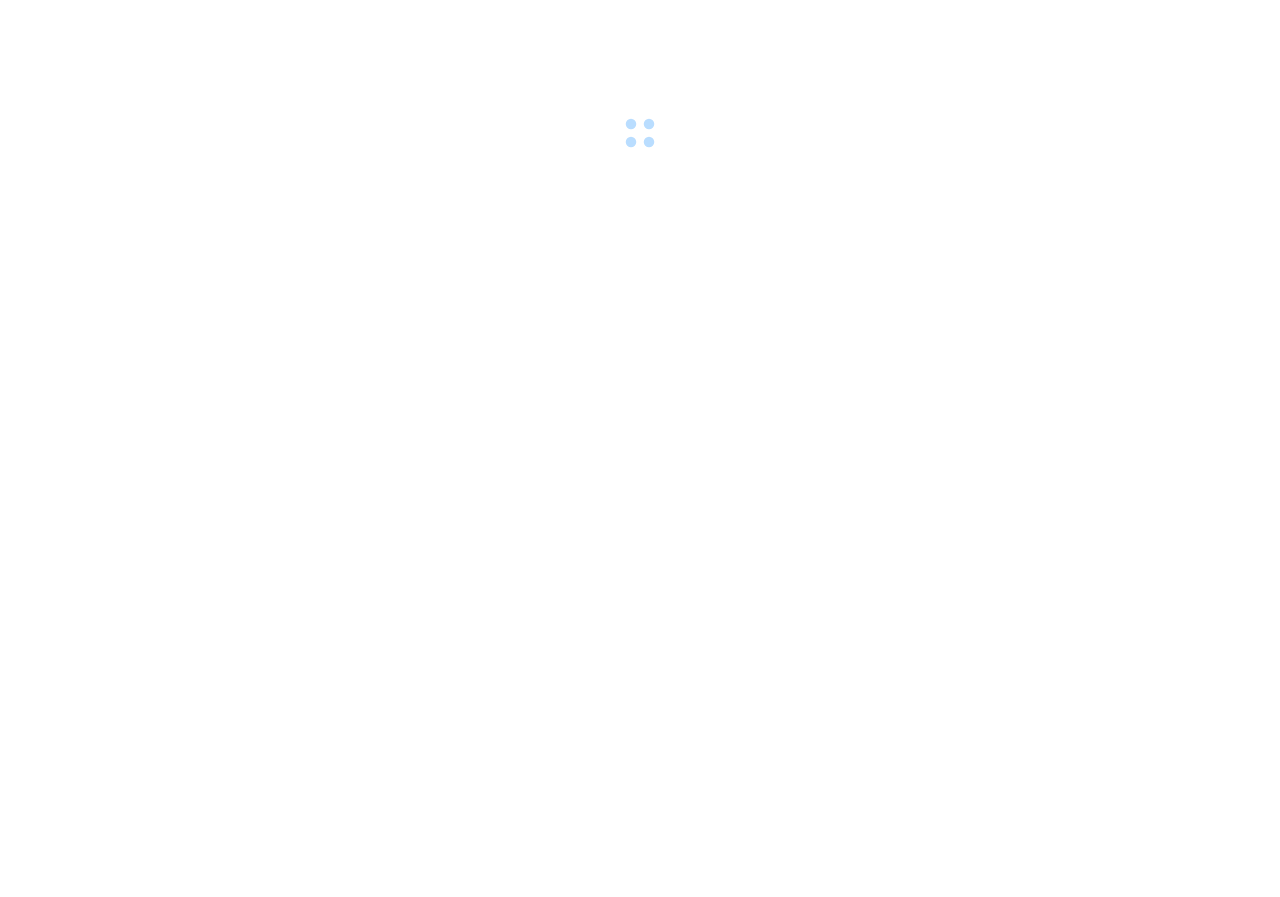 scroll, scrollTop: 0, scrollLeft: 0, axis: both 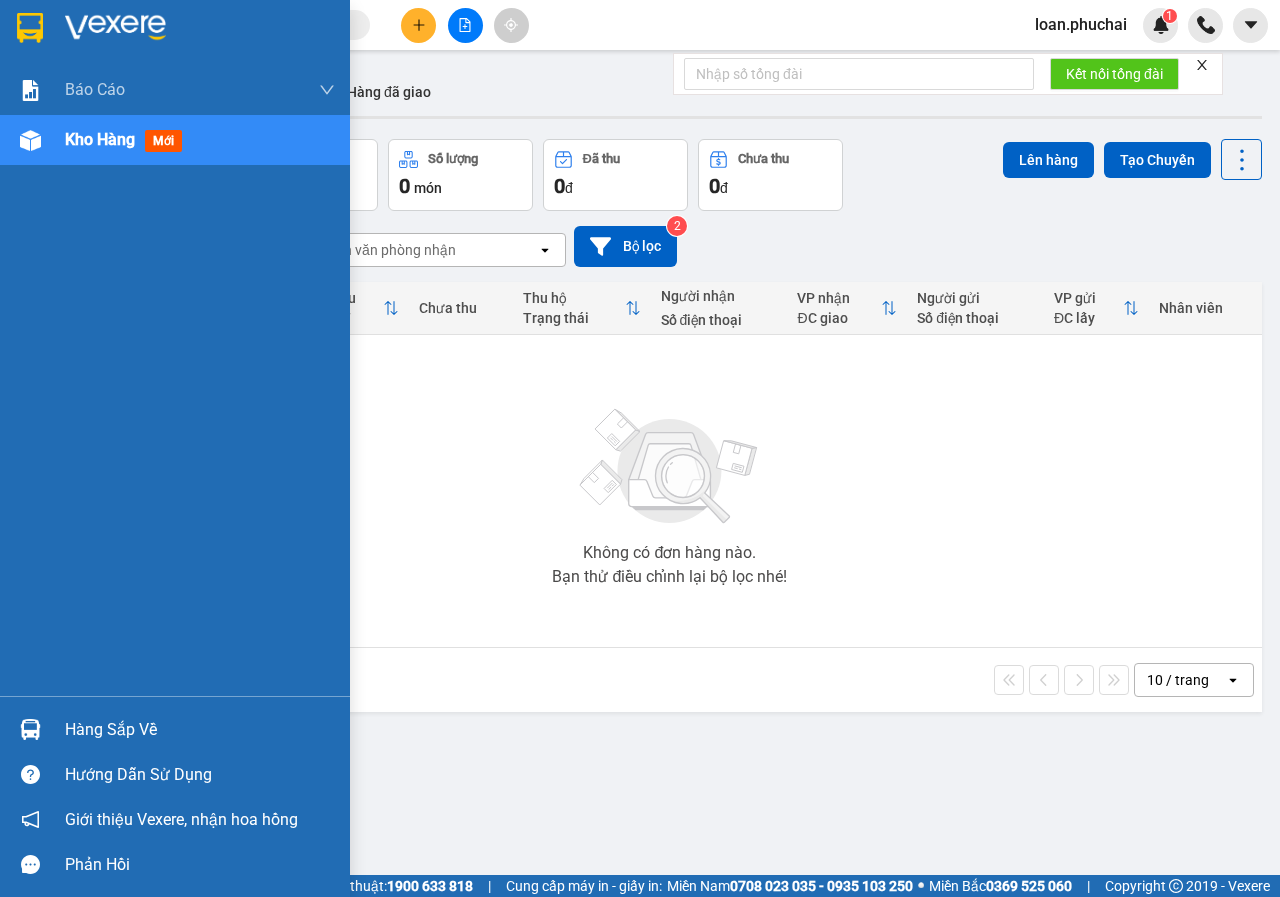 click on "Kho hàng mới" at bounding box center (175, 140) 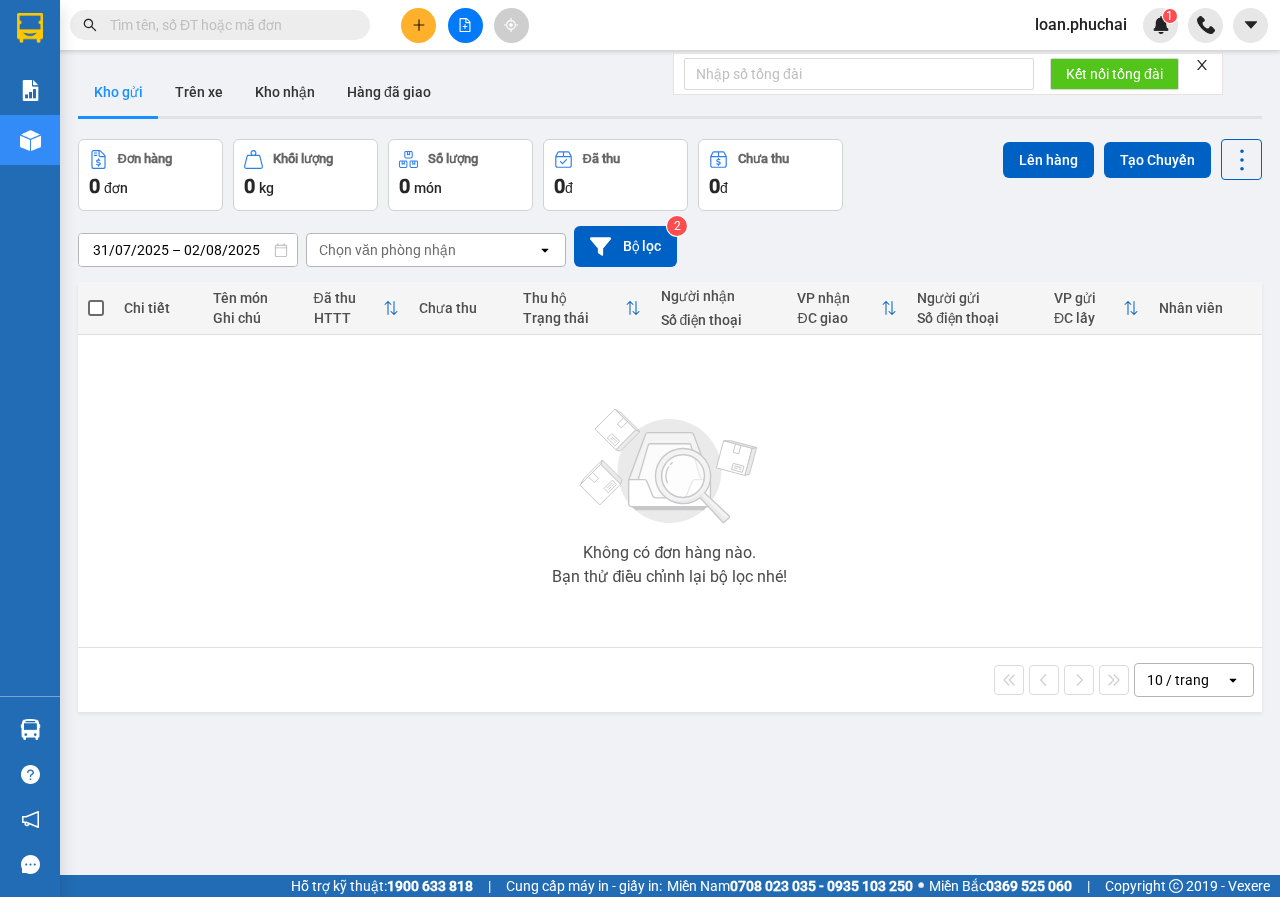 click 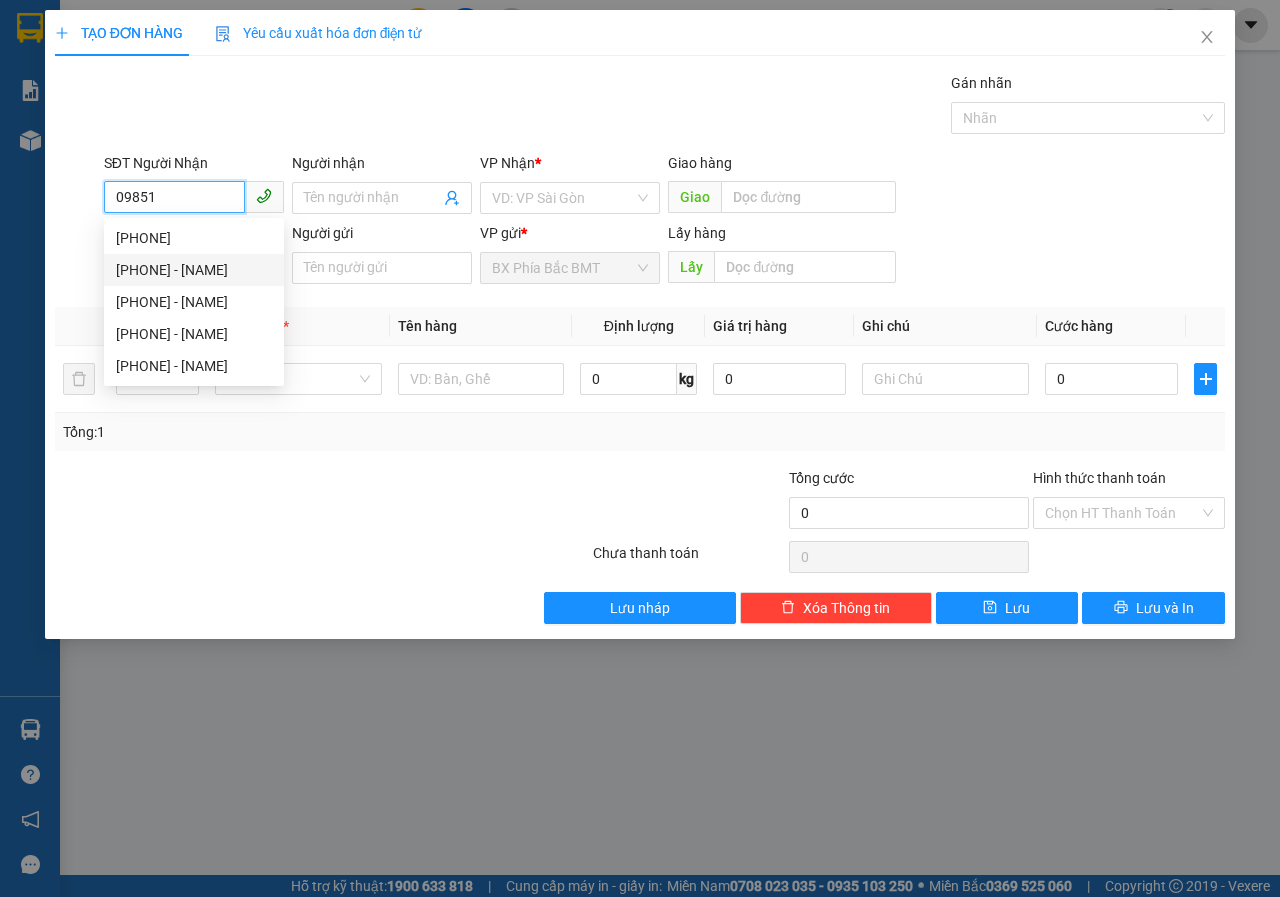 click on "0985162042 - HẢI" at bounding box center [194, 270] 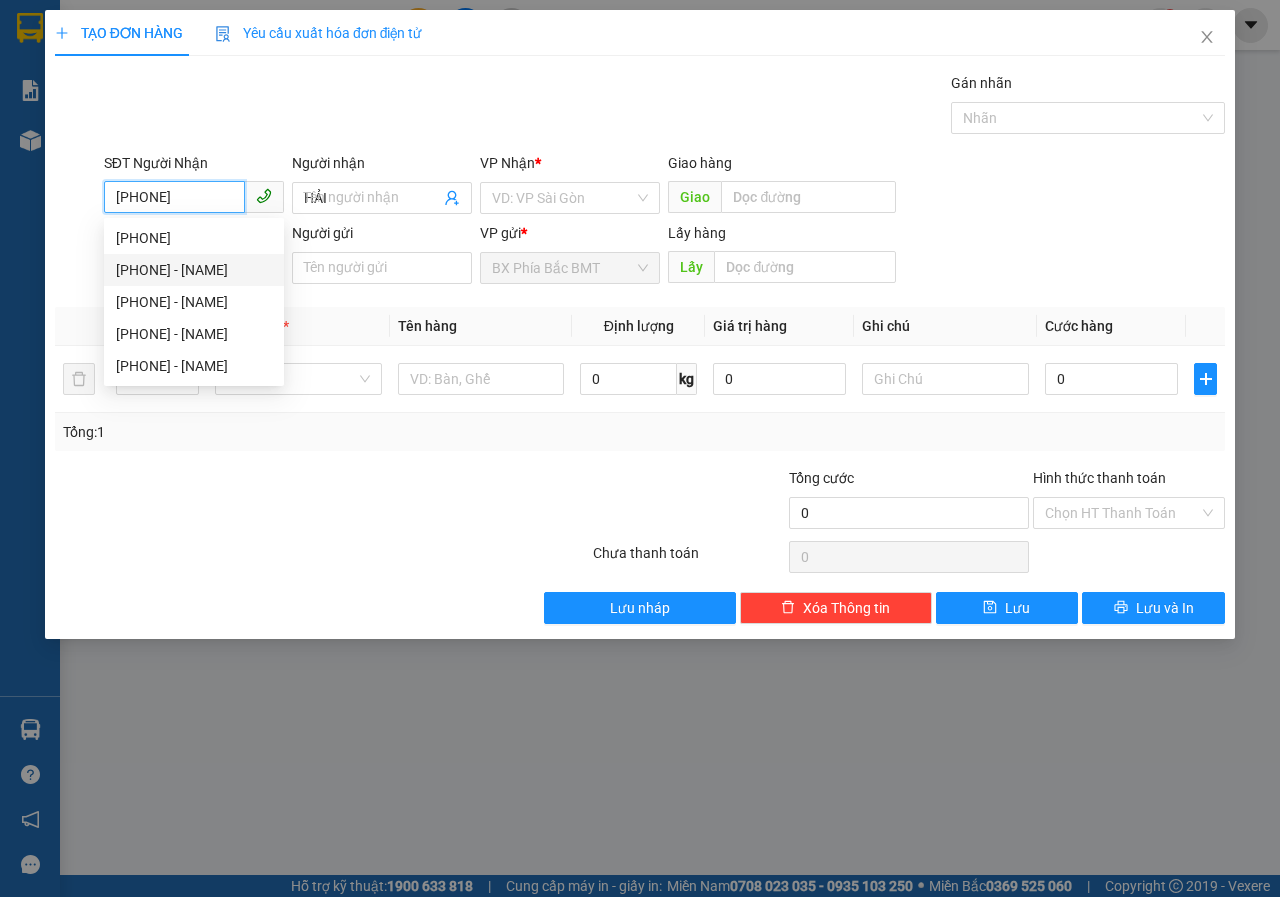 type on "50.000" 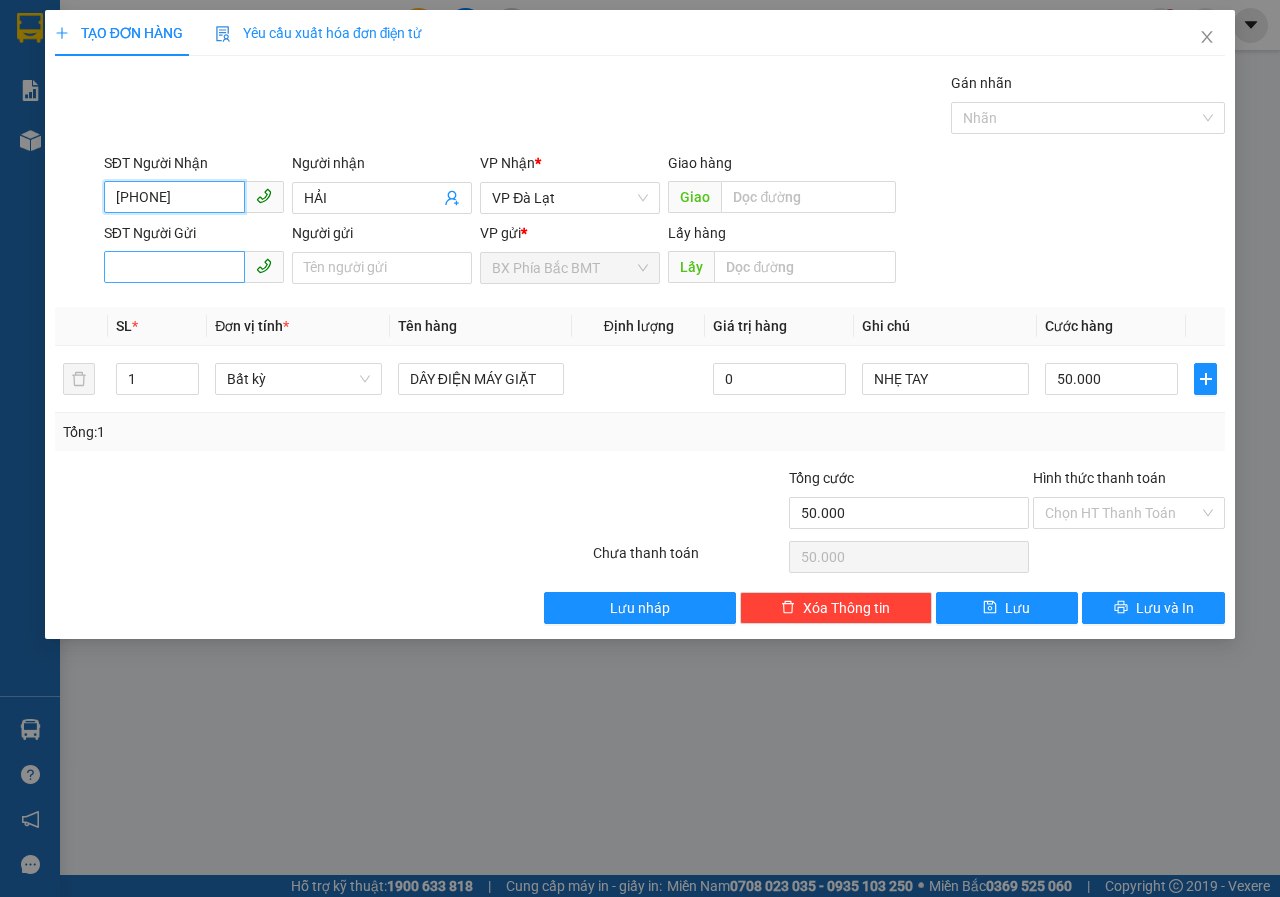 type on "0985162042" 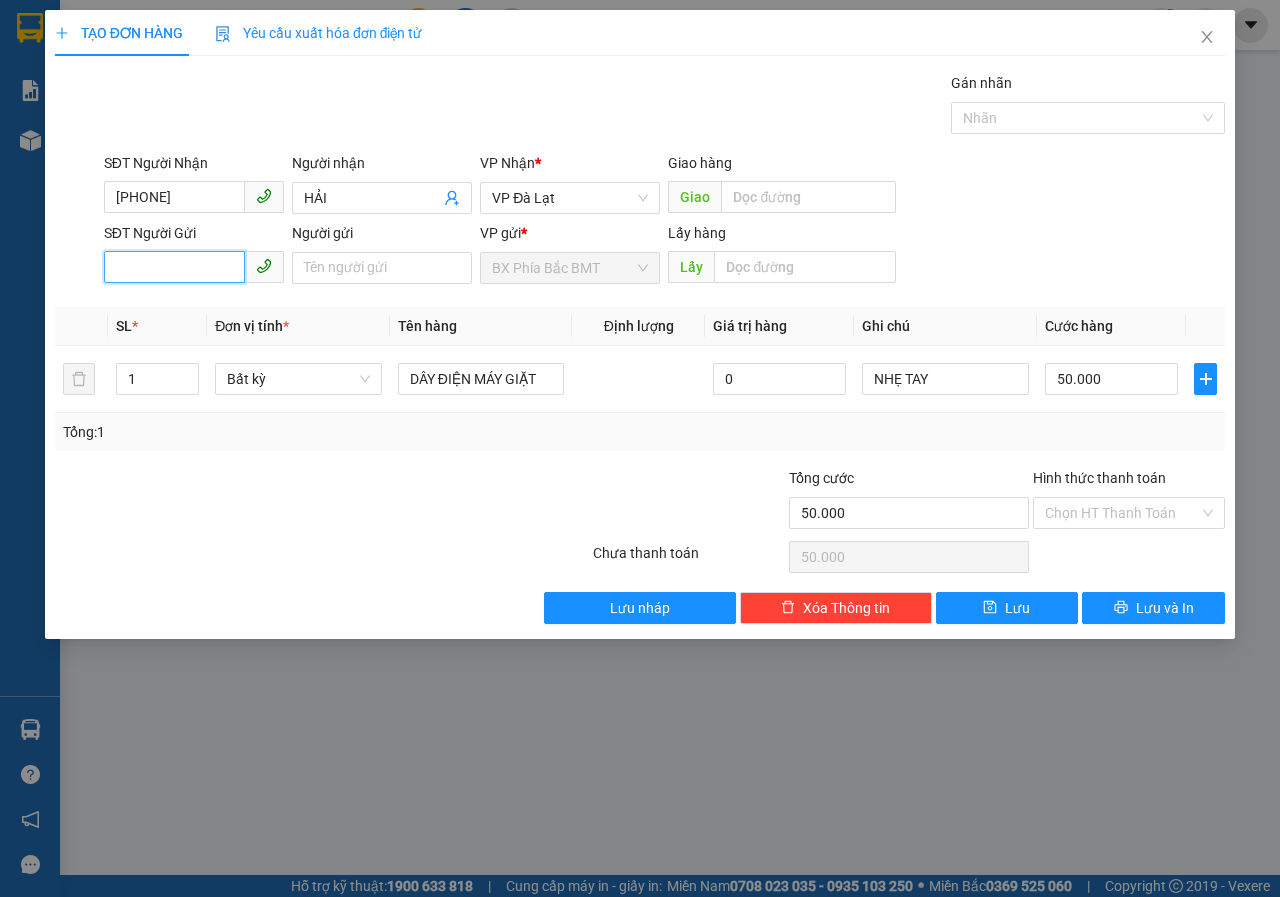 click on "SĐT Người Gửi" at bounding box center (174, 267) 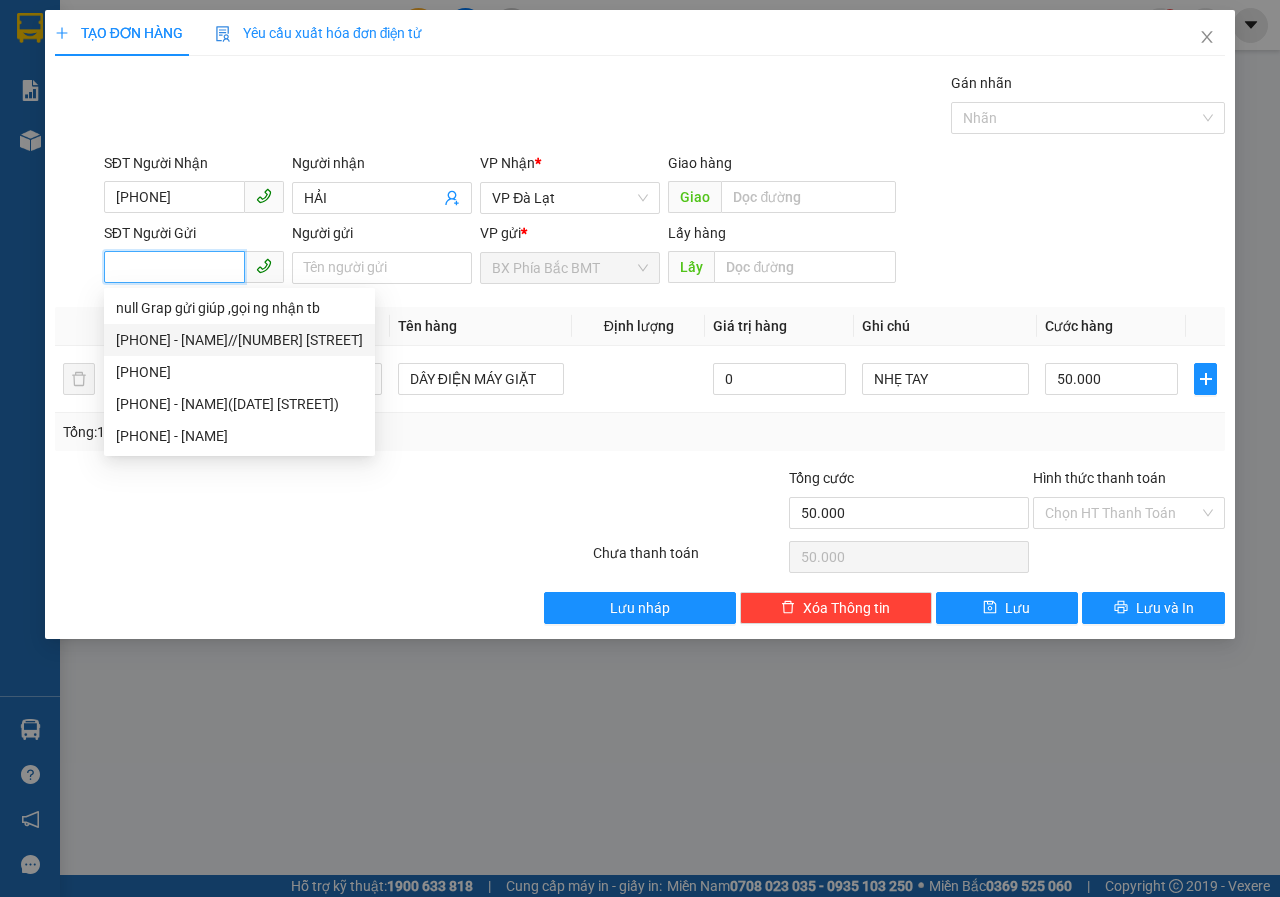 click on "0375635899 - LÊ VIỆT HÀ//98 LÝ THÁI TỔ" at bounding box center (239, 340) 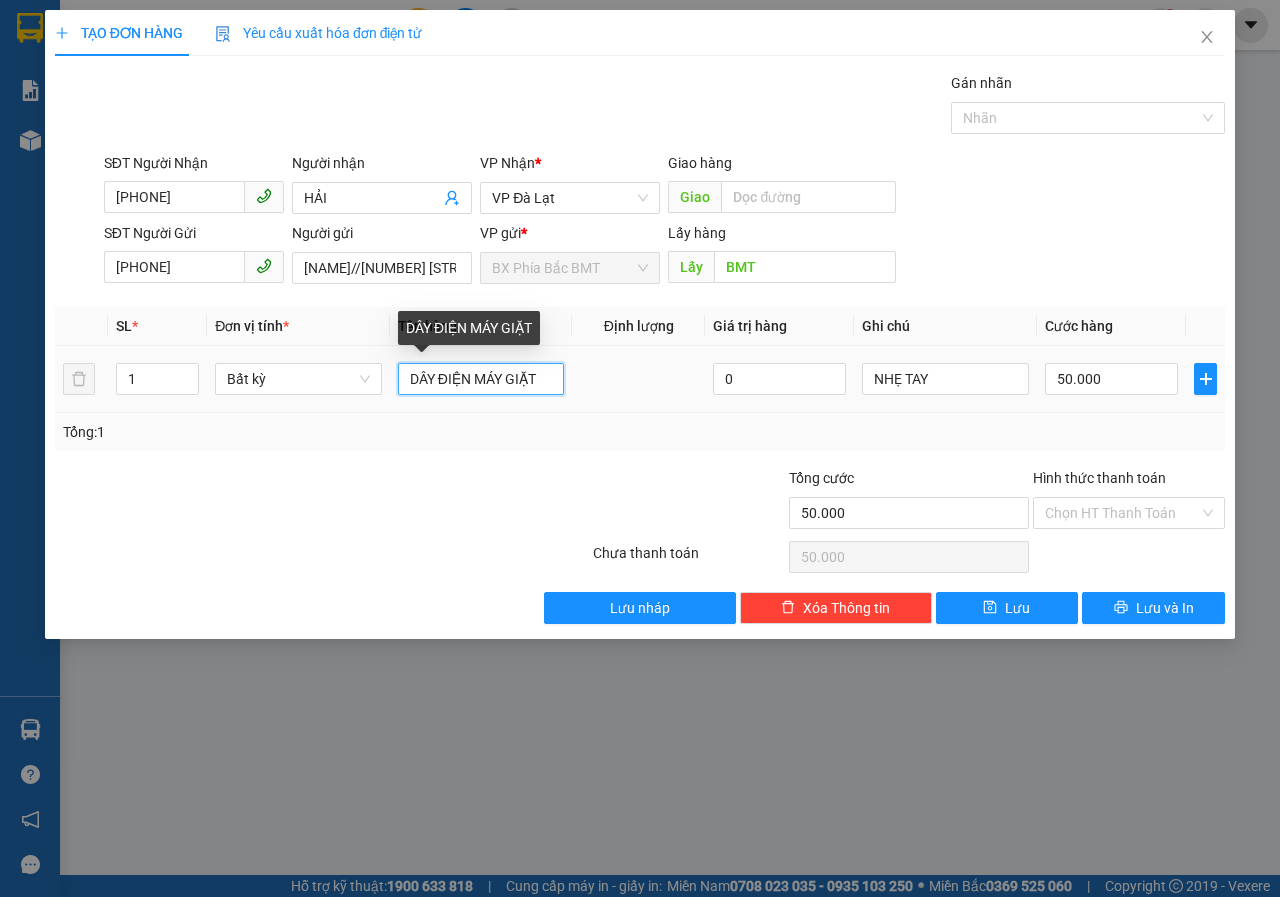 drag, startPoint x: 470, startPoint y: 371, endPoint x: 61, endPoint y: 383, distance: 409.176 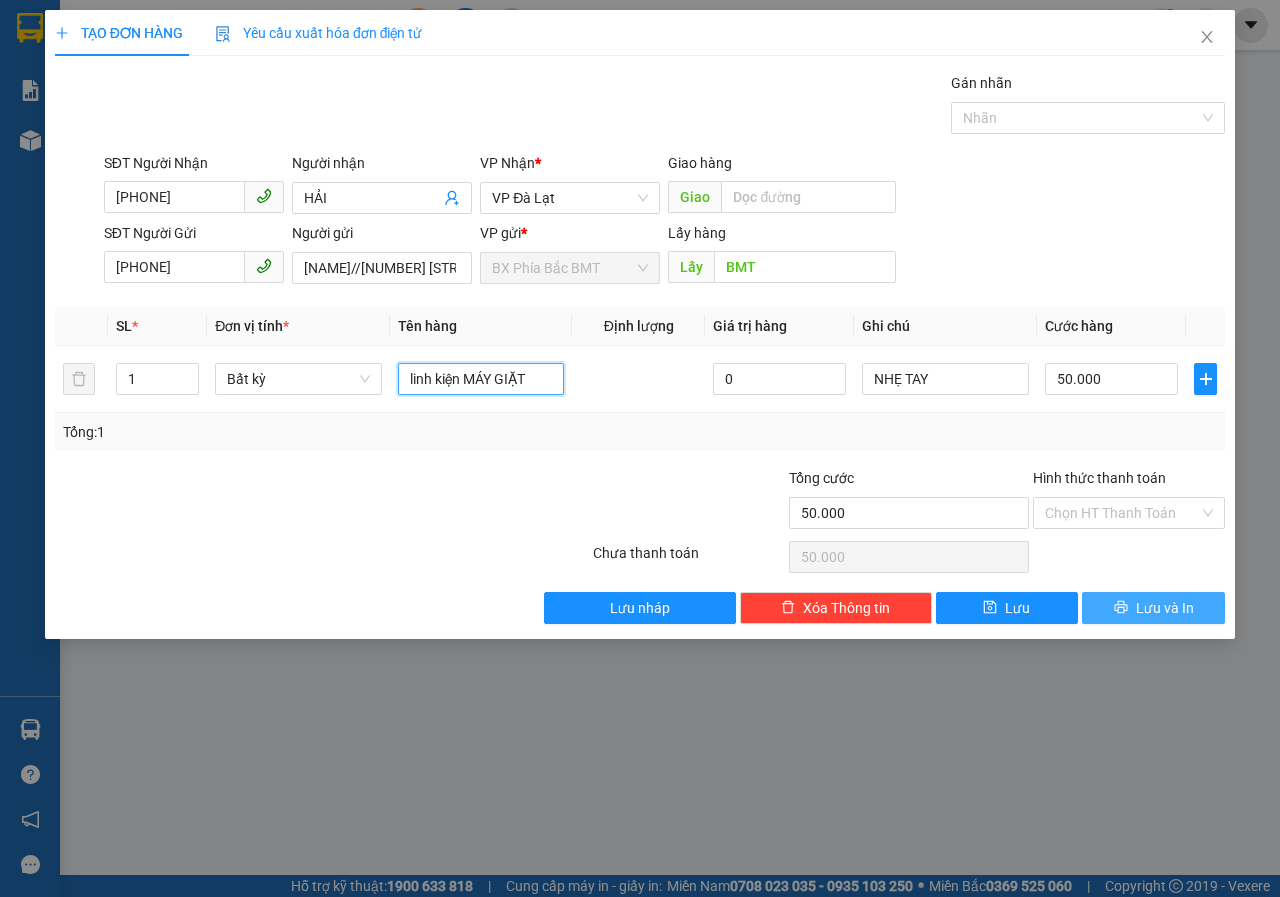 type on "linh kiện MÁY GIẶT" 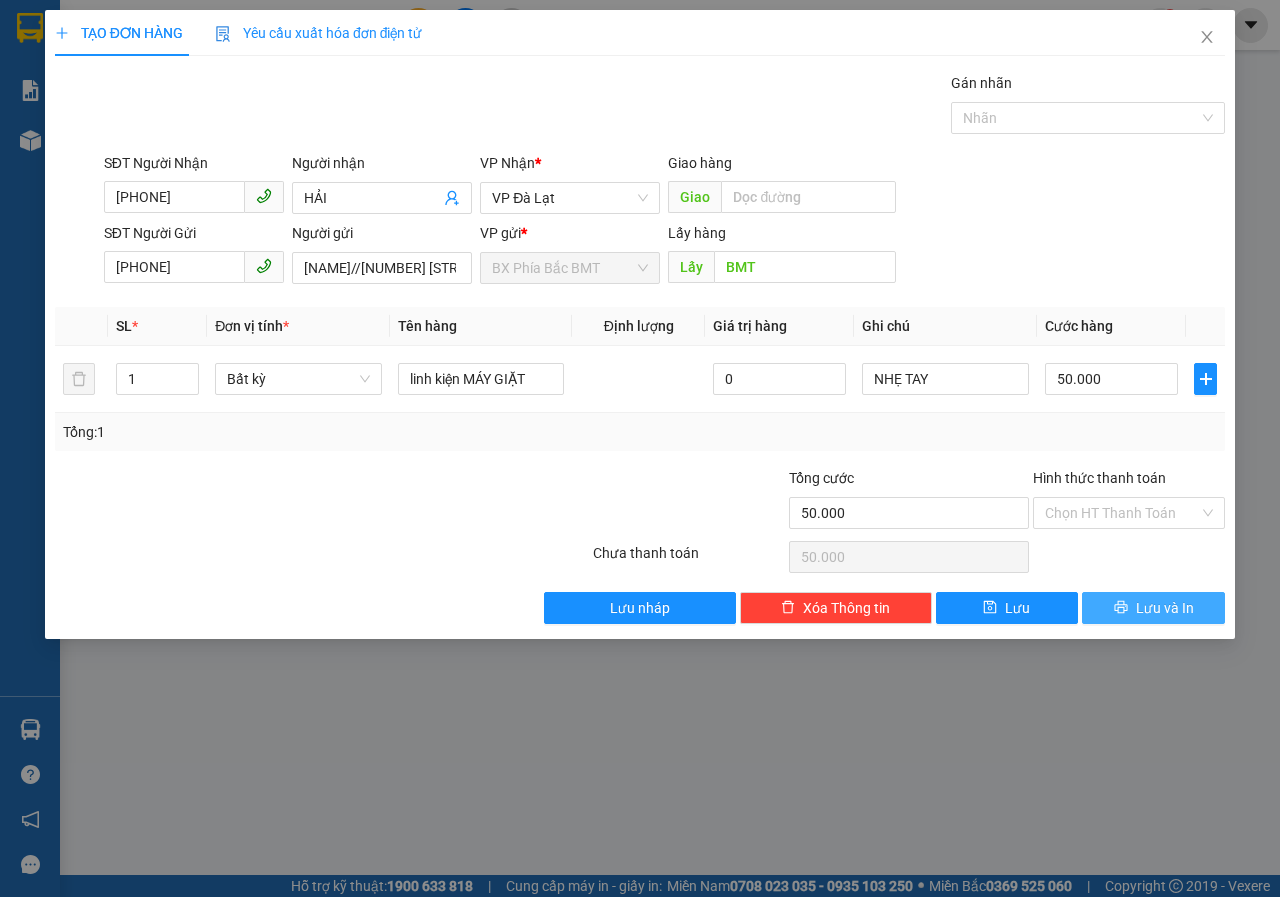 click on "Lưu và In" at bounding box center [1153, 608] 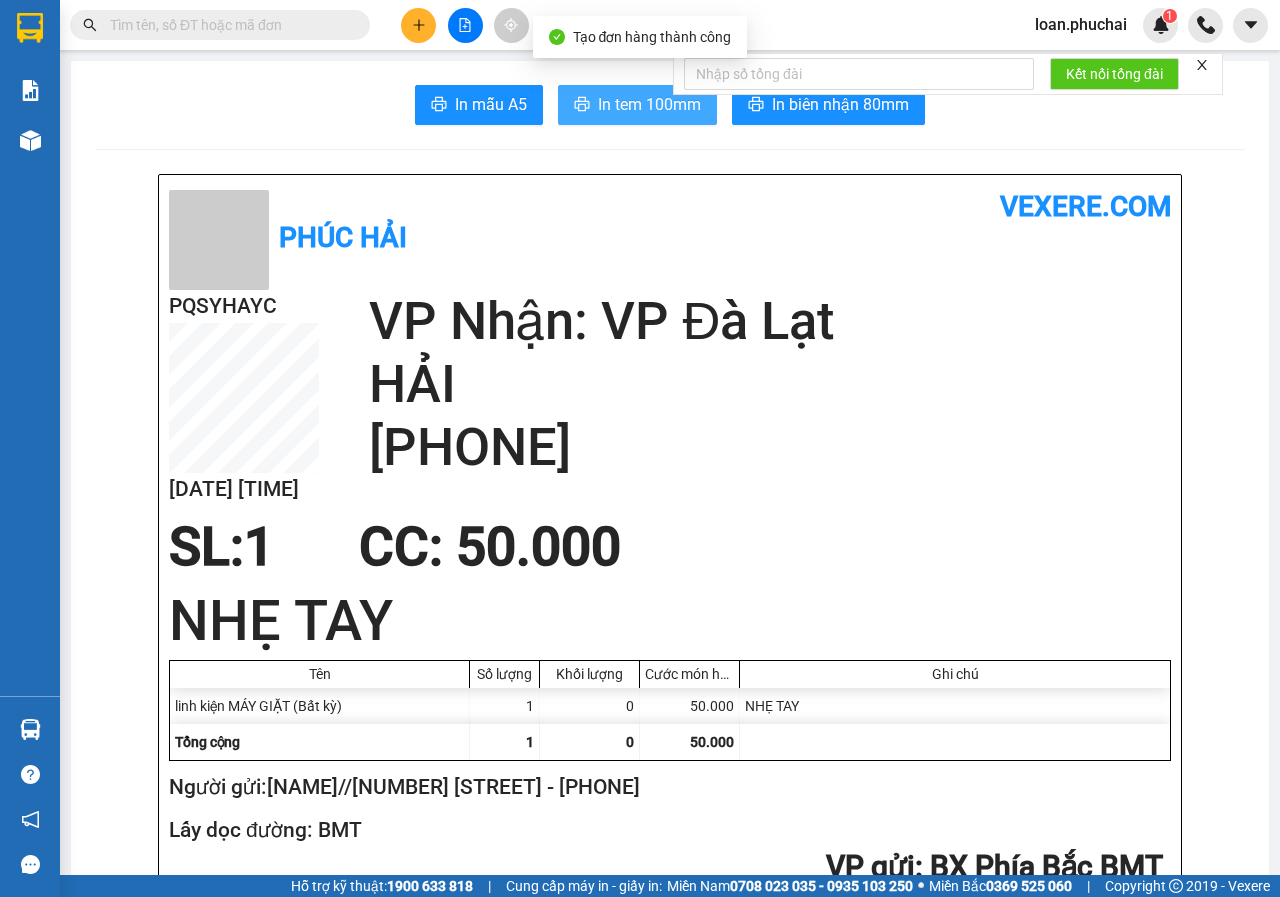click on "In tem 100mm" at bounding box center (637, 105) 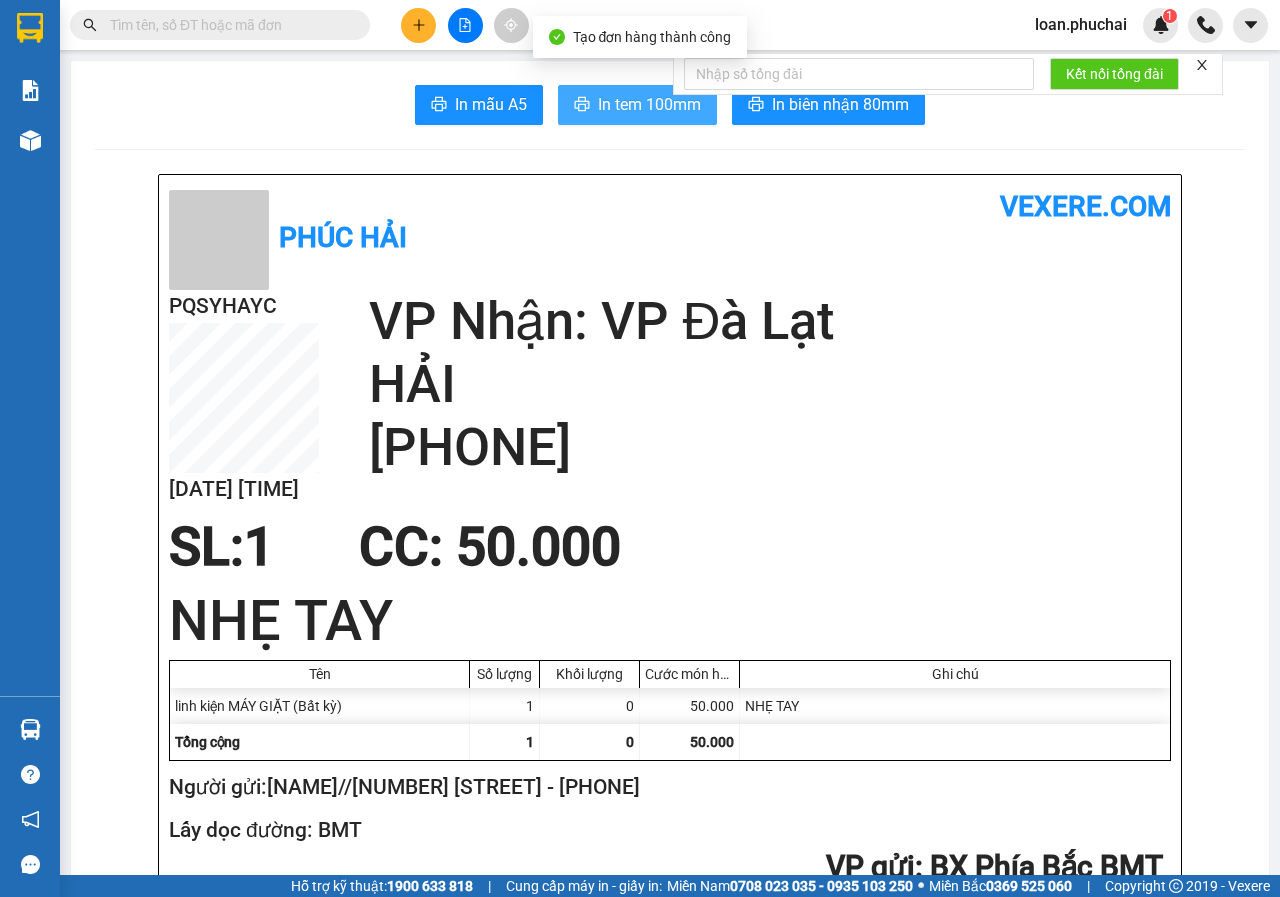scroll, scrollTop: 0, scrollLeft: 0, axis: both 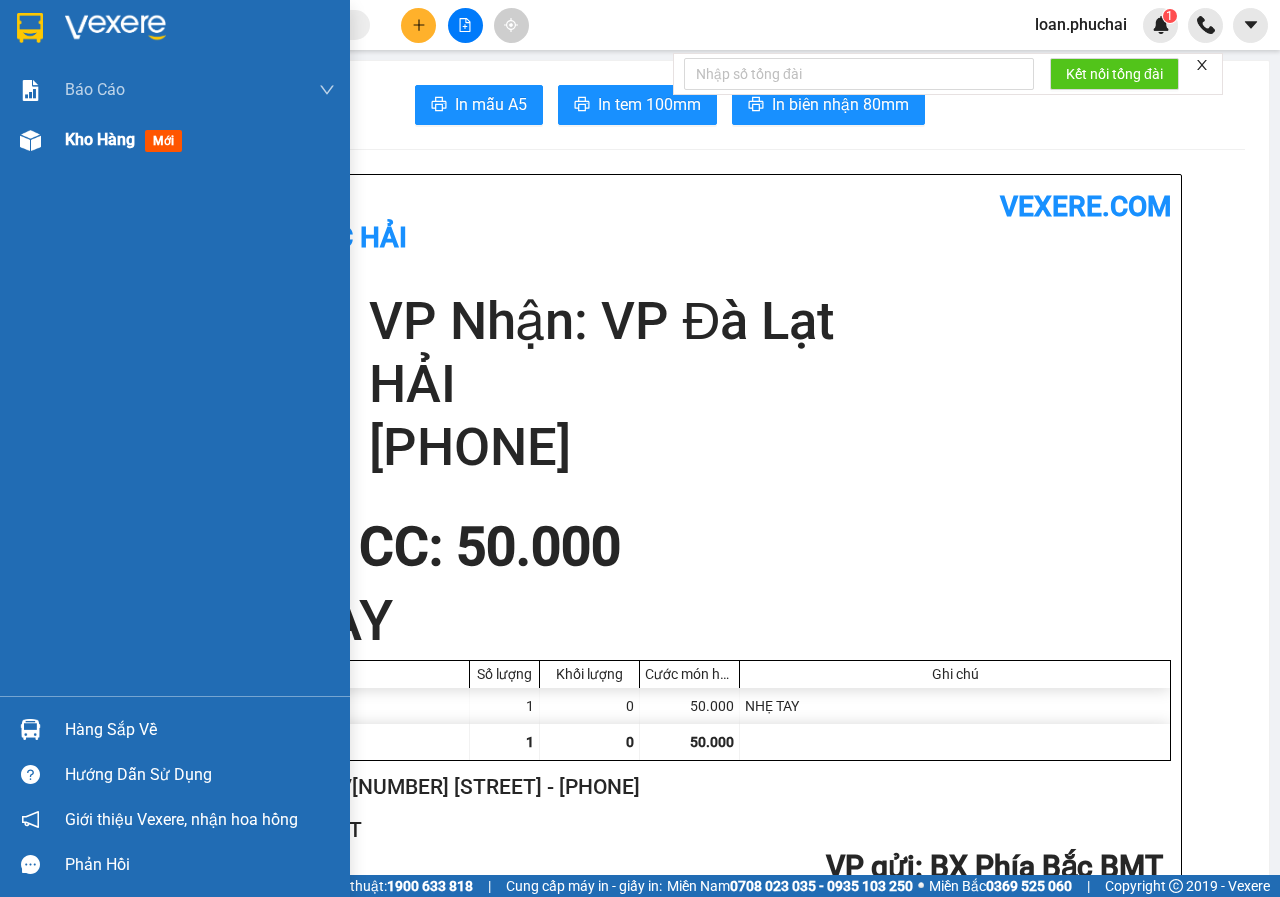 click on "Kho hàng mới" at bounding box center [127, 139] 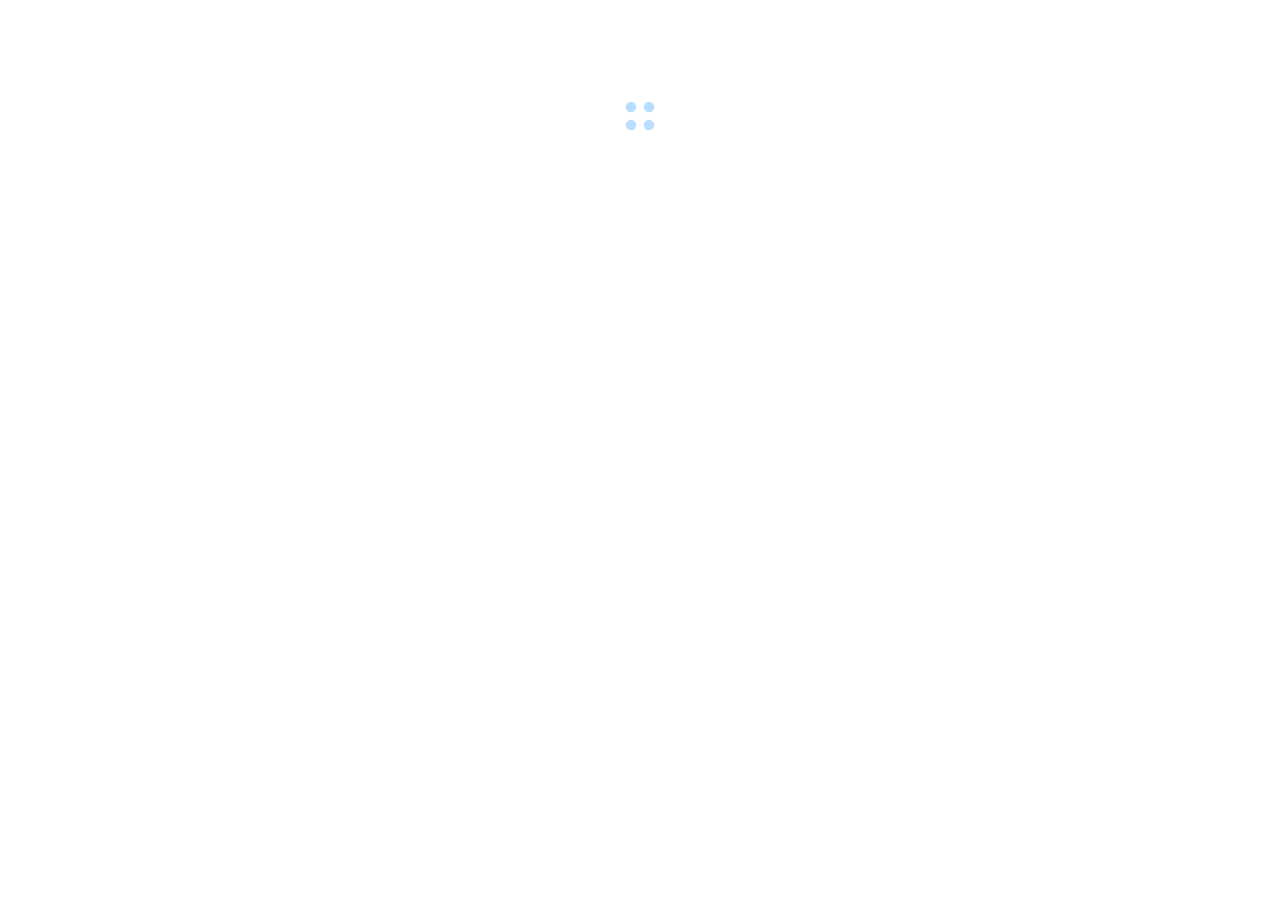 scroll, scrollTop: 0, scrollLeft: 0, axis: both 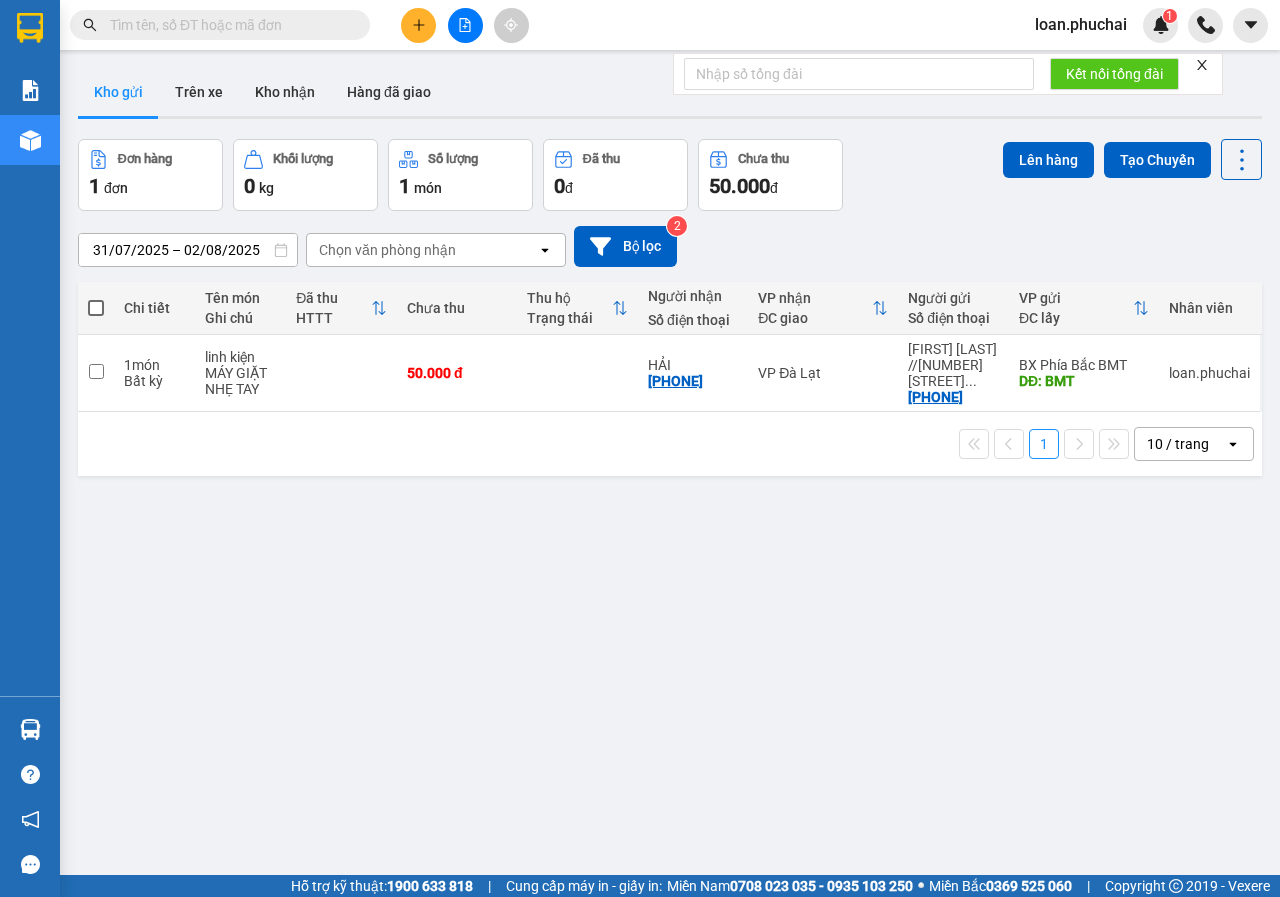 click 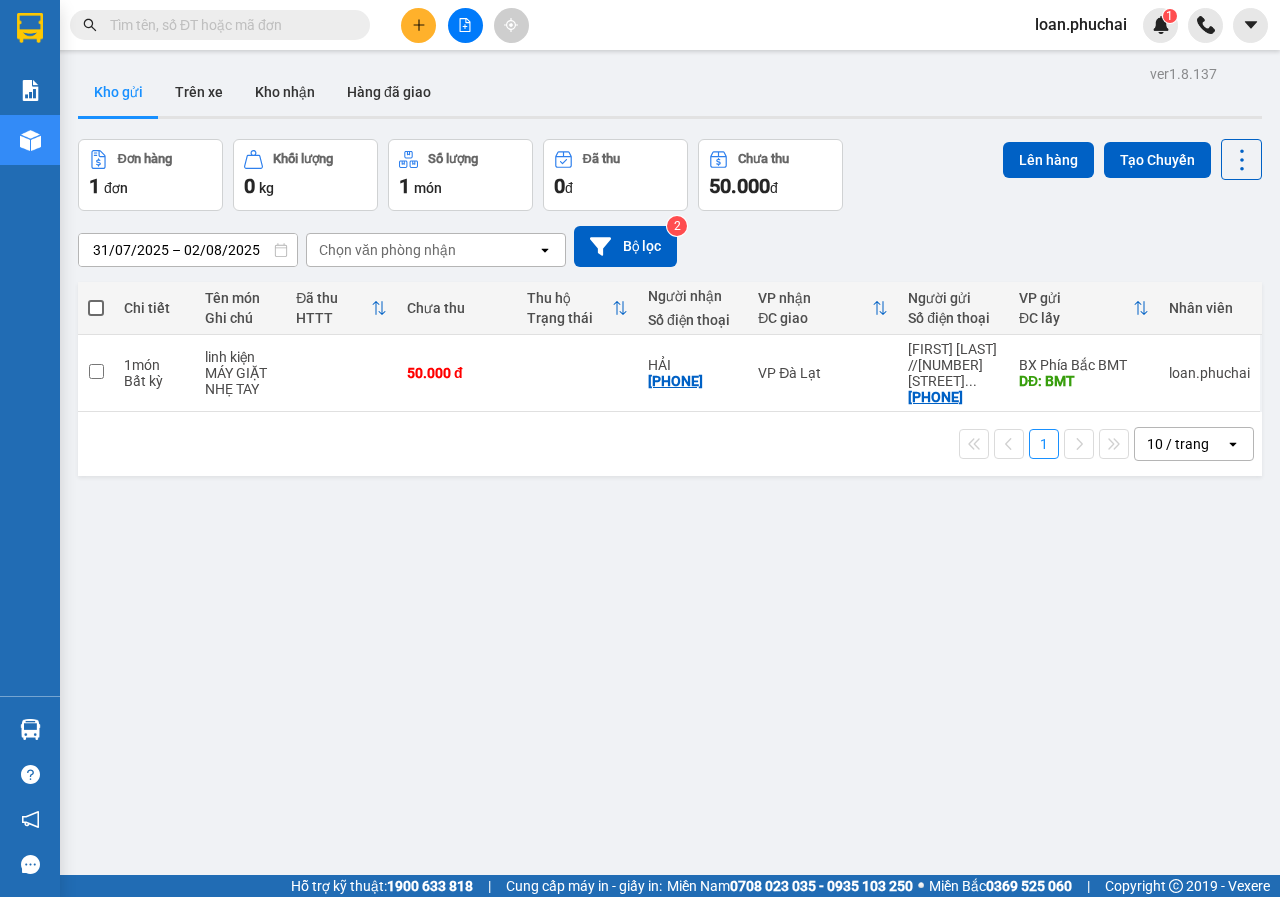 click 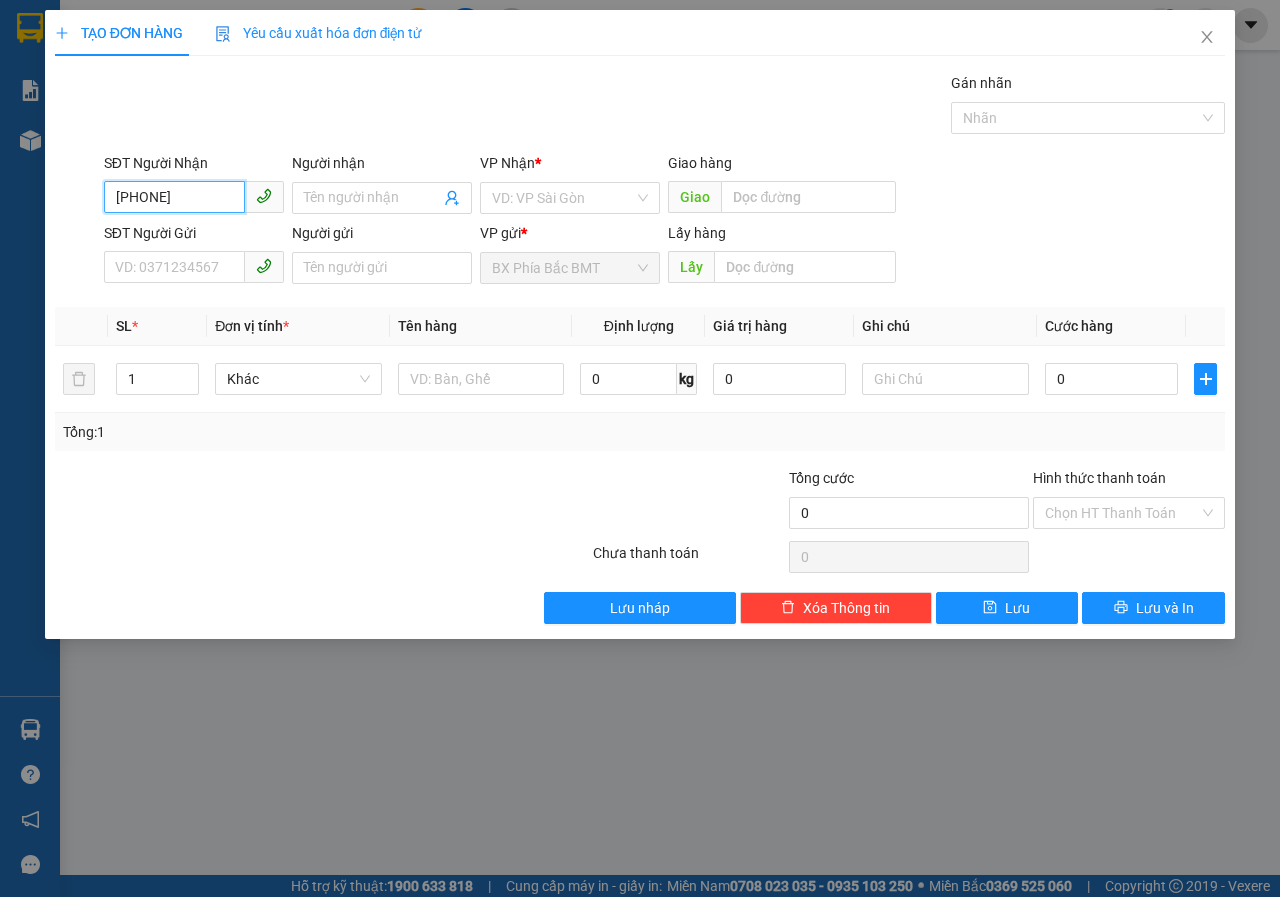type on "[PHONE]" 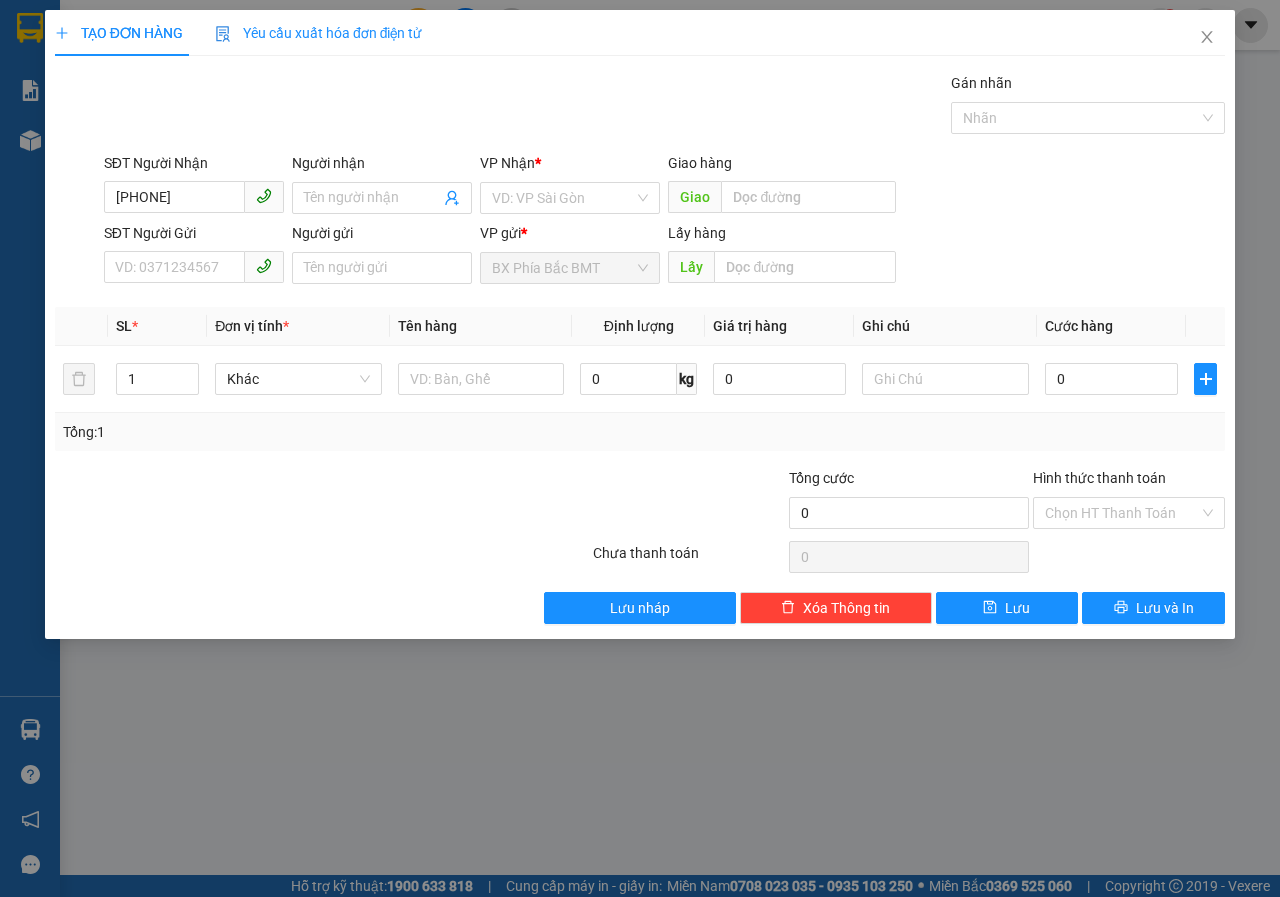 click on "Người nhận Tên người nhận" at bounding box center [382, 187] 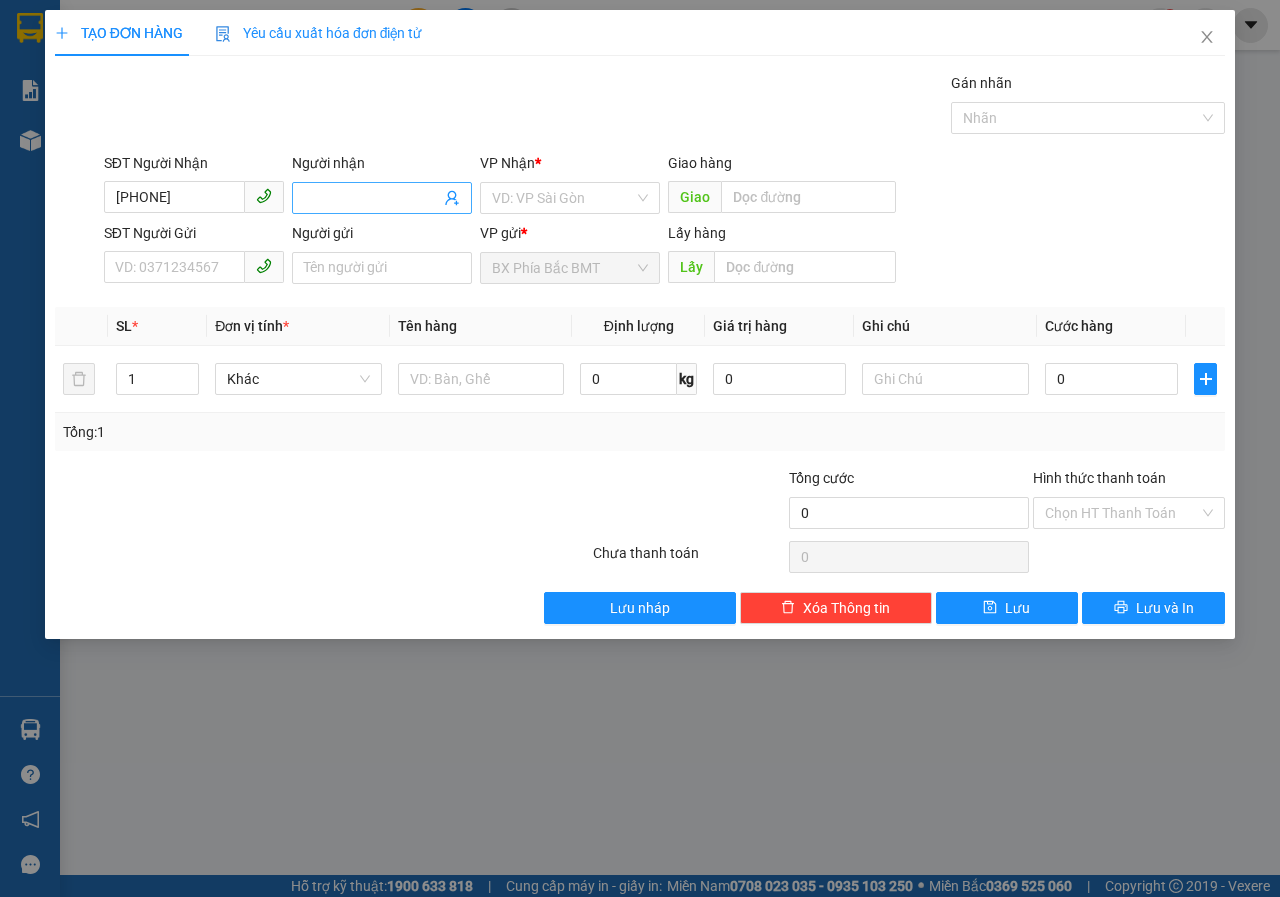 click on "Người nhận" at bounding box center (372, 198) 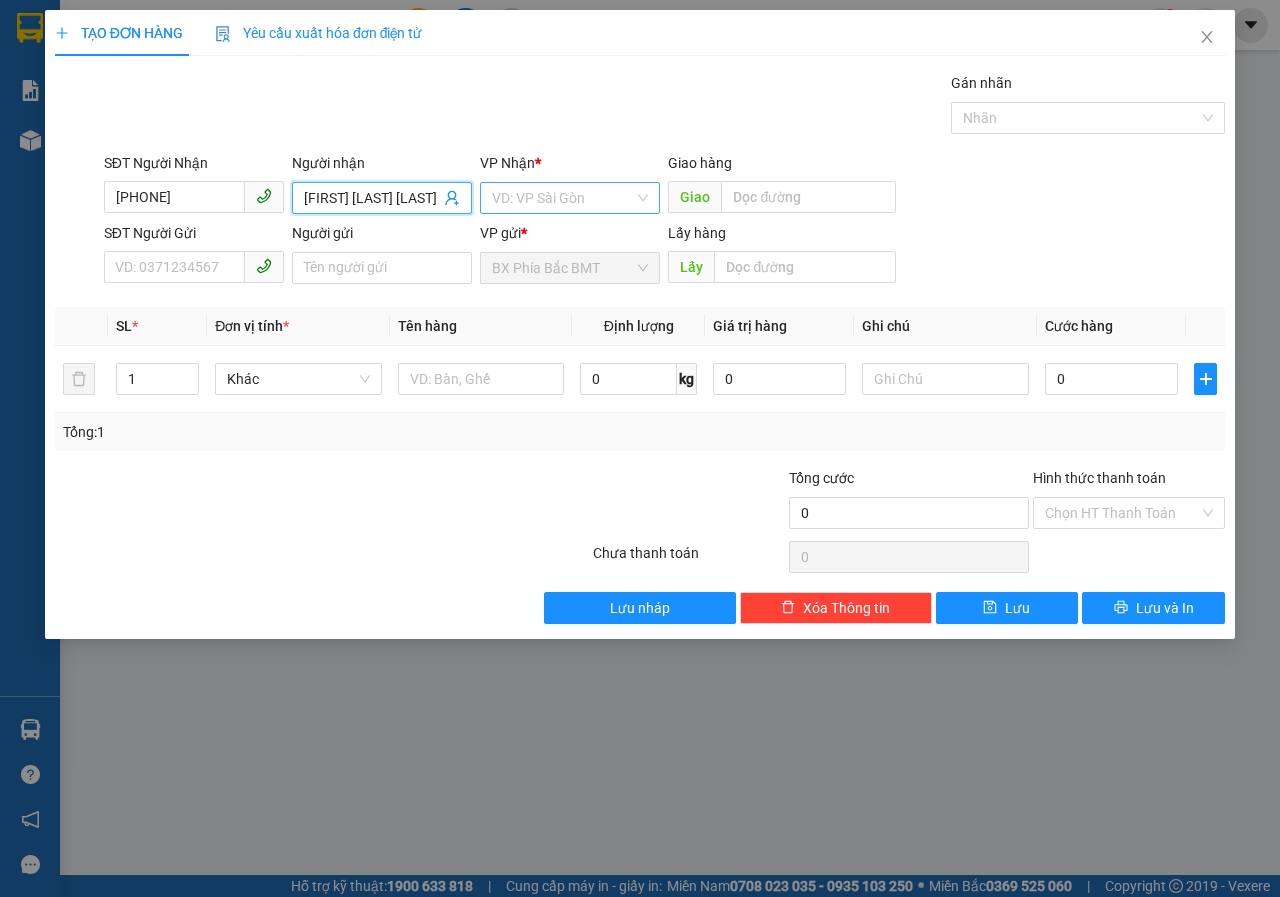 click on "VD: VP Sài Gòn" at bounding box center (570, 198) 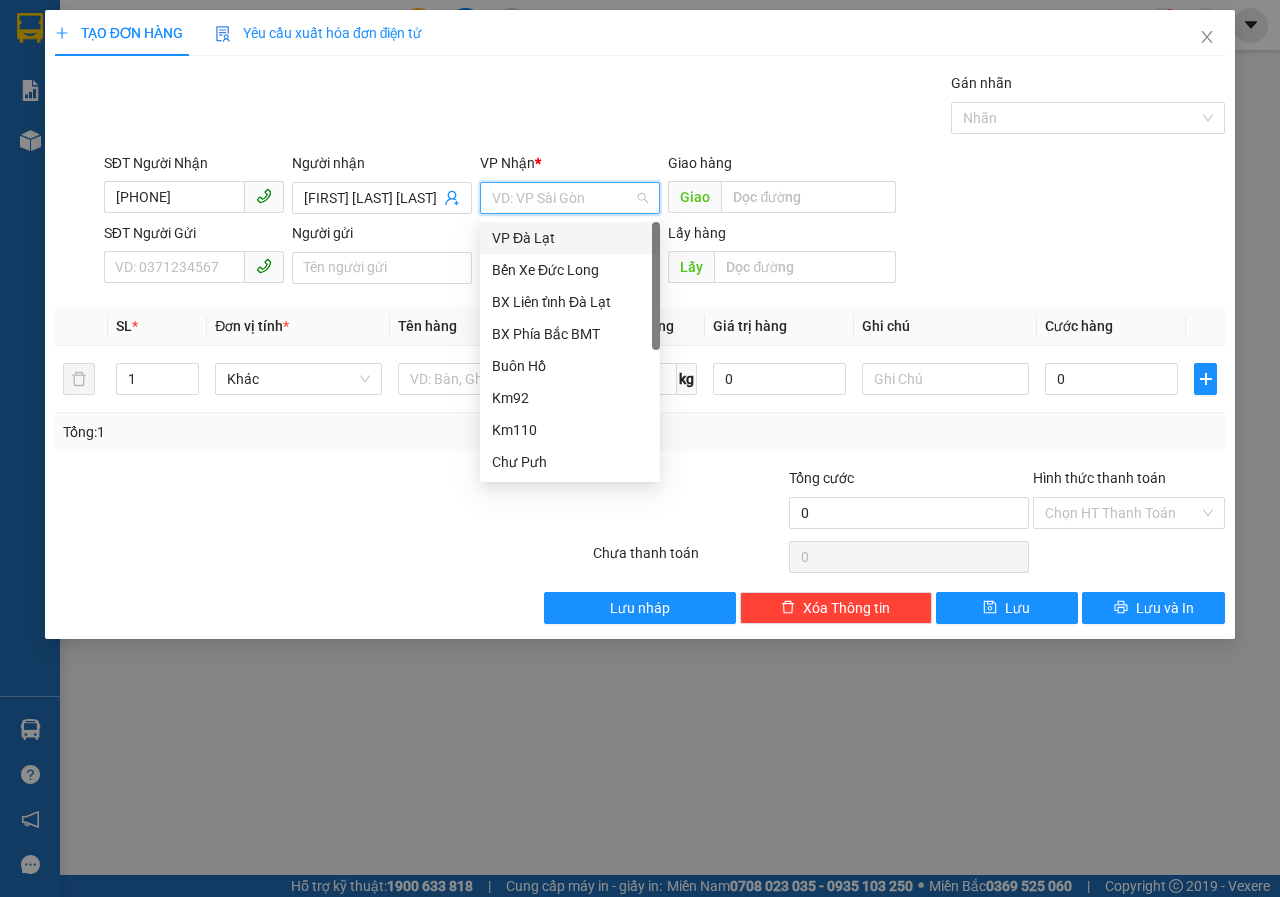 click on "VP Đà Lạt" at bounding box center [570, 238] 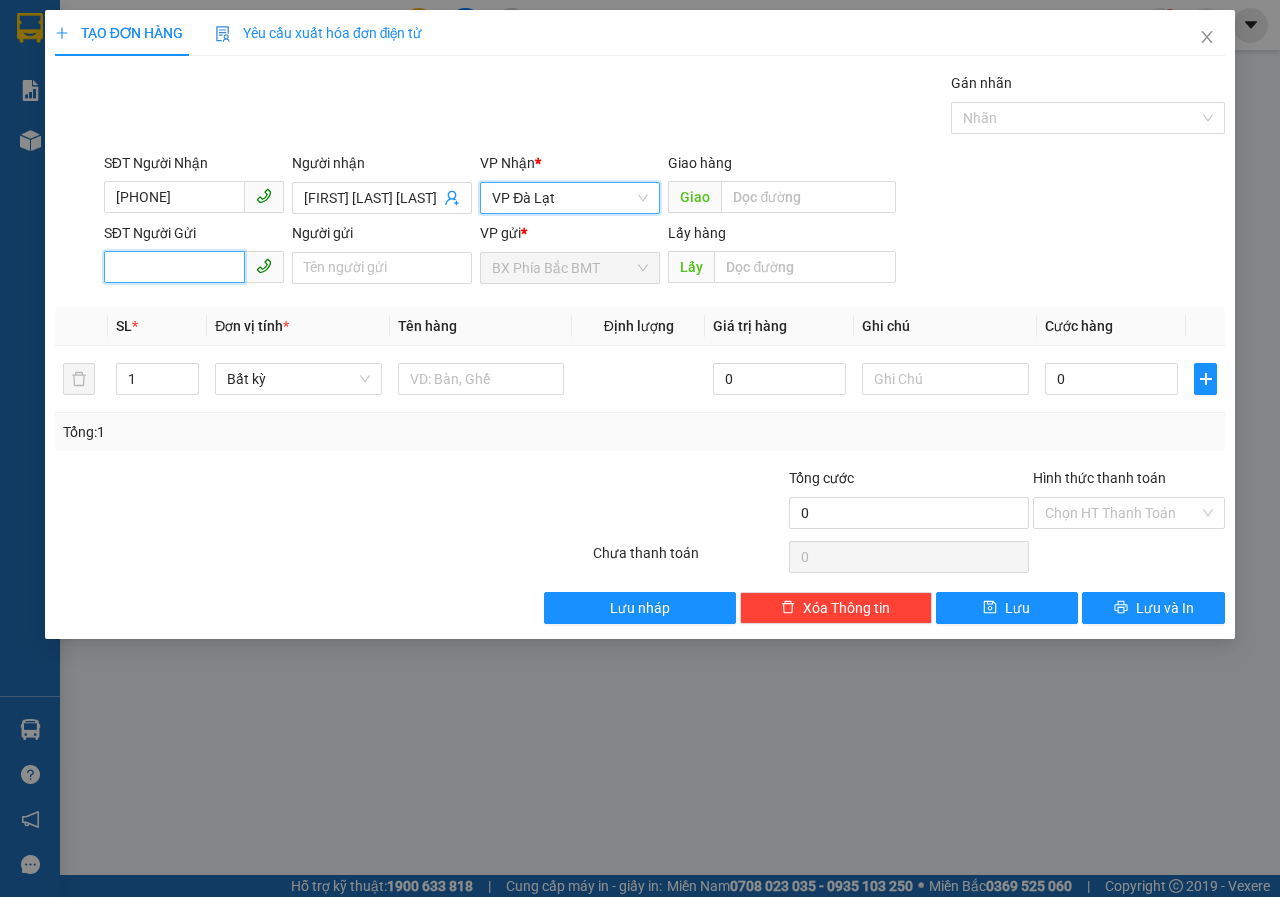 click on "SĐT Người Gửi" at bounding box center (174, 267) 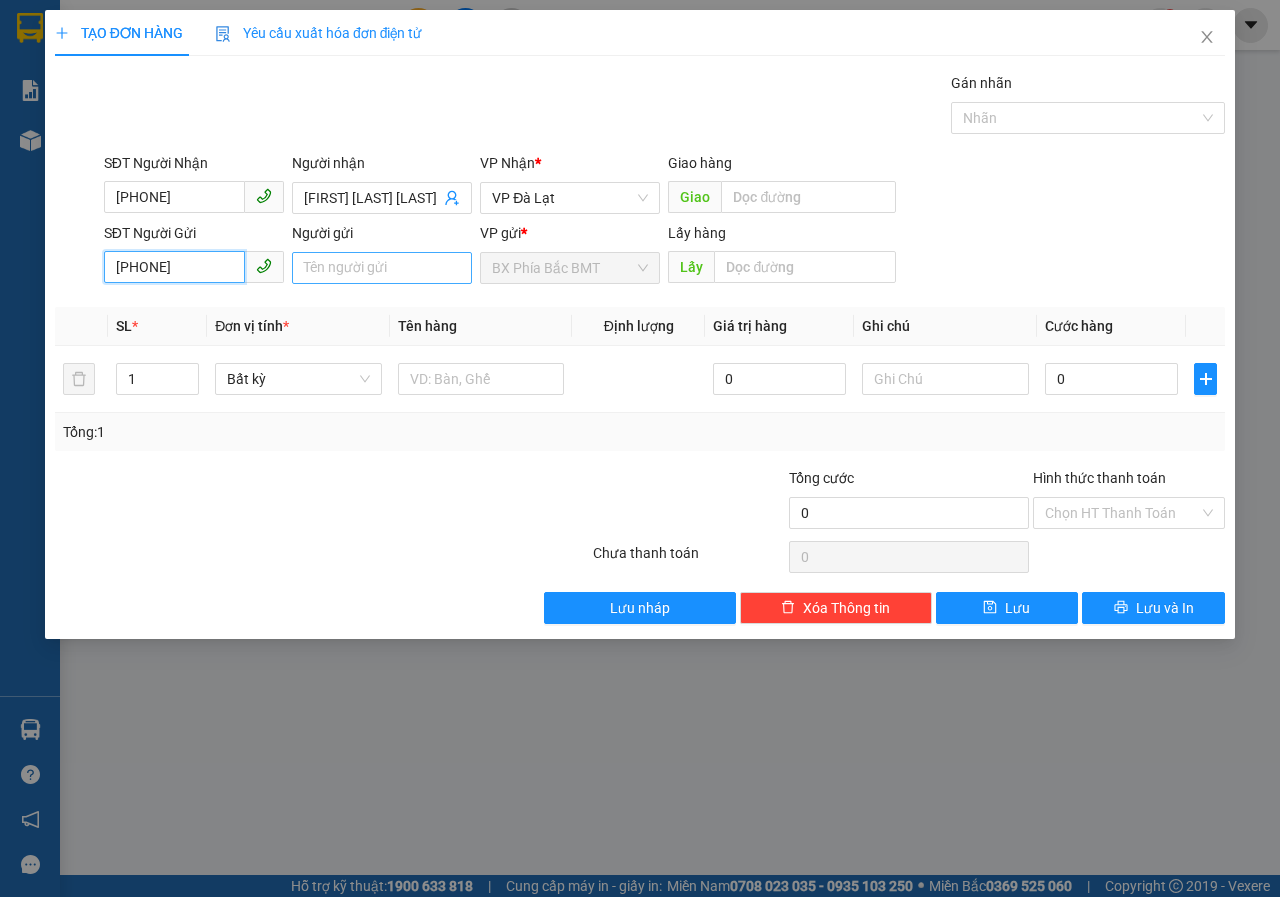 type on "[PHONE]" 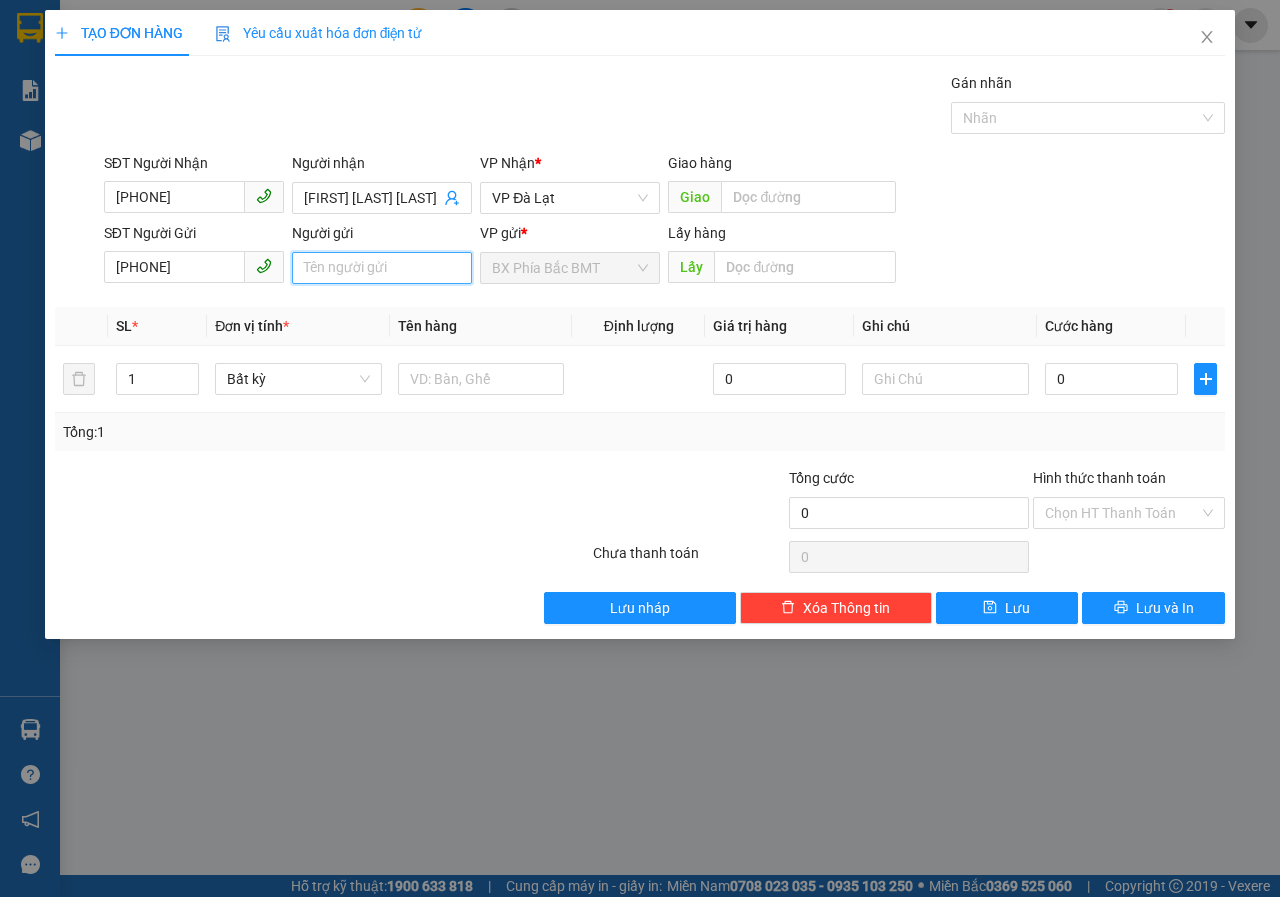 click on "Người gửi" at bounding box center [382, 268] 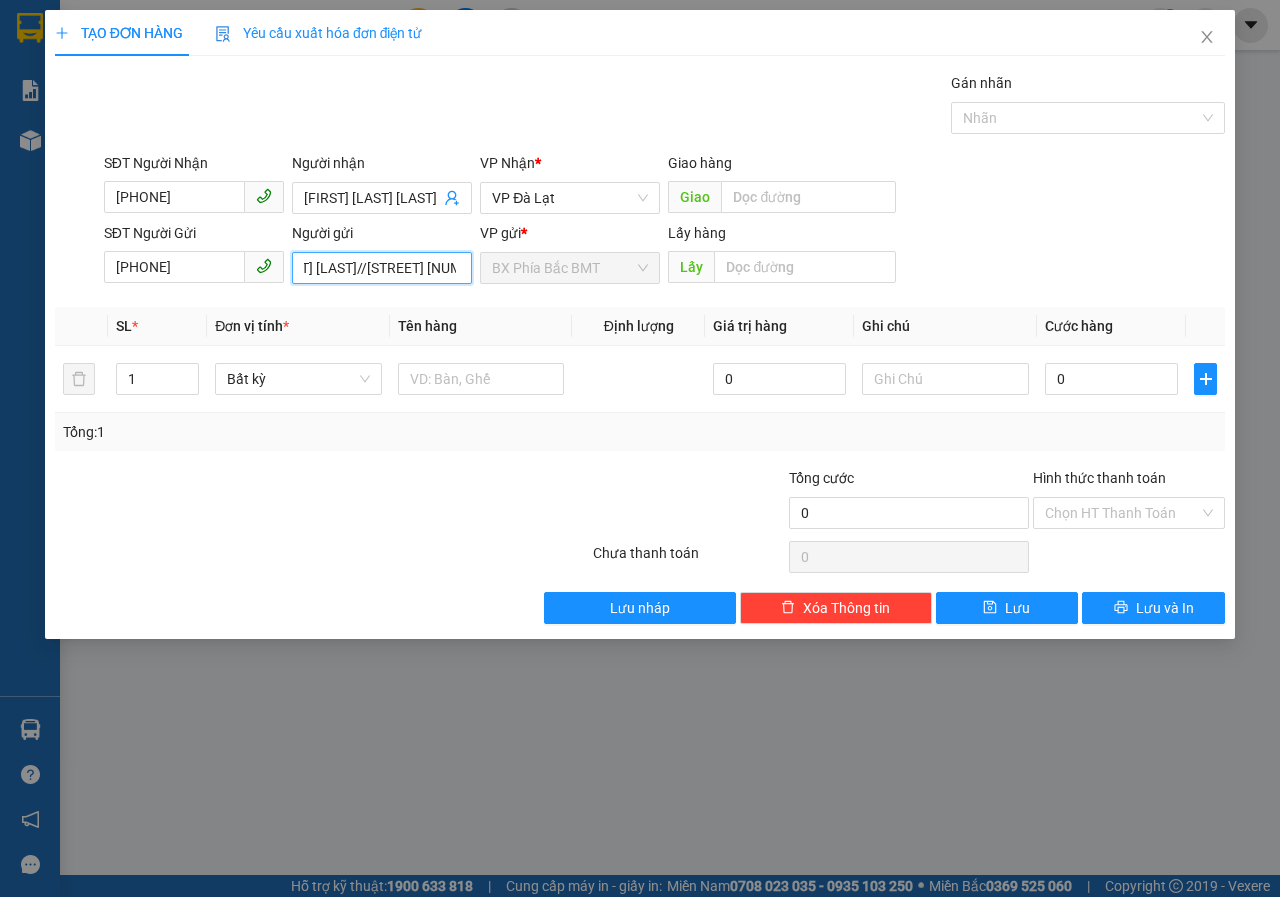 scroll, scrollTop: 0, scrollLeft: 88, axis: horizontal 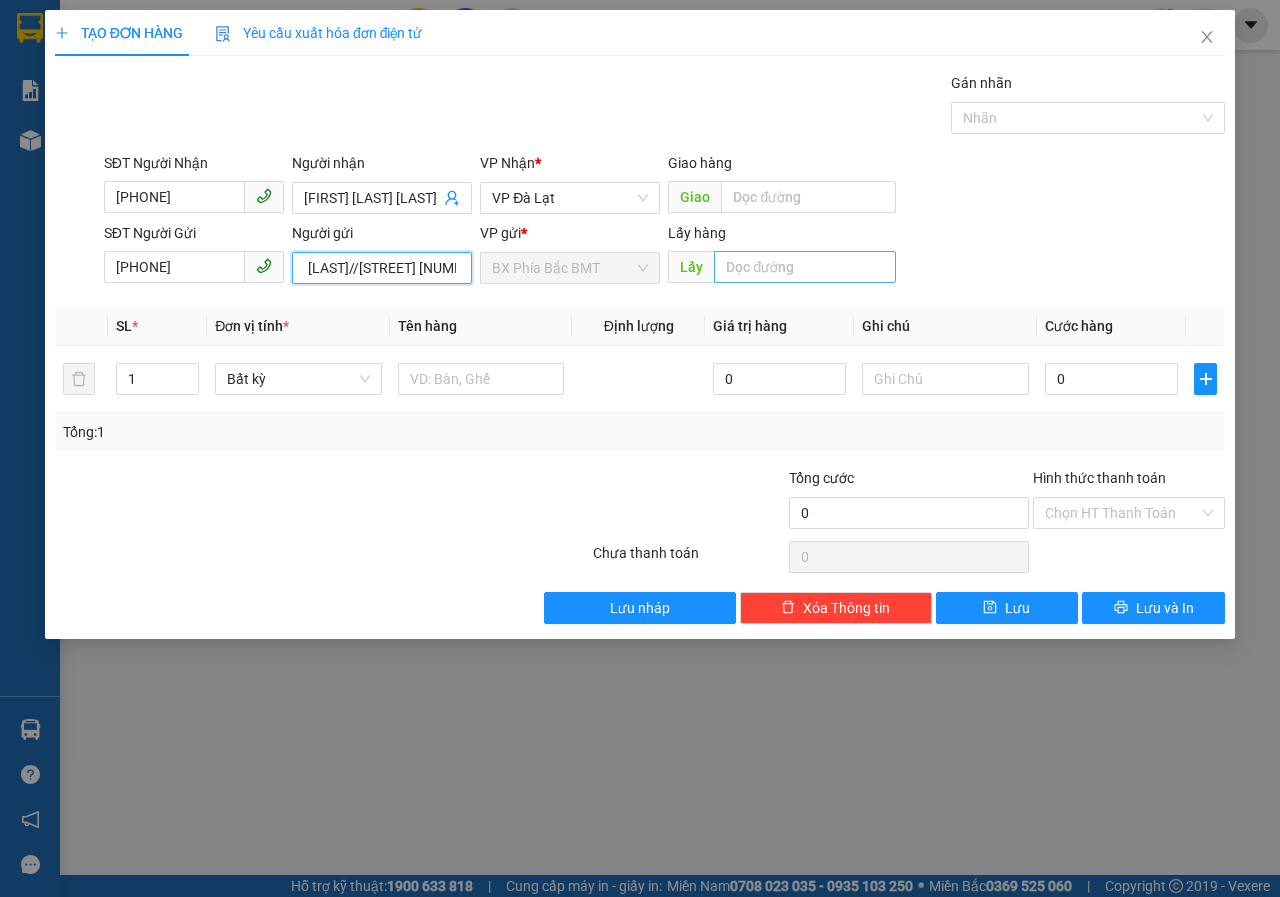 type on "[FIRST] [LAST] [LAST]//[STREET] [NUMBER] [CITY] [CITY]" 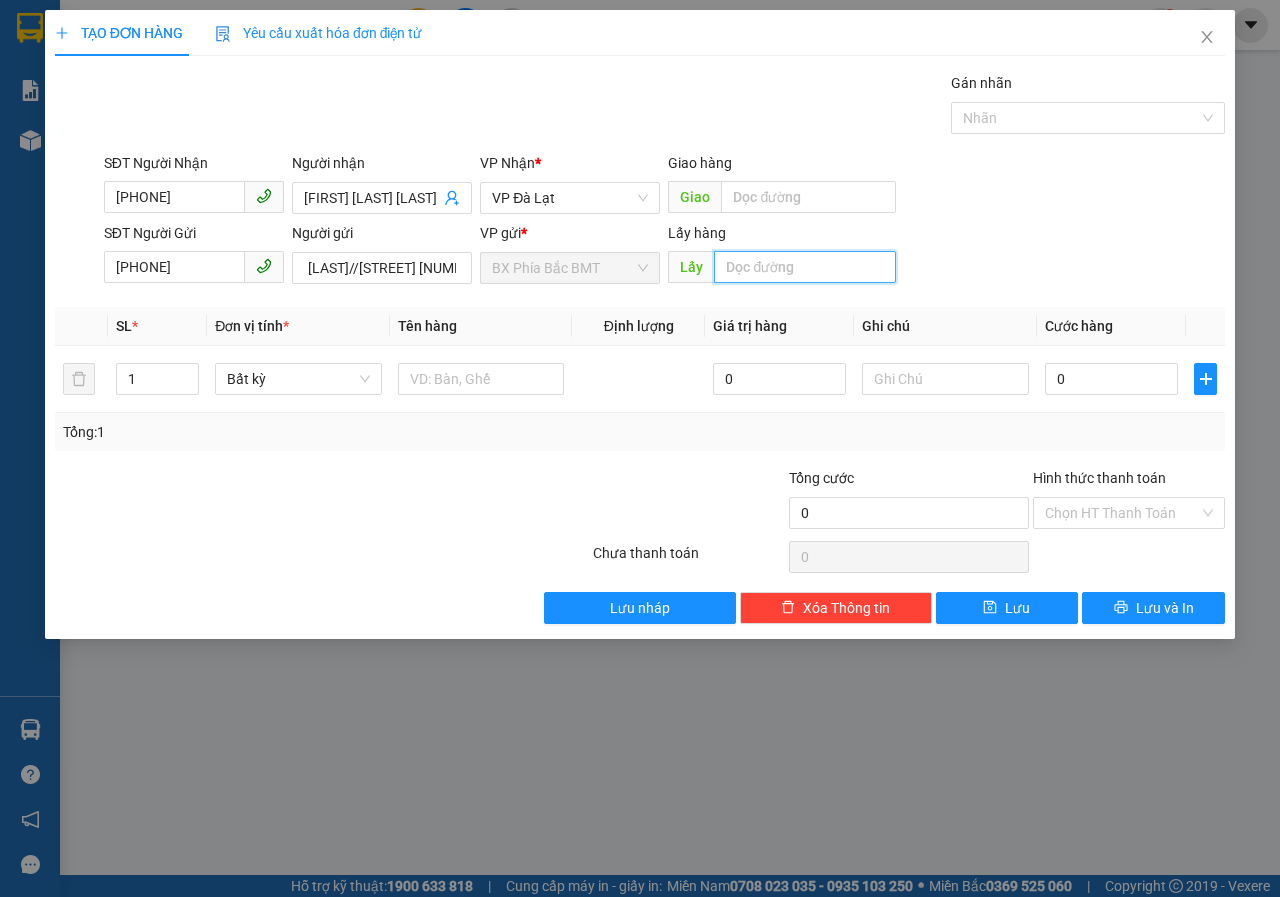 click at bounding box center (804, 267) 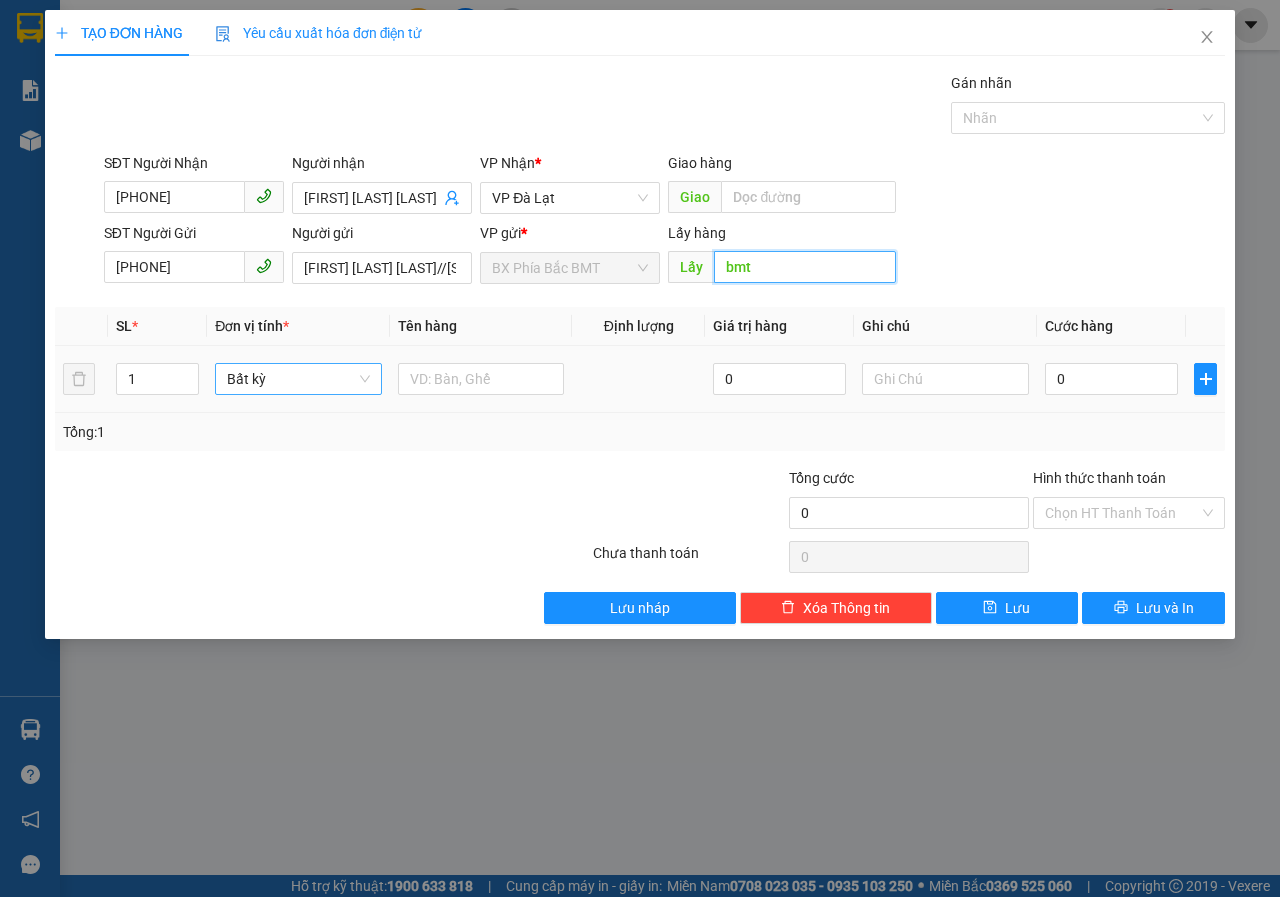 click on "Bất kỳ" at bounding box center (298, 379) 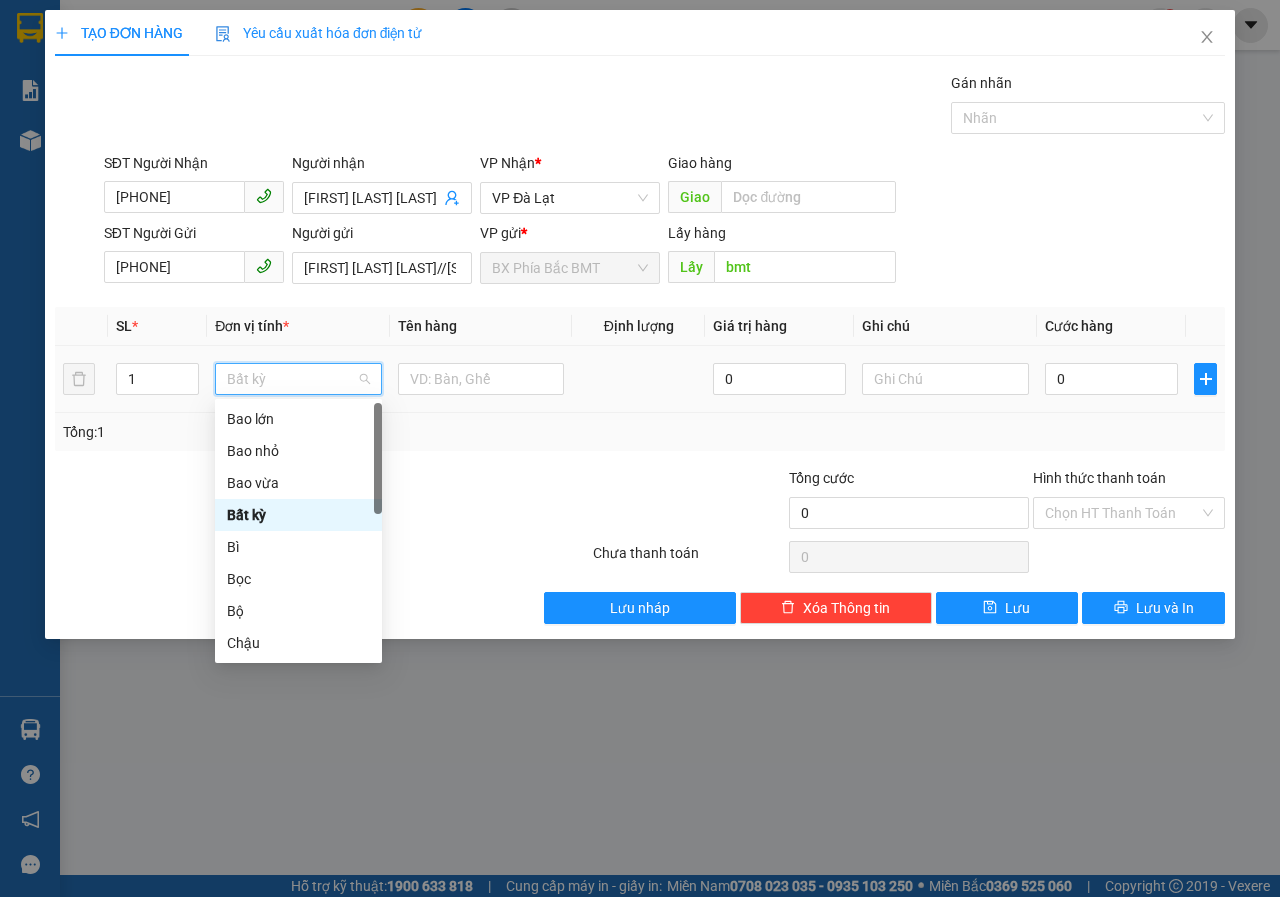 type on "t" 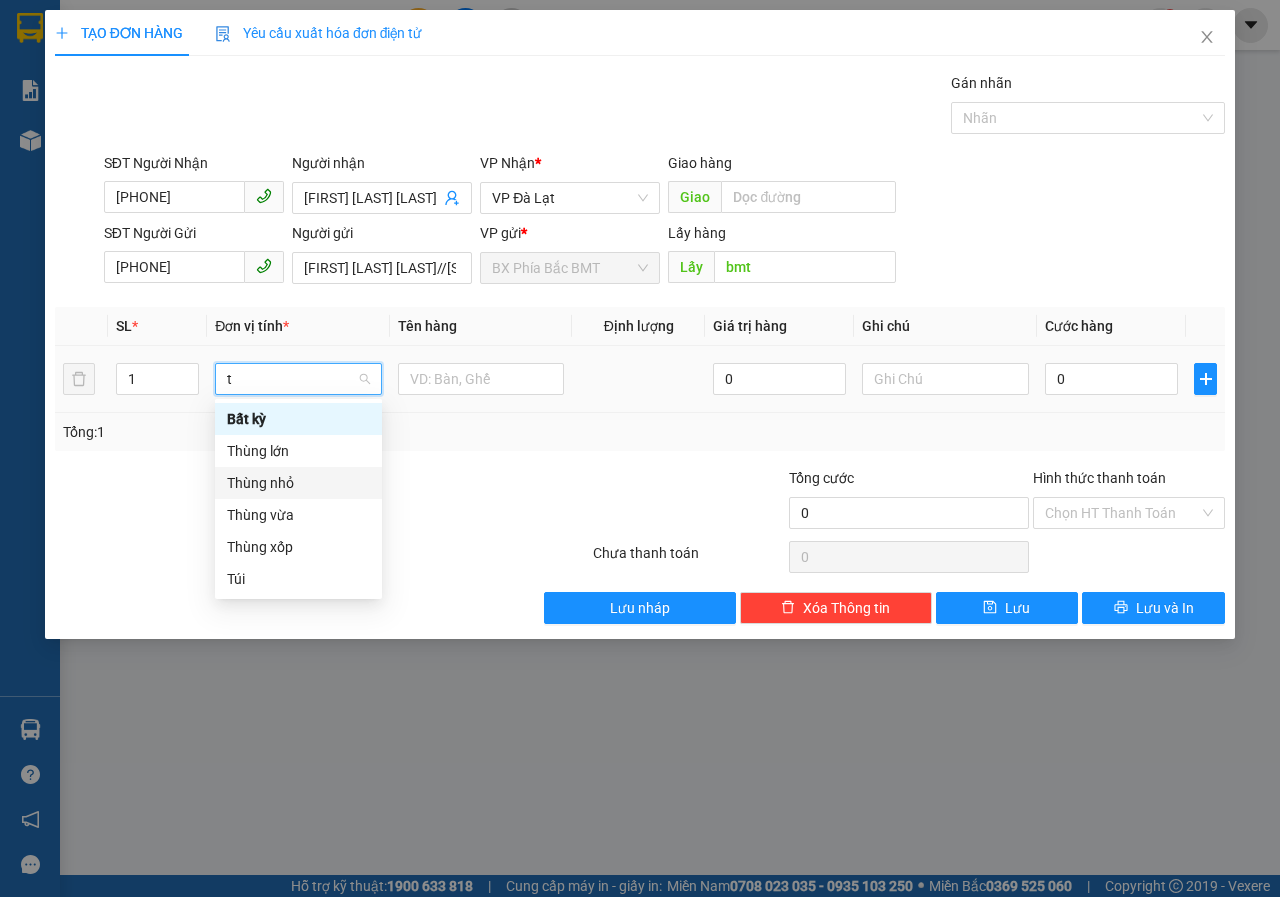 click on "Thùng nhỏ" at bounding box center (298, 483) 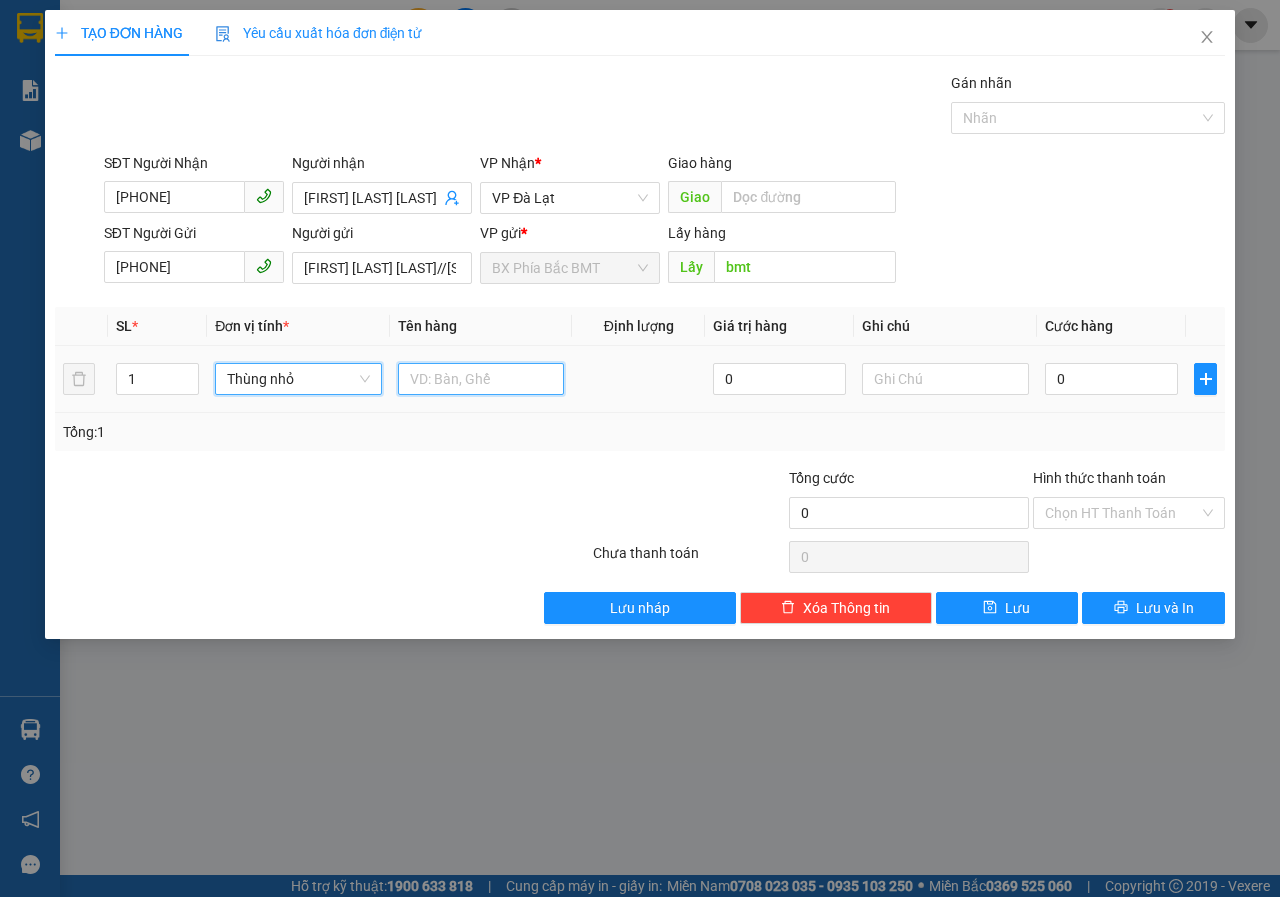 click at bounding box center [481, 379] 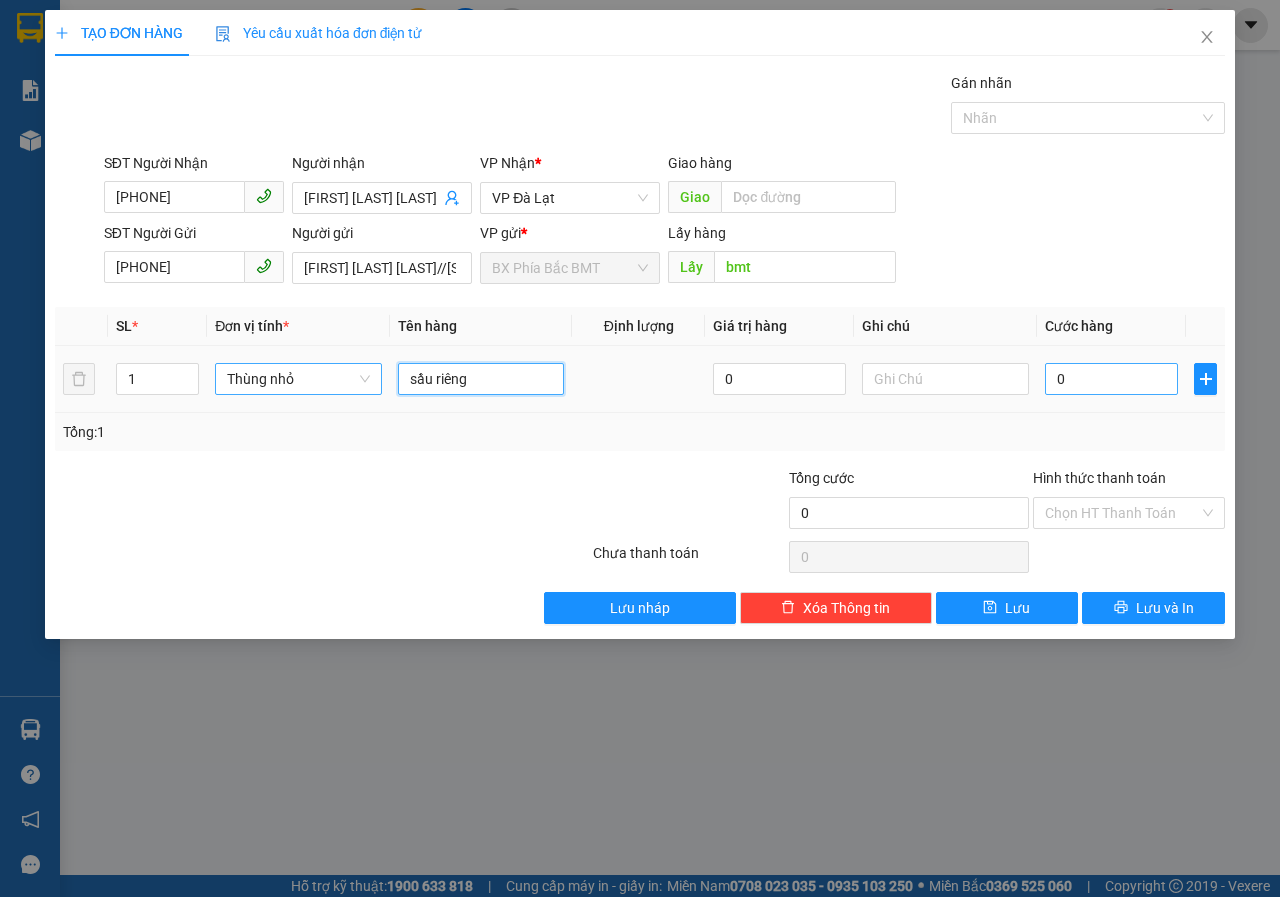 type on "sầu riêng" 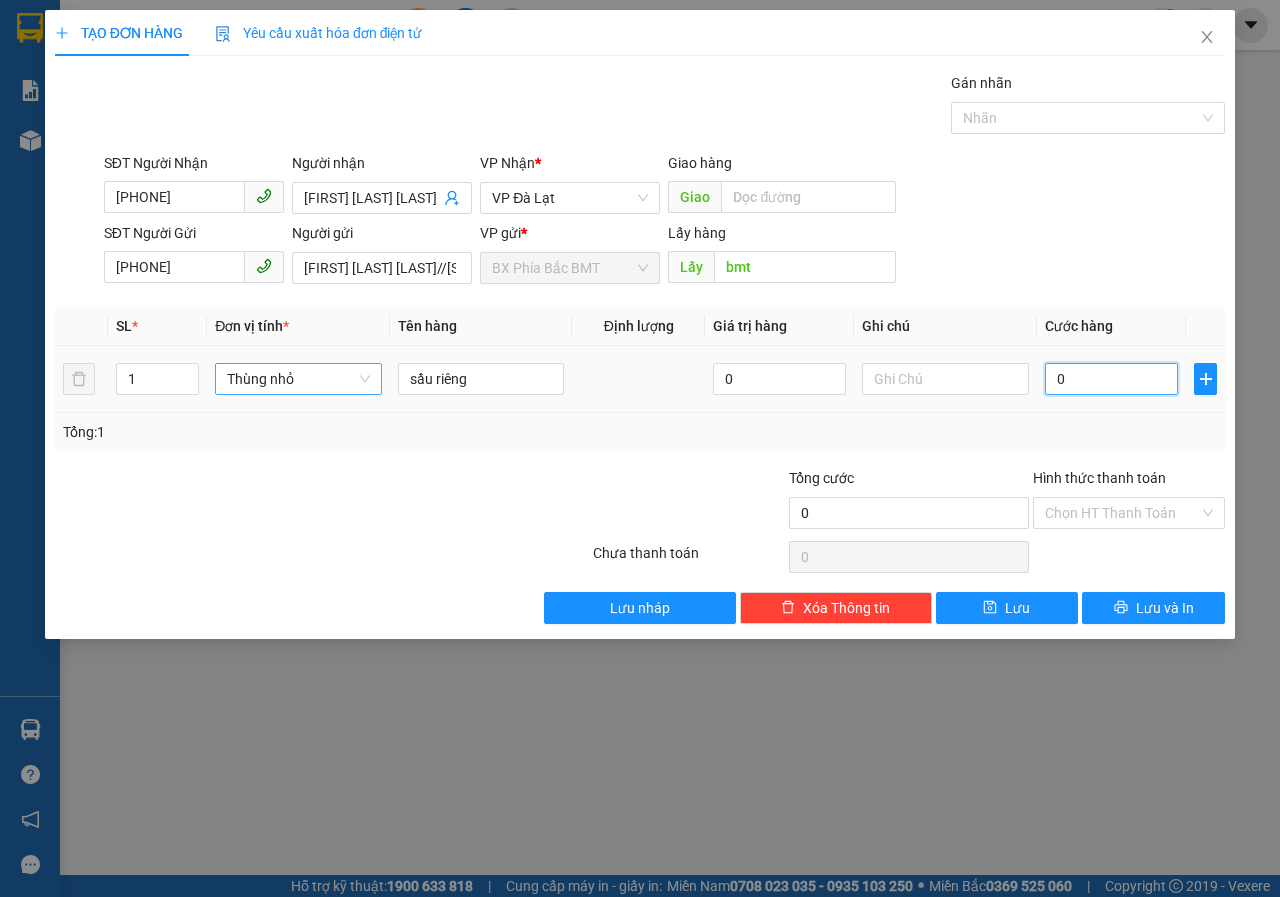 click on "0" at bounding box center (1111, 379) 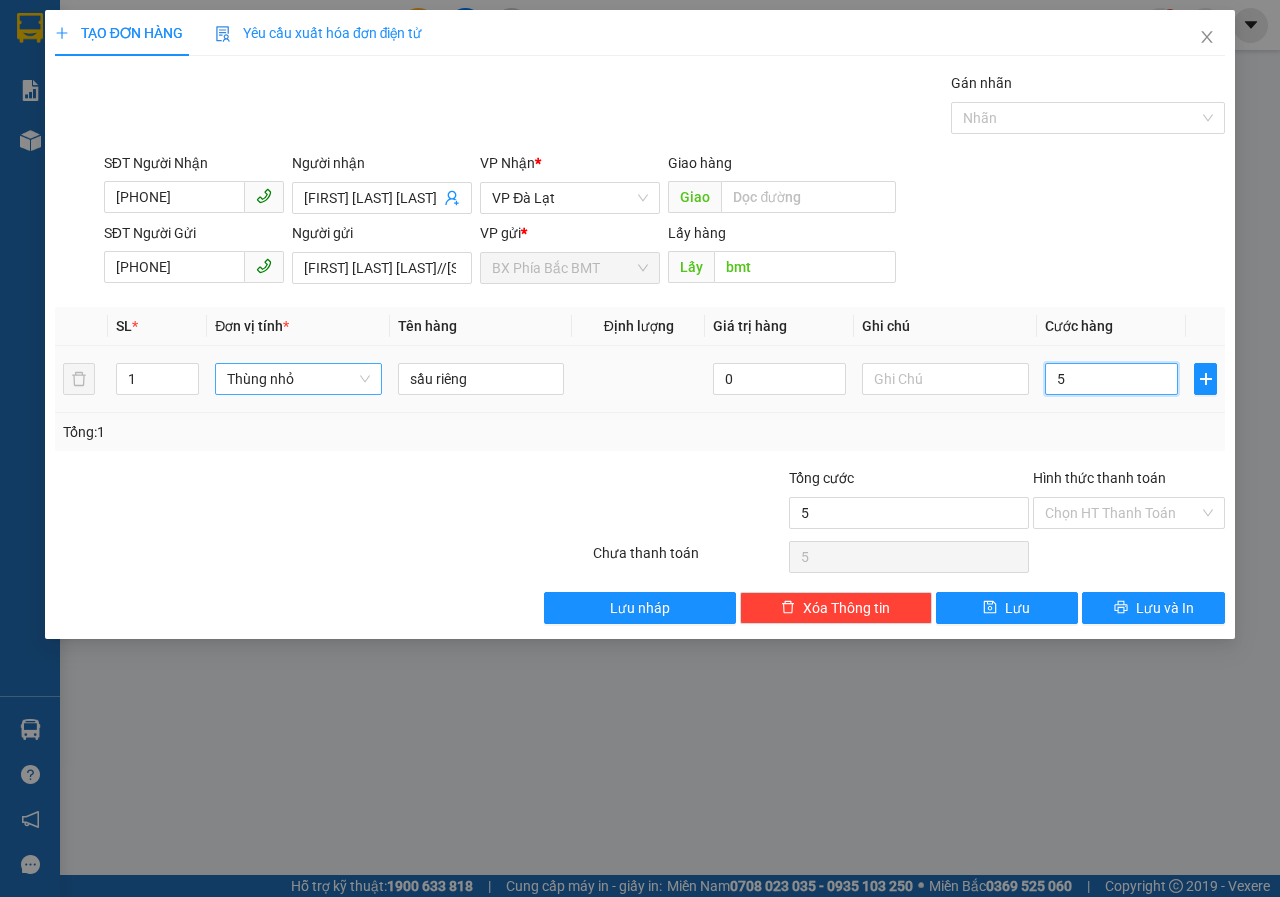 type on "50" 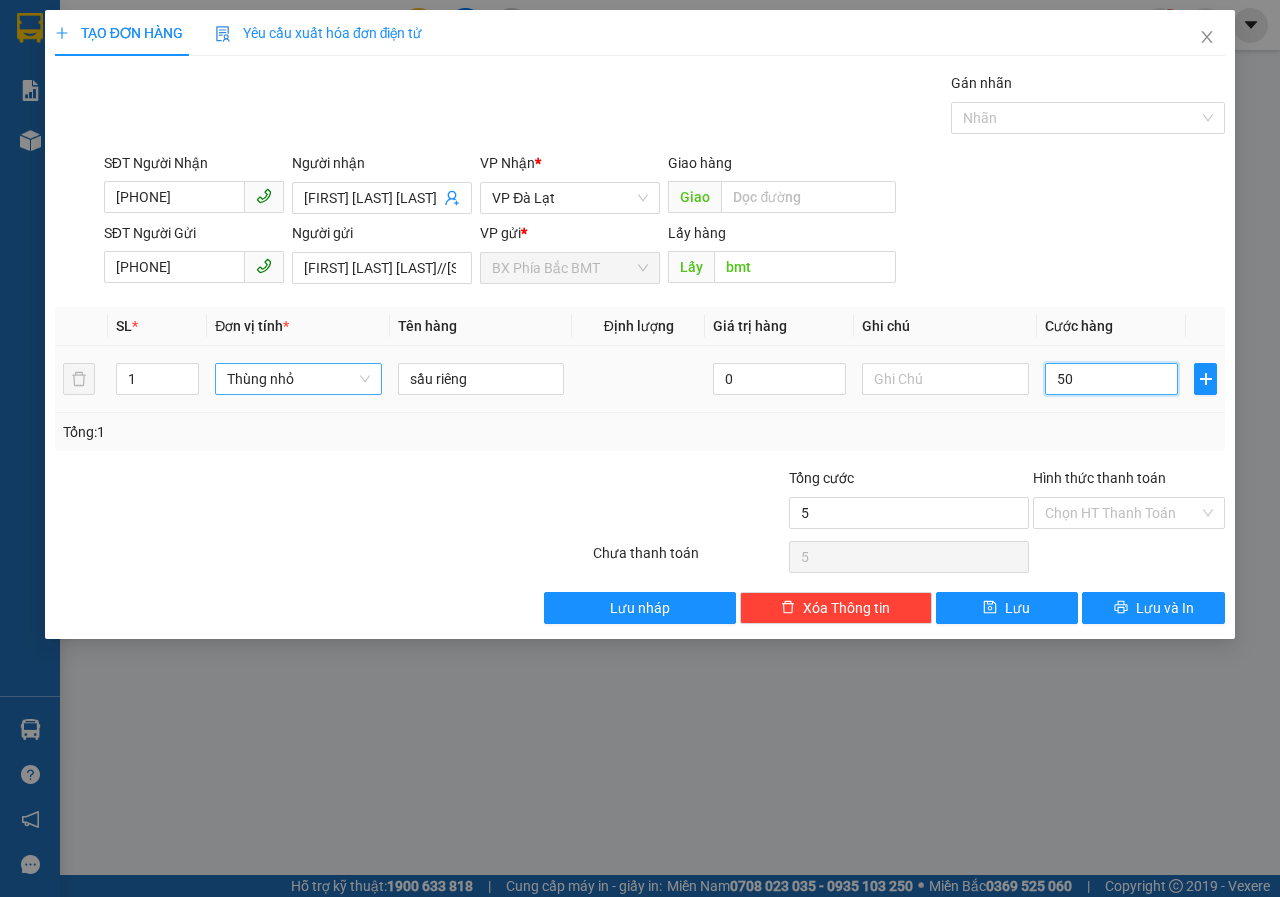 type on "50" 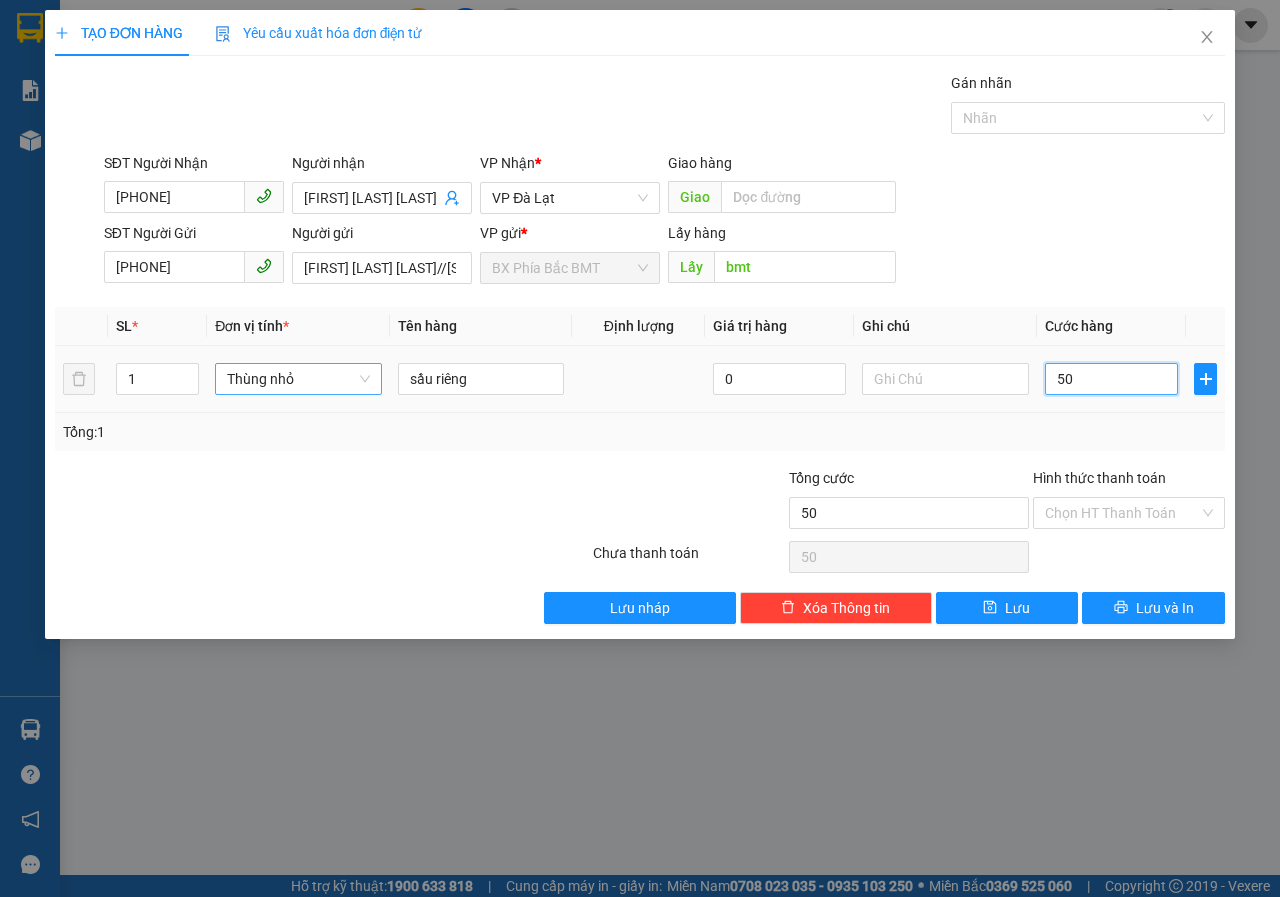 type on "500" 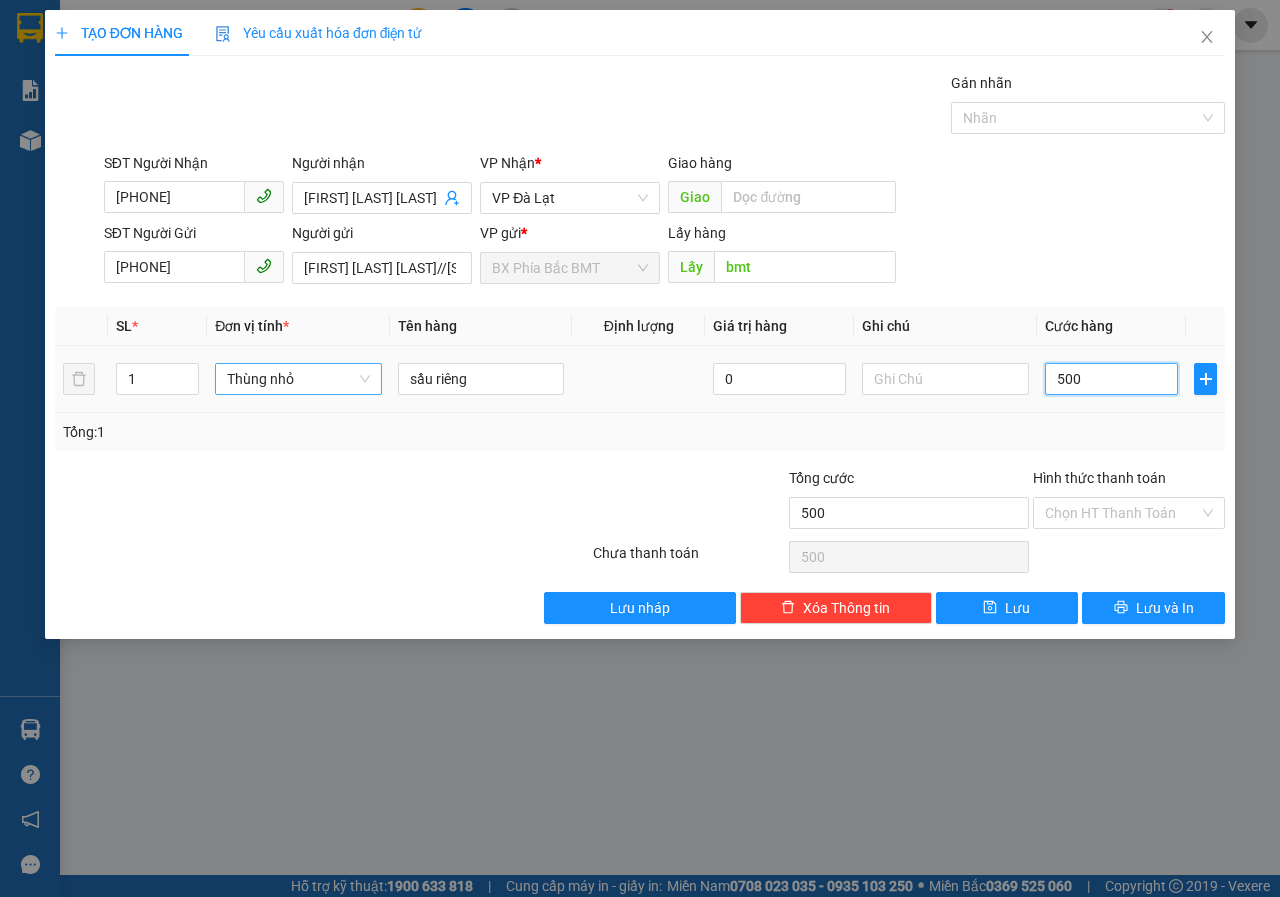 type on "5.000" 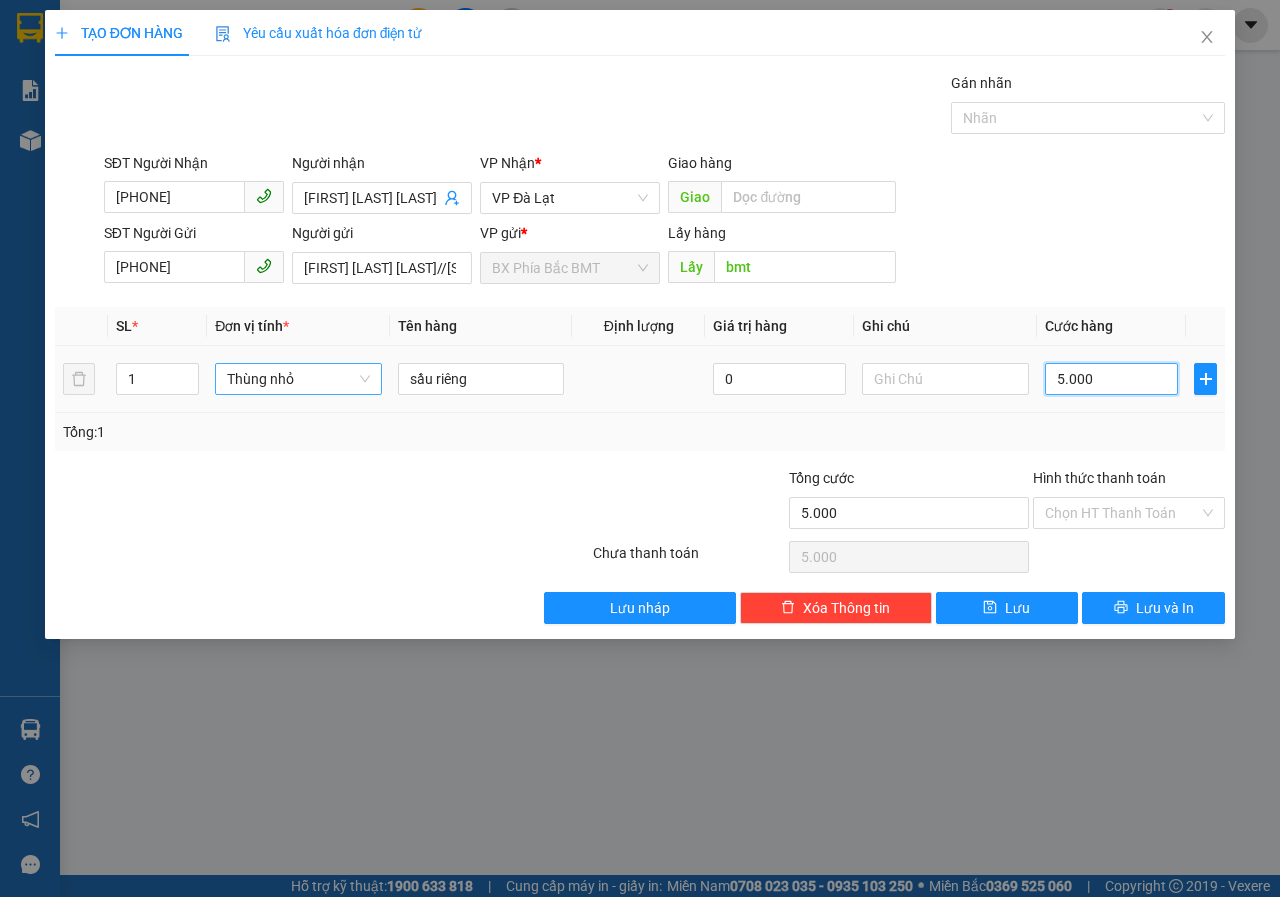 type on "50.000" 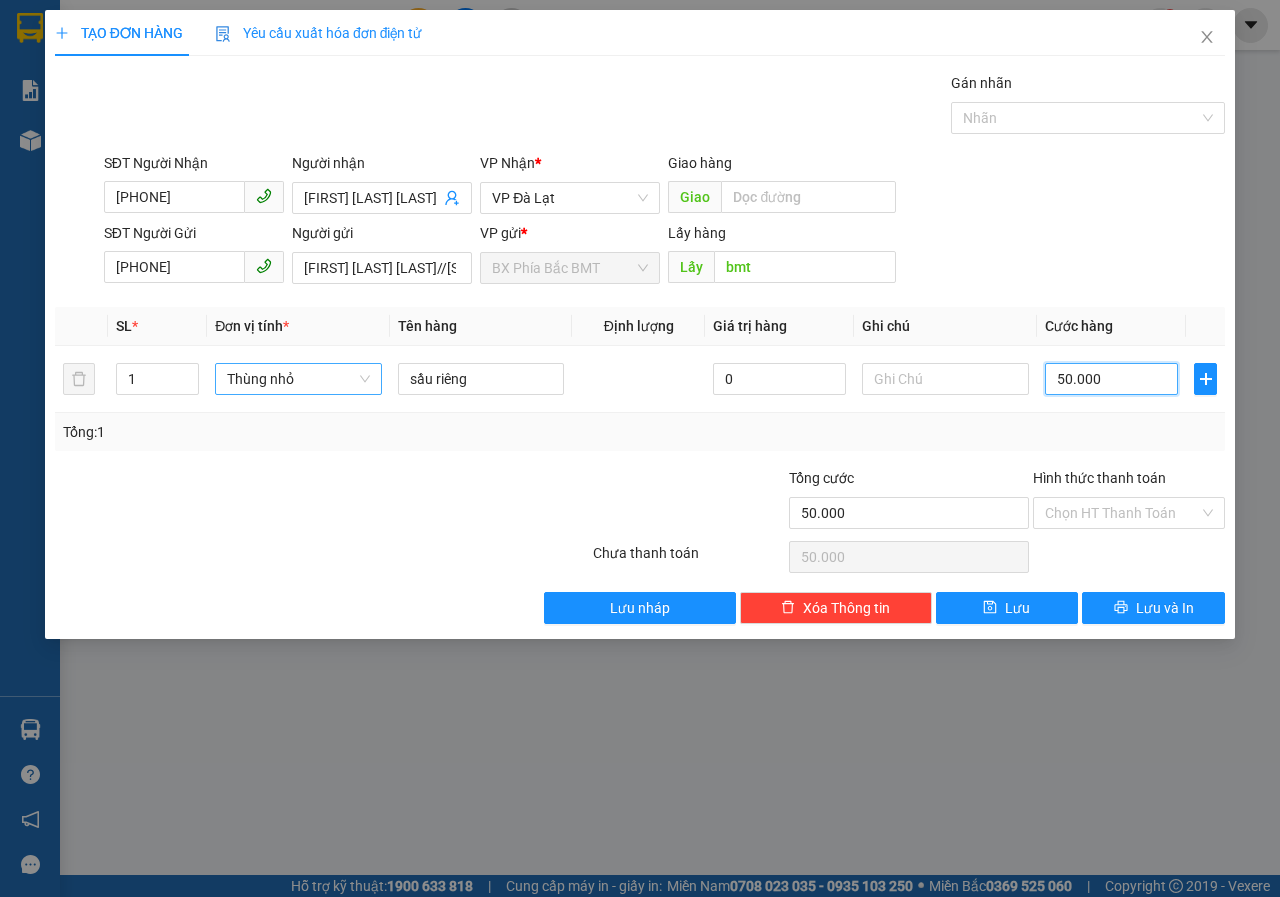 type on "50.000" 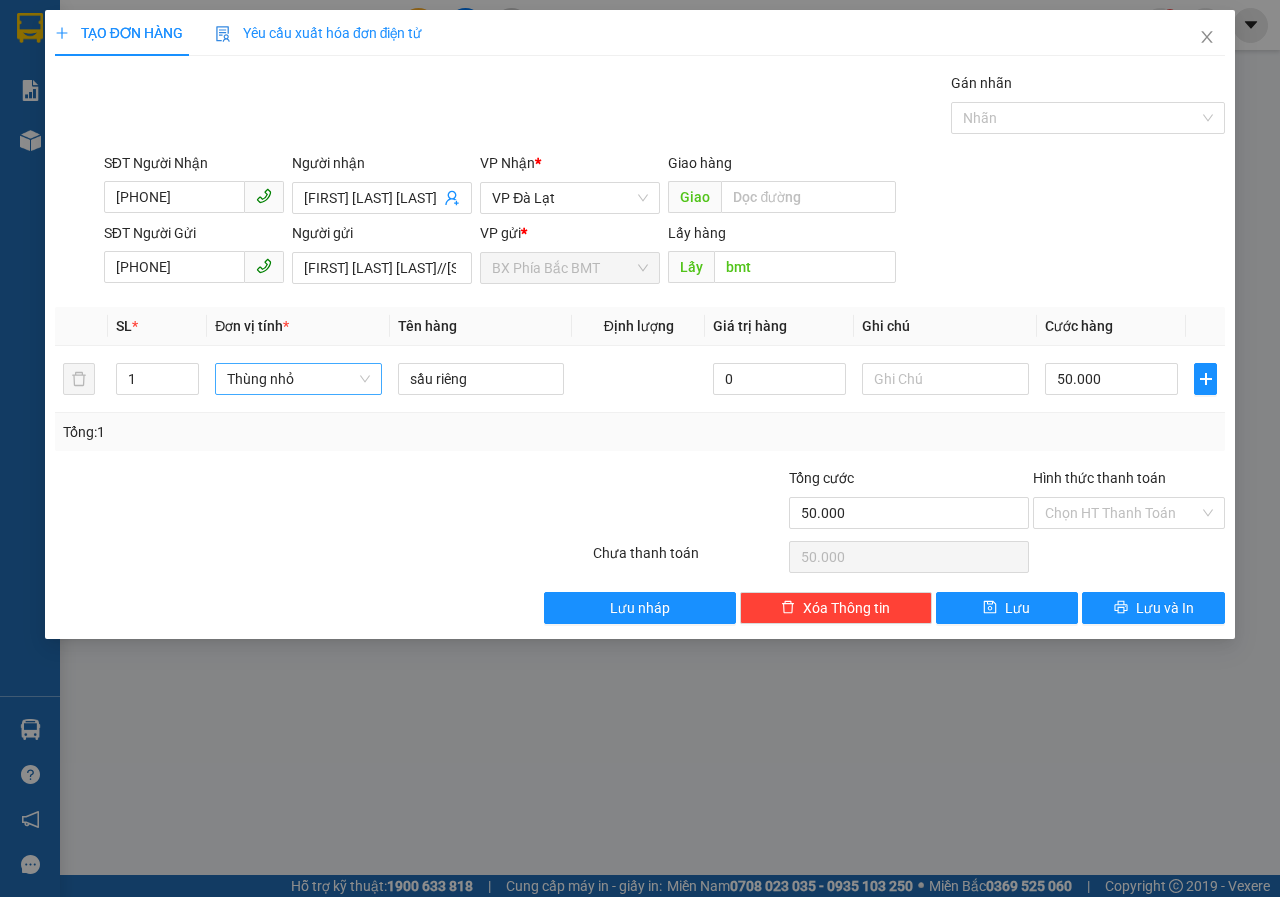 click on "TẠO ĐƠN HÀNG Yêu cầu xuất hóa đơn điện tử Transit Pickup Surcharge Ids Transit Deliver Surcharge Ids Transit Deliver Surcharge Transit Deliver Surcharge Gói vận chuyển  * Tiêu chuẩn Gán nhãn   Nhãn SĐT Người Nhận [PHONE] Người nhận [FIRST] [LAST] VP Nhận  * VP Đà Lạt Giao hàng Giao SĐT Người Gửi [PHONE] Người gửi [FIRST] [LAST] [LAST]//[STREET] [NUMBER] [CITY] [CITY] VP gửi  * BX Phía Bắc BMT Lấy hàng Lấy bmt SL  * Đơn vị tính  * Tên hàng  Định lượng Giá trị hàng Ghi chú Cước hàng                   1 Thùng nhỏ sầu riêng 0 50.000 Tổng:  1 Tổng cước 50.000 Hình thức thanh toán Chọn HT Thanh Toán Số tiền thu trước 0 Chưa thanh toán 50.000 Chọn HT Thanh Toán Lưu nháp Xóa Thông tin Lưu Lưu và In" at bounding box center [640, 324] 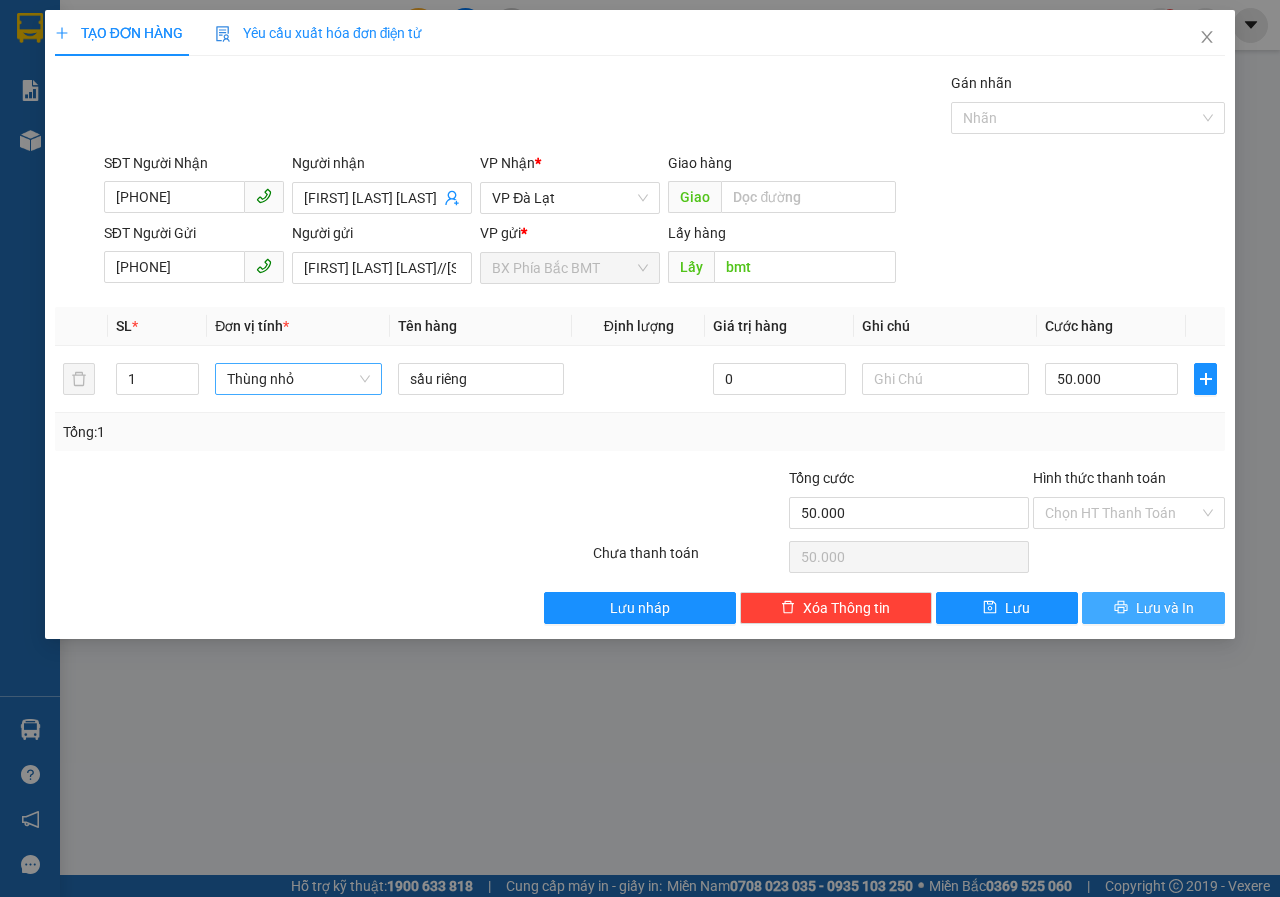 click on "Lưu và In" at bounding box center (1165, 608) 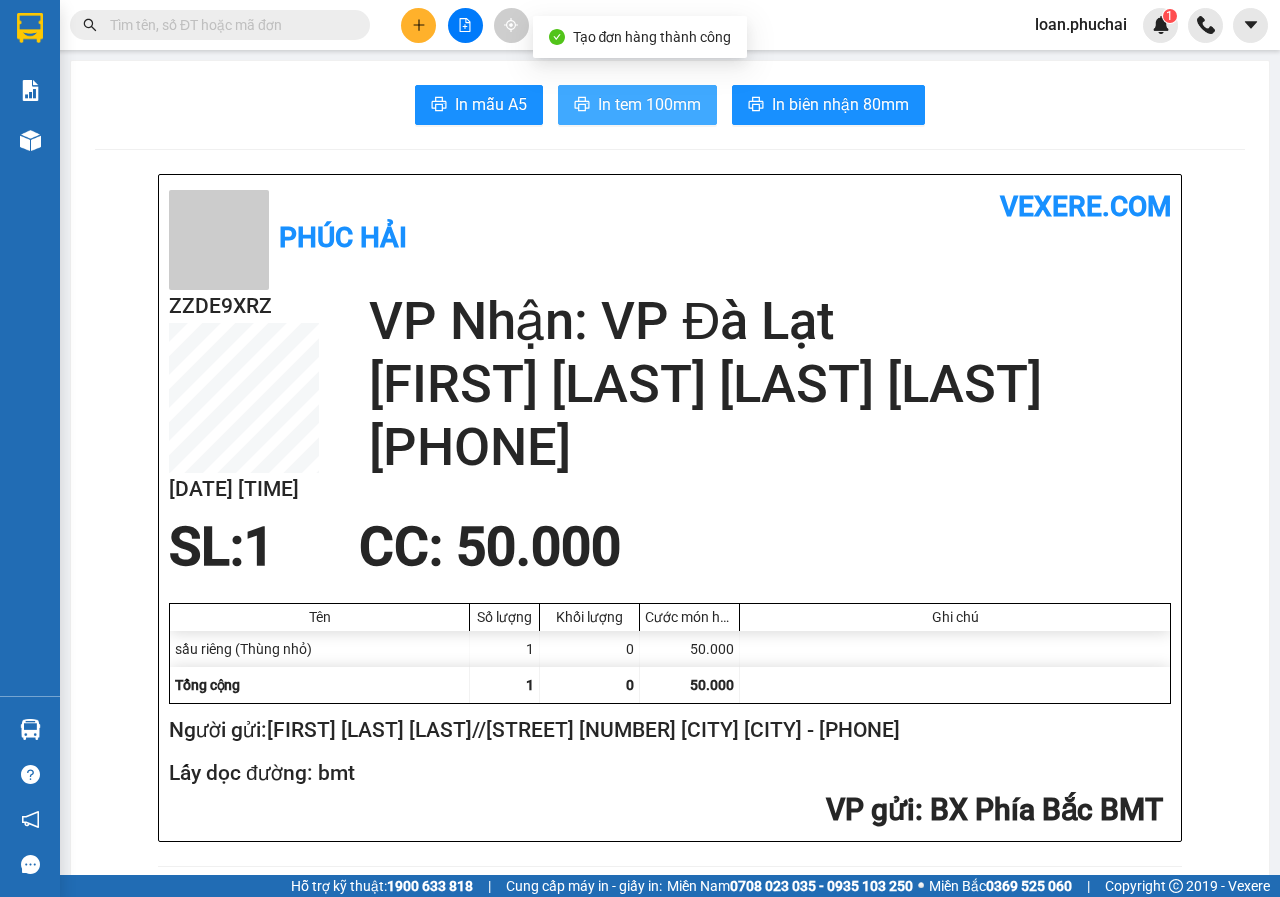 click on "In tem 100mm" at bounding box center (649, 104) 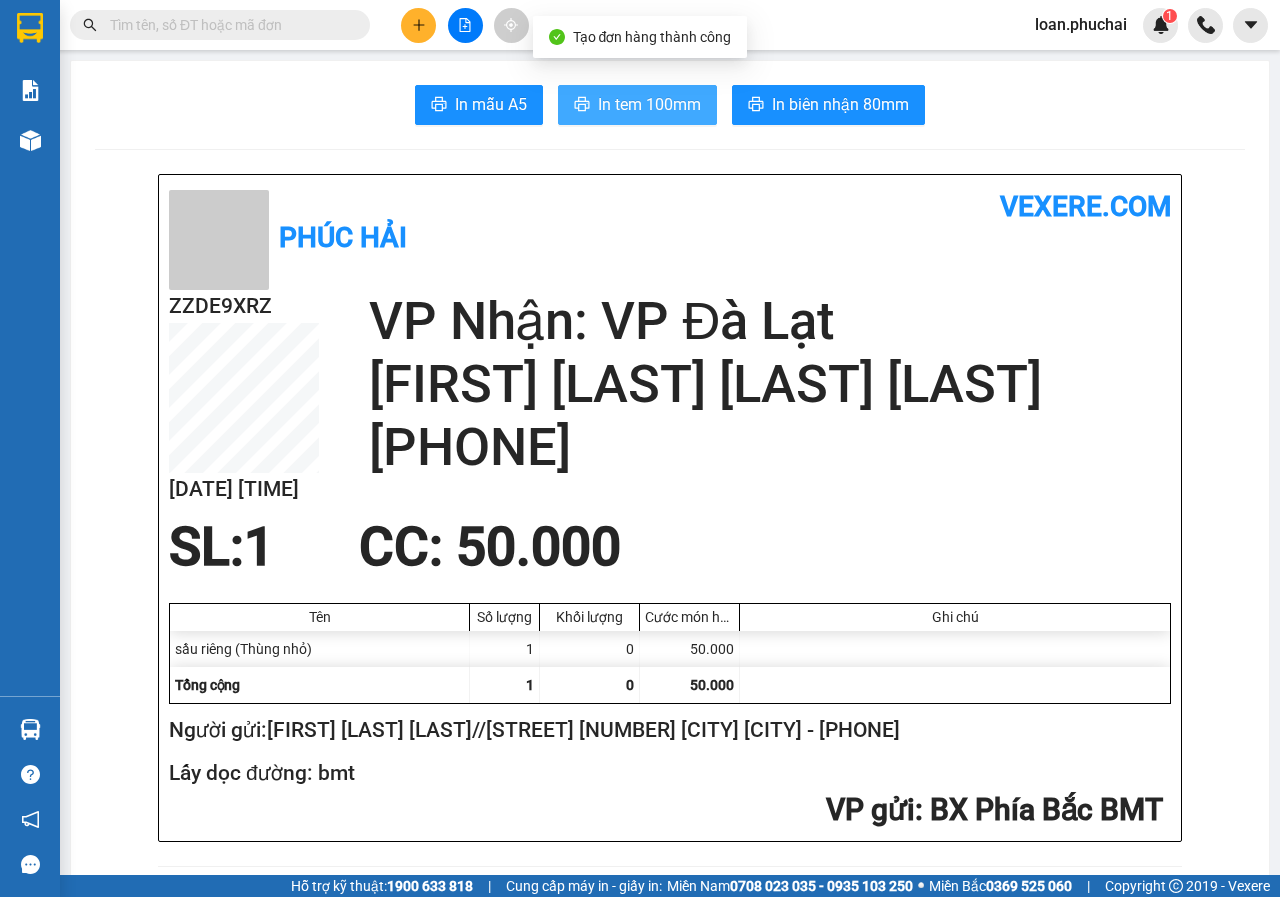 scroll, scrollTop: 0, scrollLeft: 0, axis: both 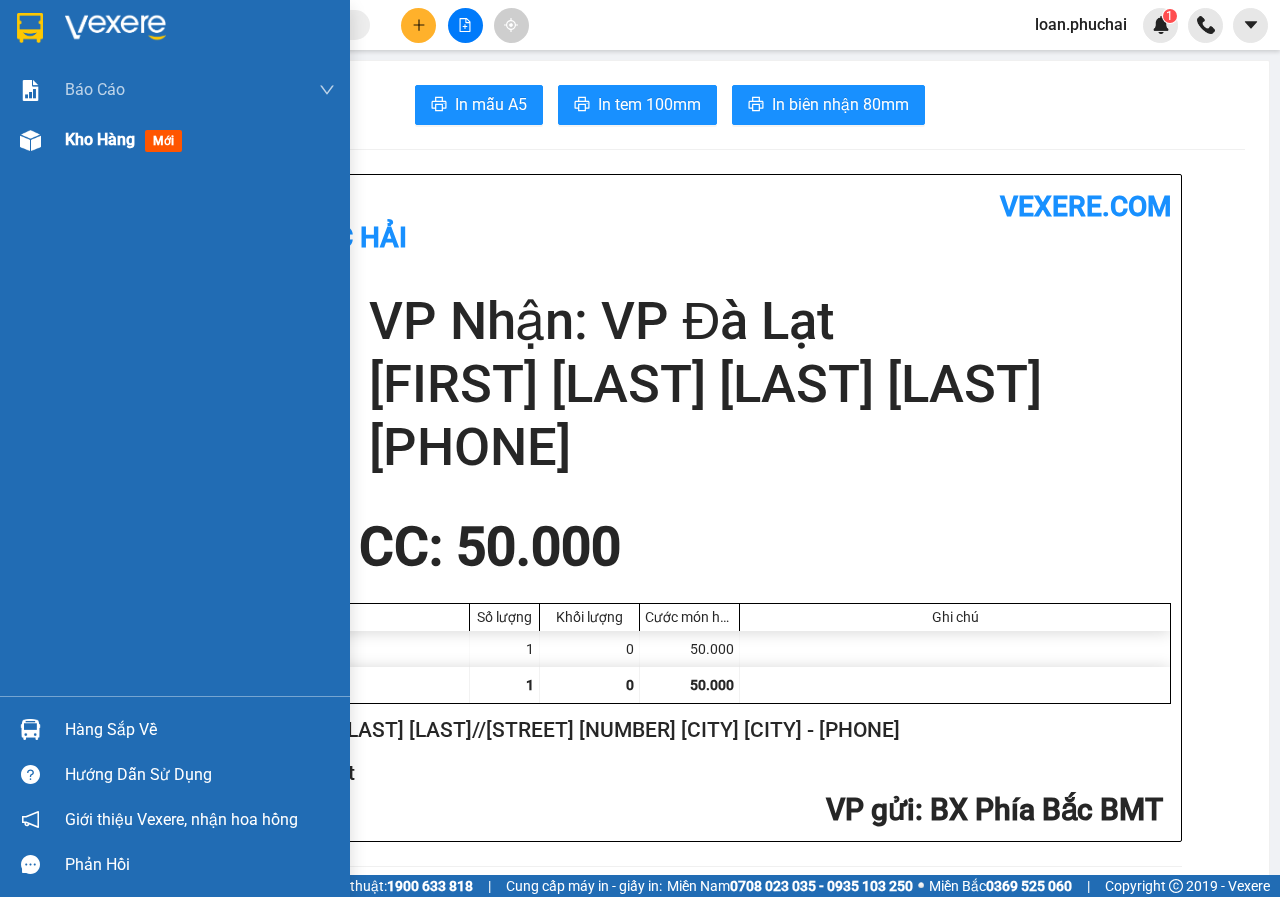 click on "Kho hàng mới" at bounding box center (175, 140) 